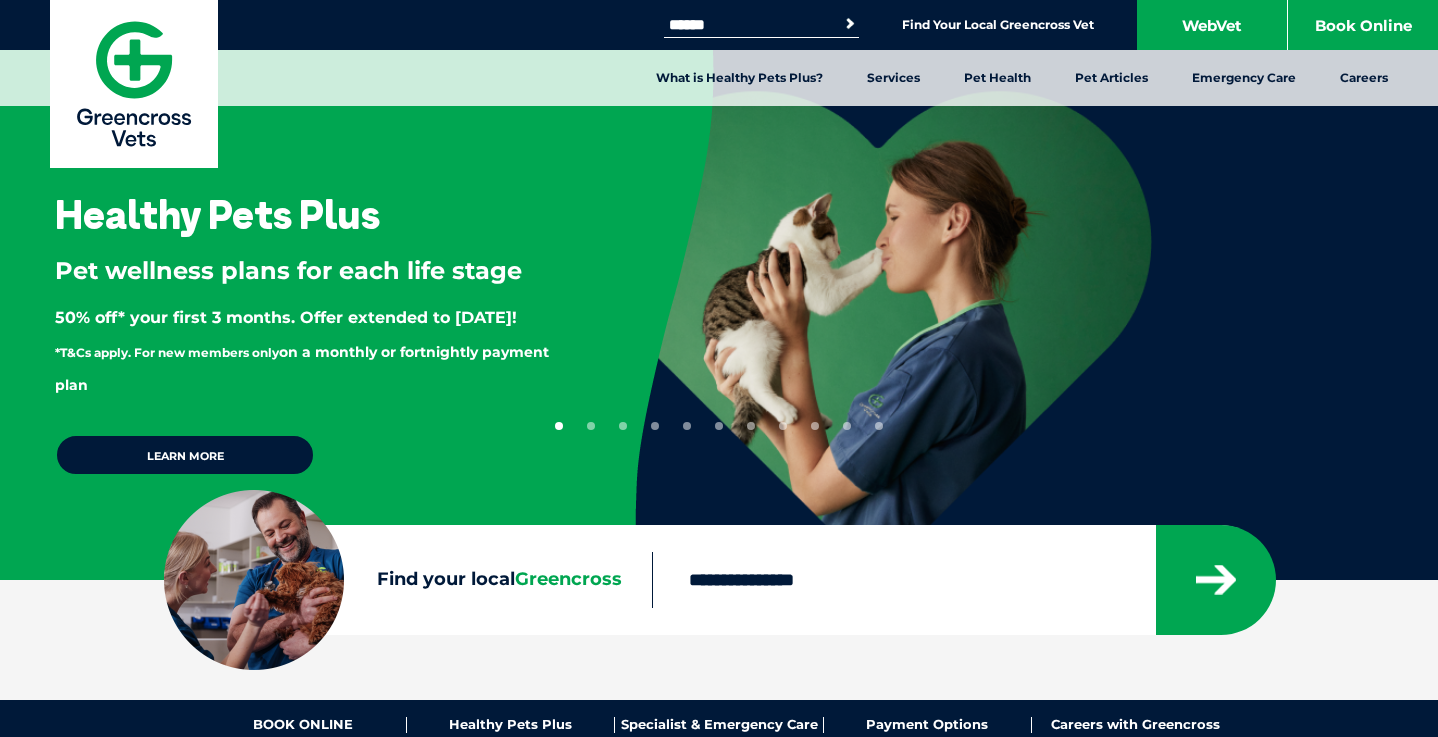 scroll, scrollTop: 0, scrollLeft: 0, axis: both 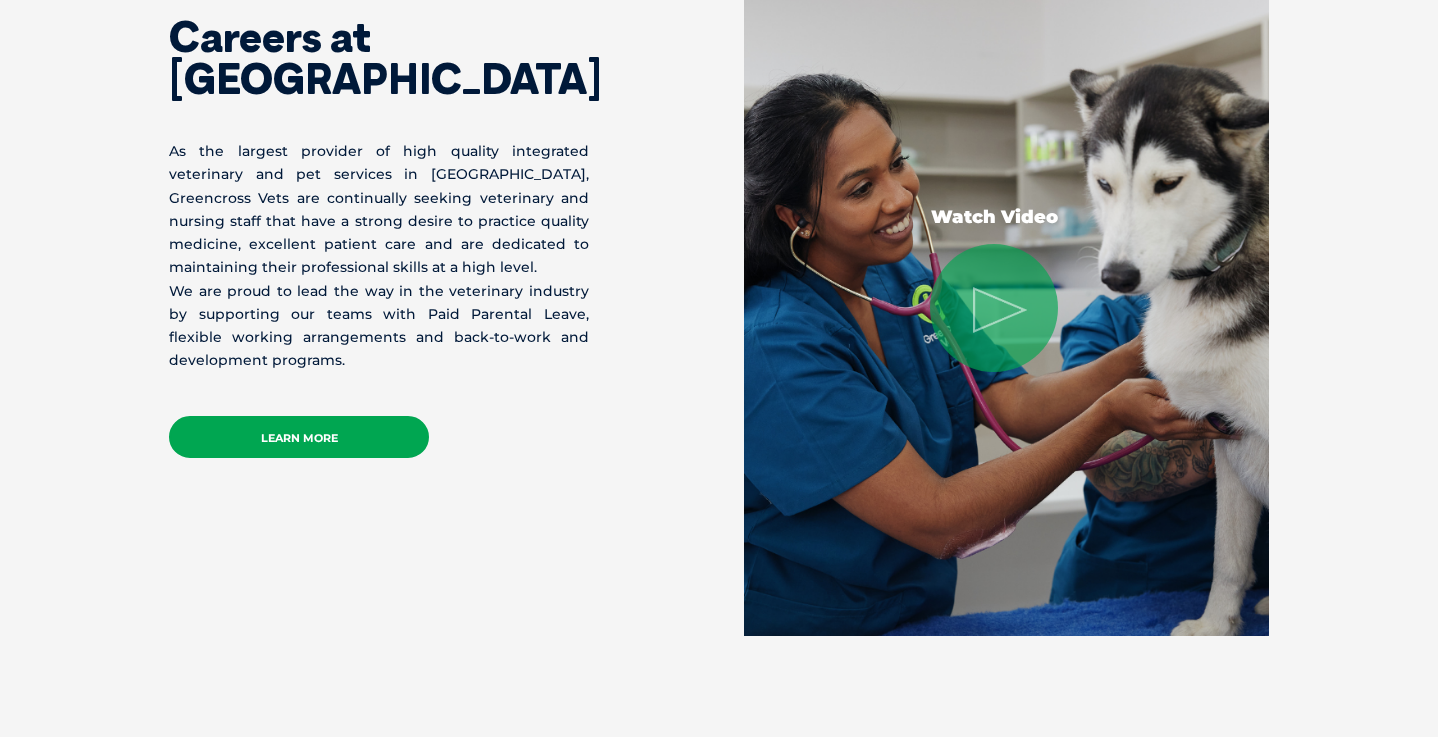 click on "Learn More" at bounding box center [299, 437] 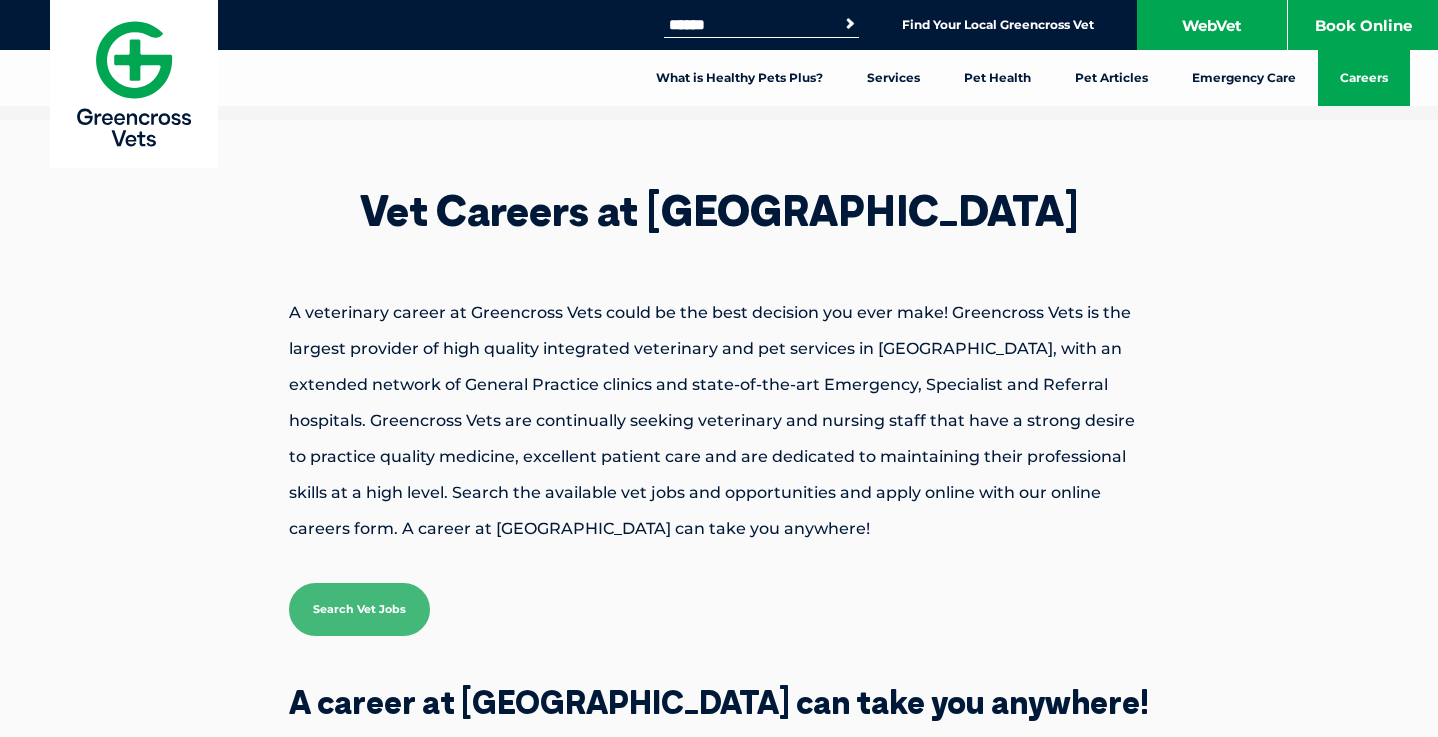 scroll, scrollTop: 0, scrollLeft: 0, axis: both 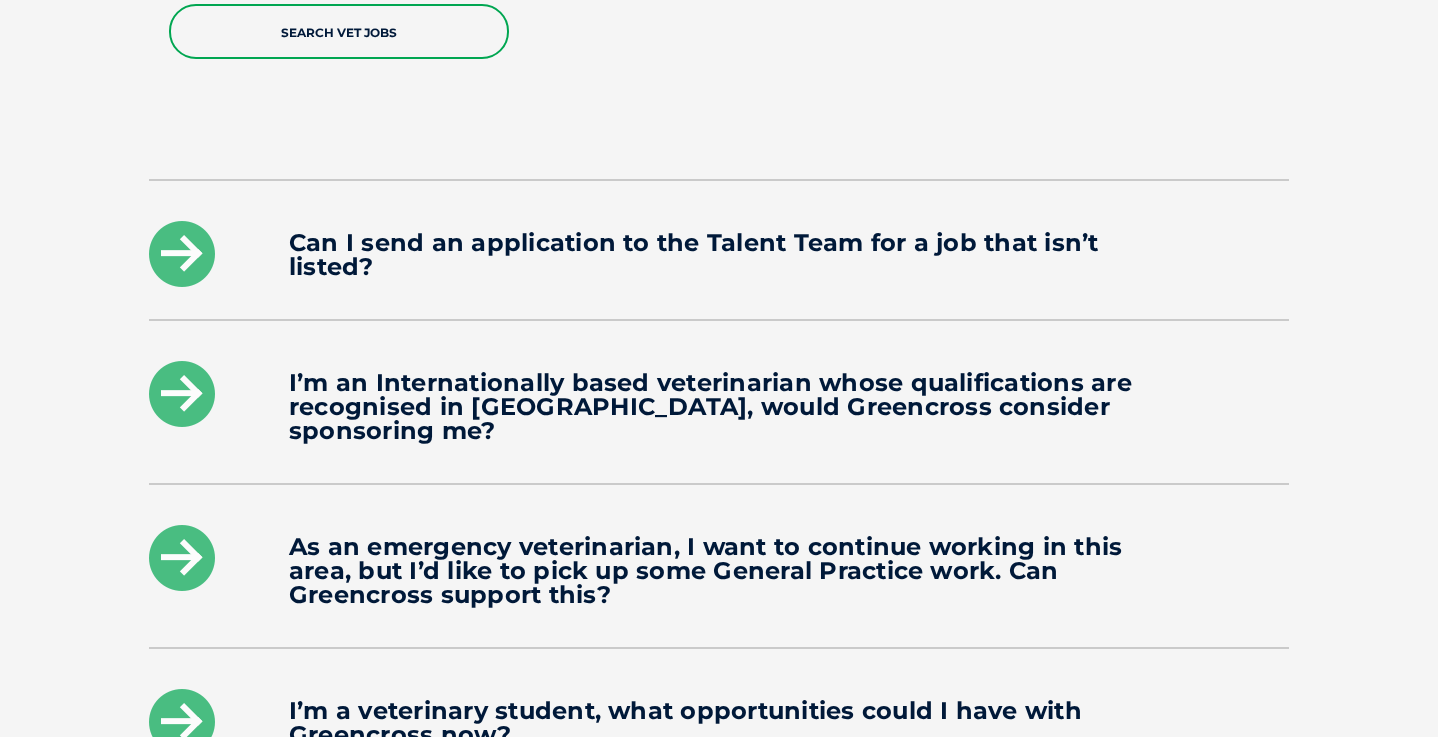 click on "Can I send an application to the Talent Team for a job that isn’t listed?" at bounding box center [719, 255] 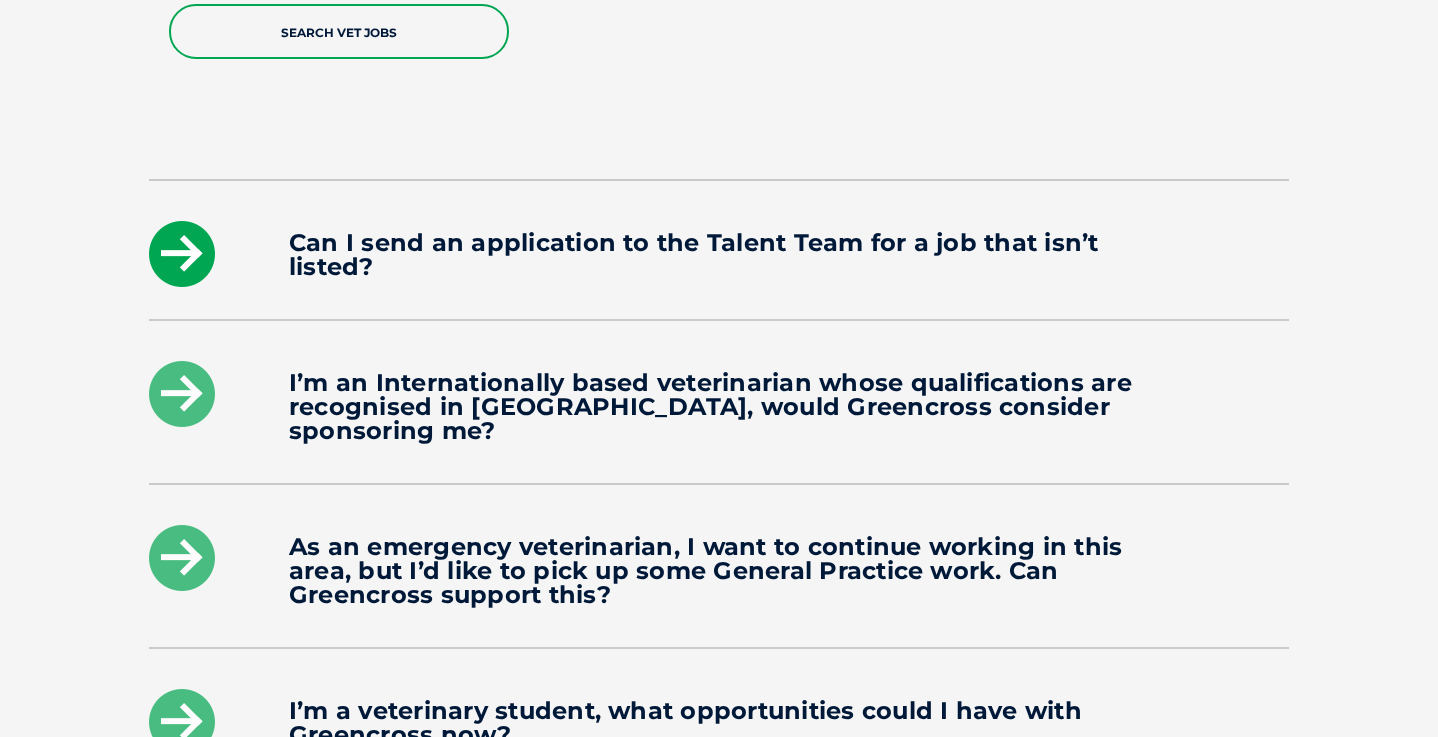 click at bounding box center (182, 254) 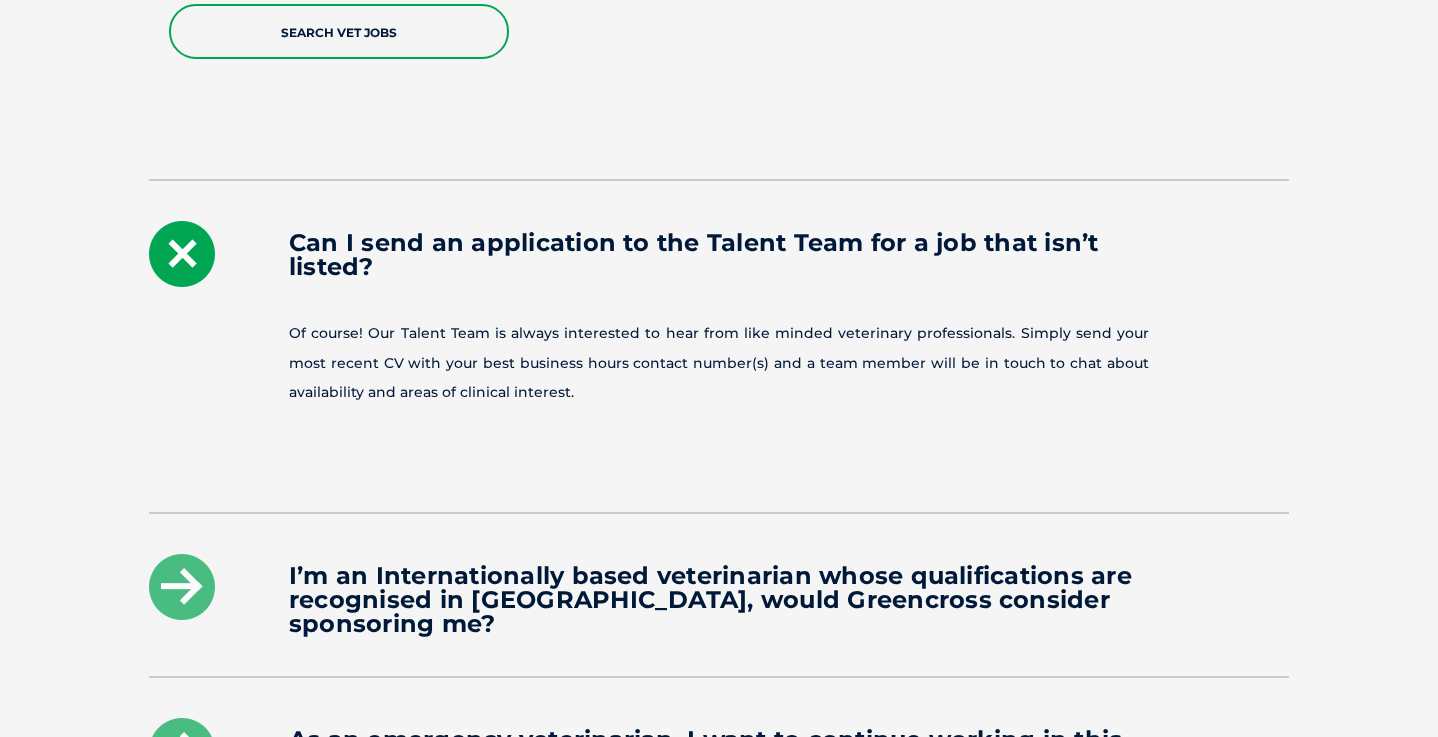 click at bounding box center (182, 254) 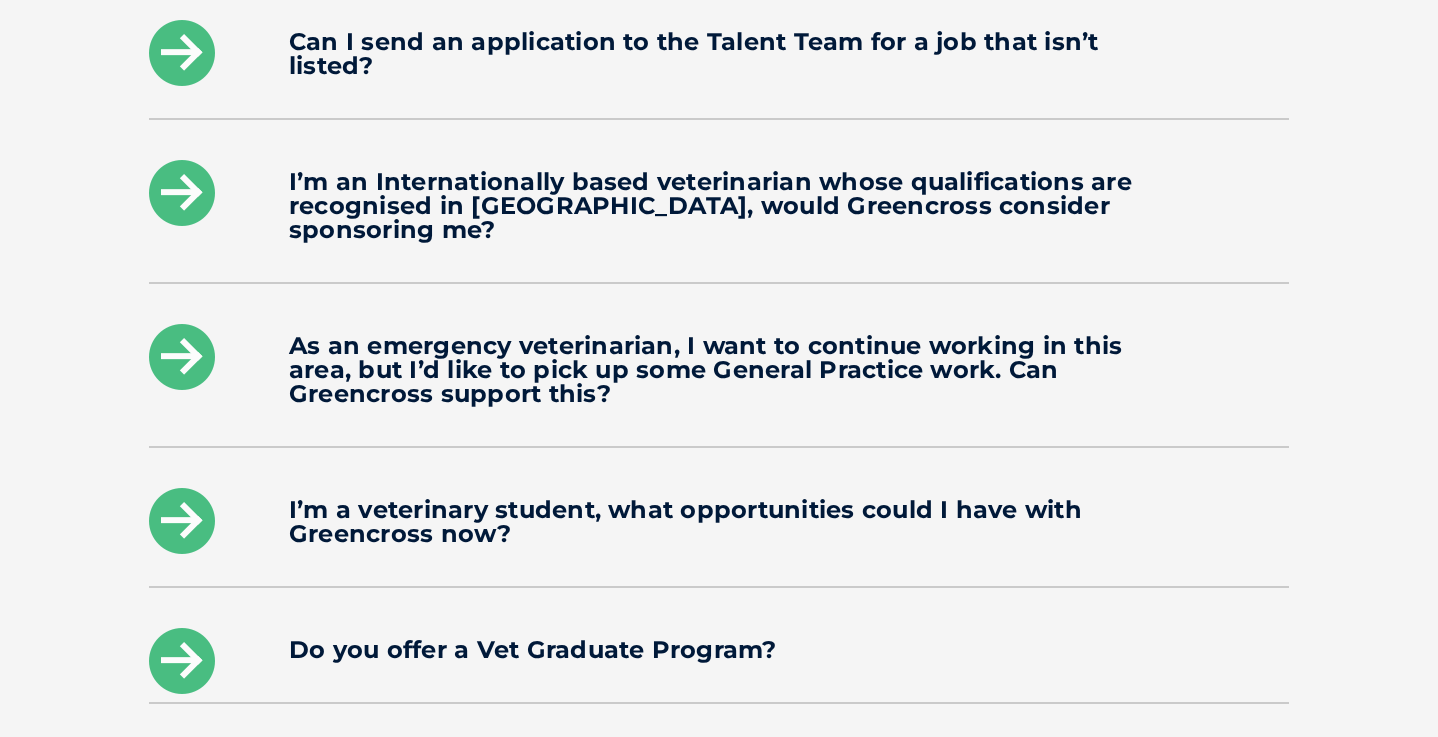 scroll, scrollTop: 2916, scrollLeft: 0, axis: vertical 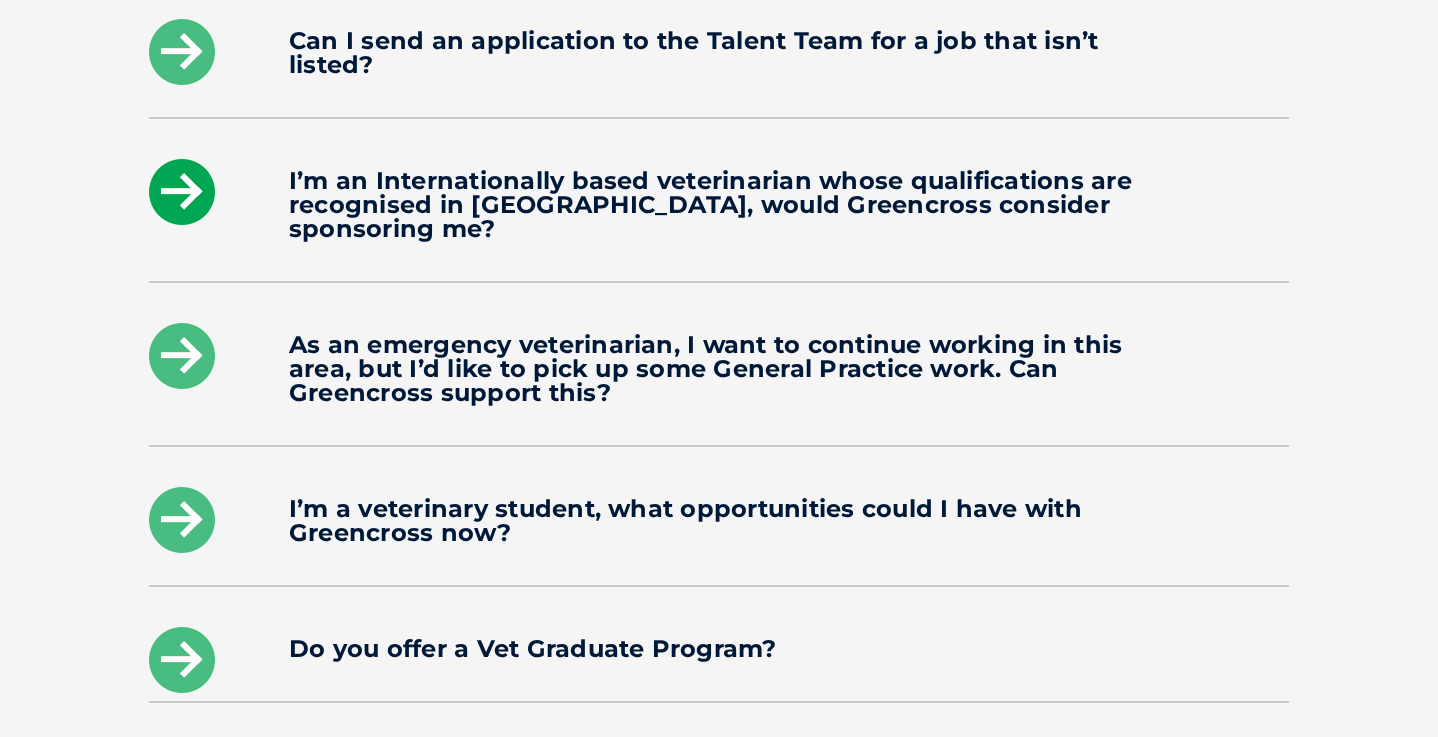 click at bounding box center (182, 192) 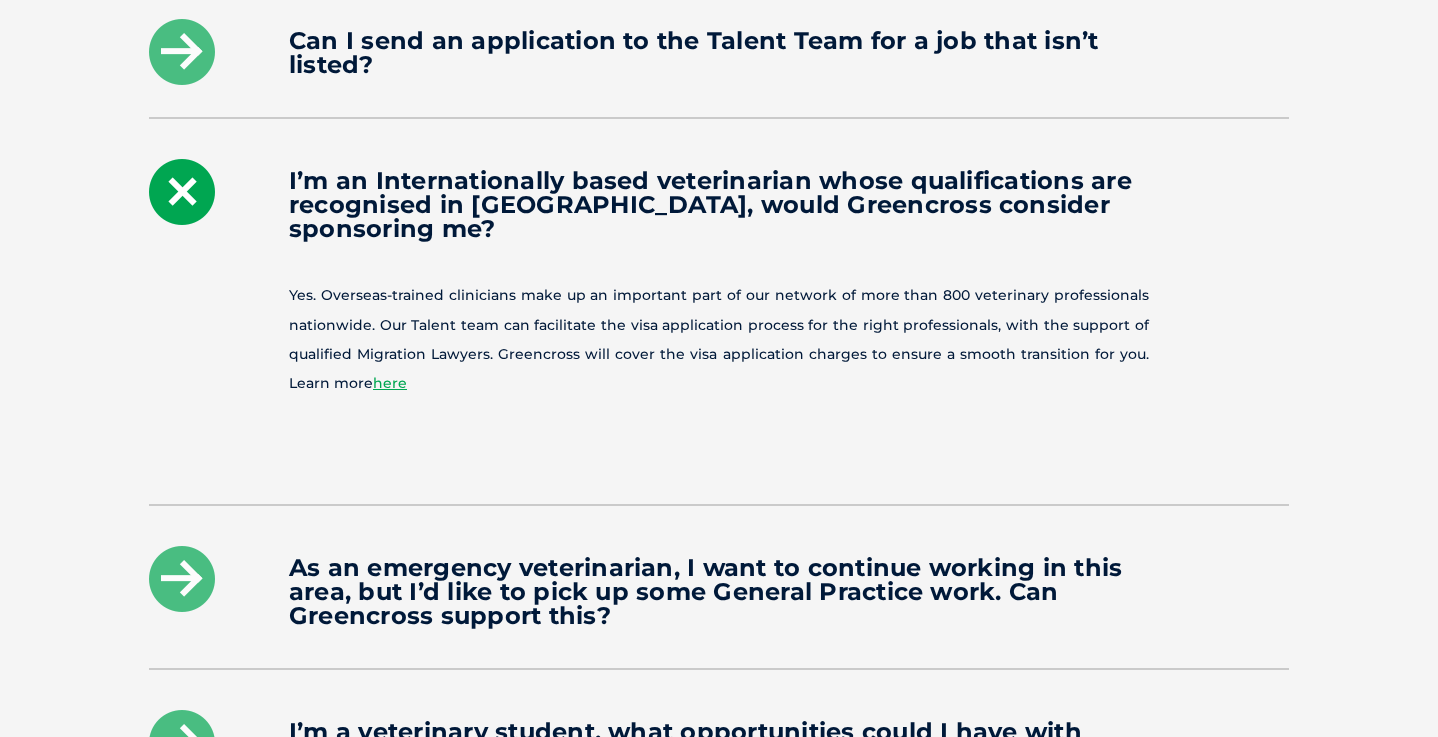 click at bounding box center (182, 192) 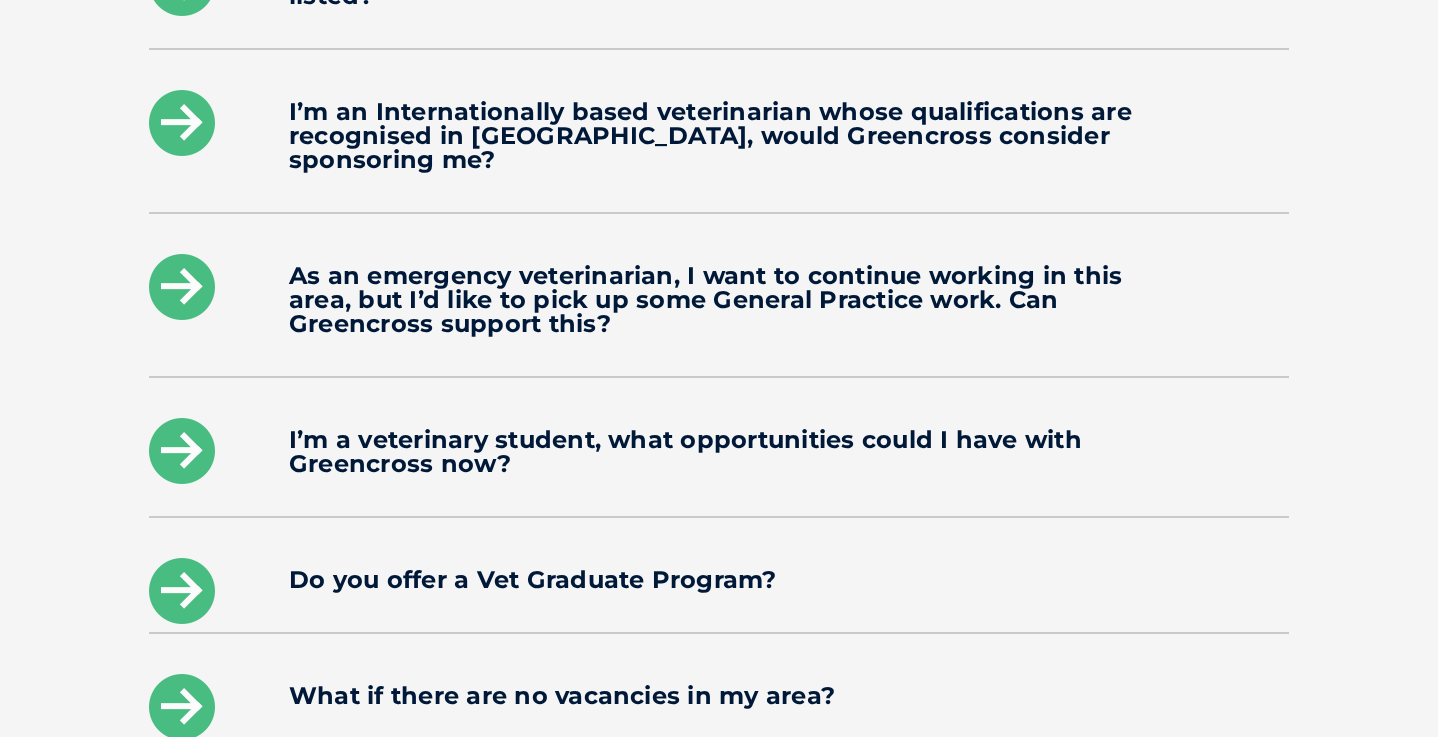 scroll, scrollTop: 2990, scrollLeft: 0, axis: vertical 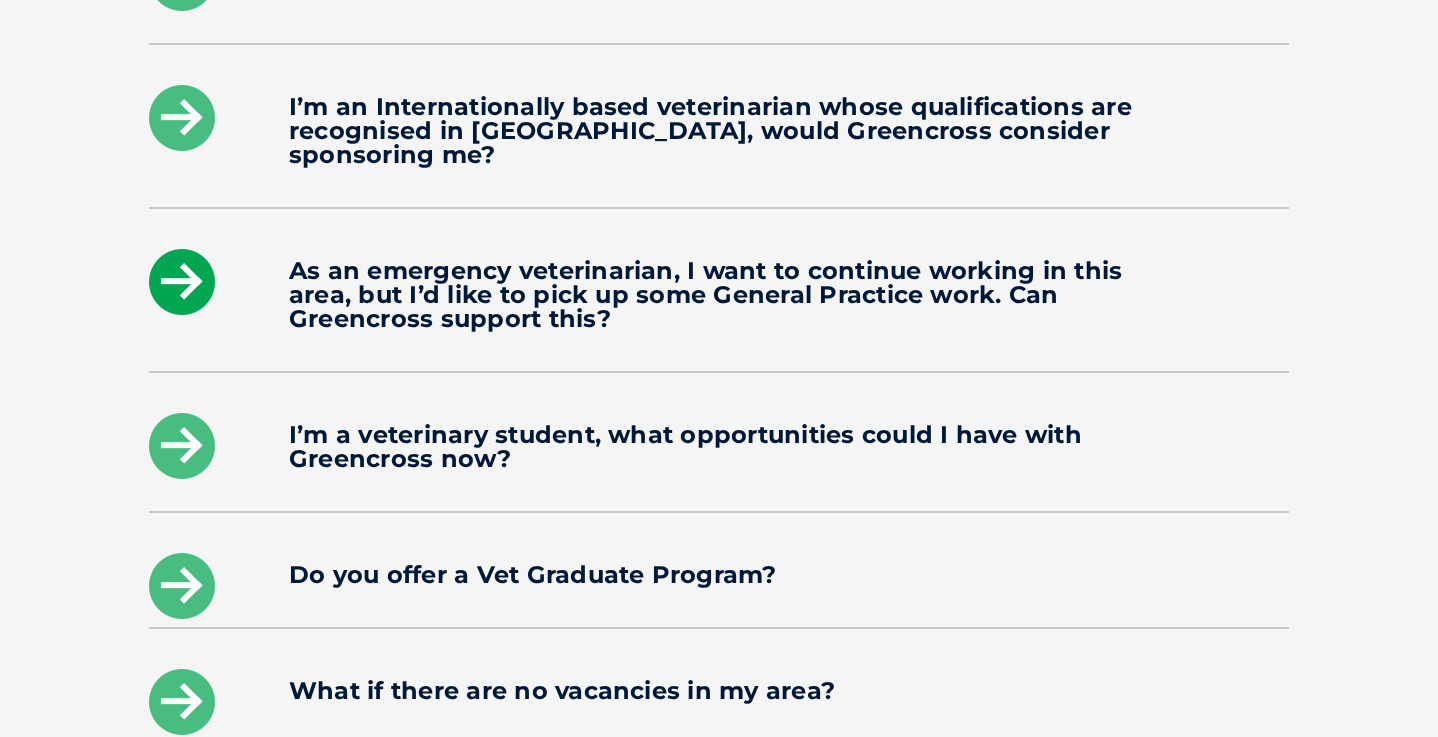 click at bounding box center (182, 282) 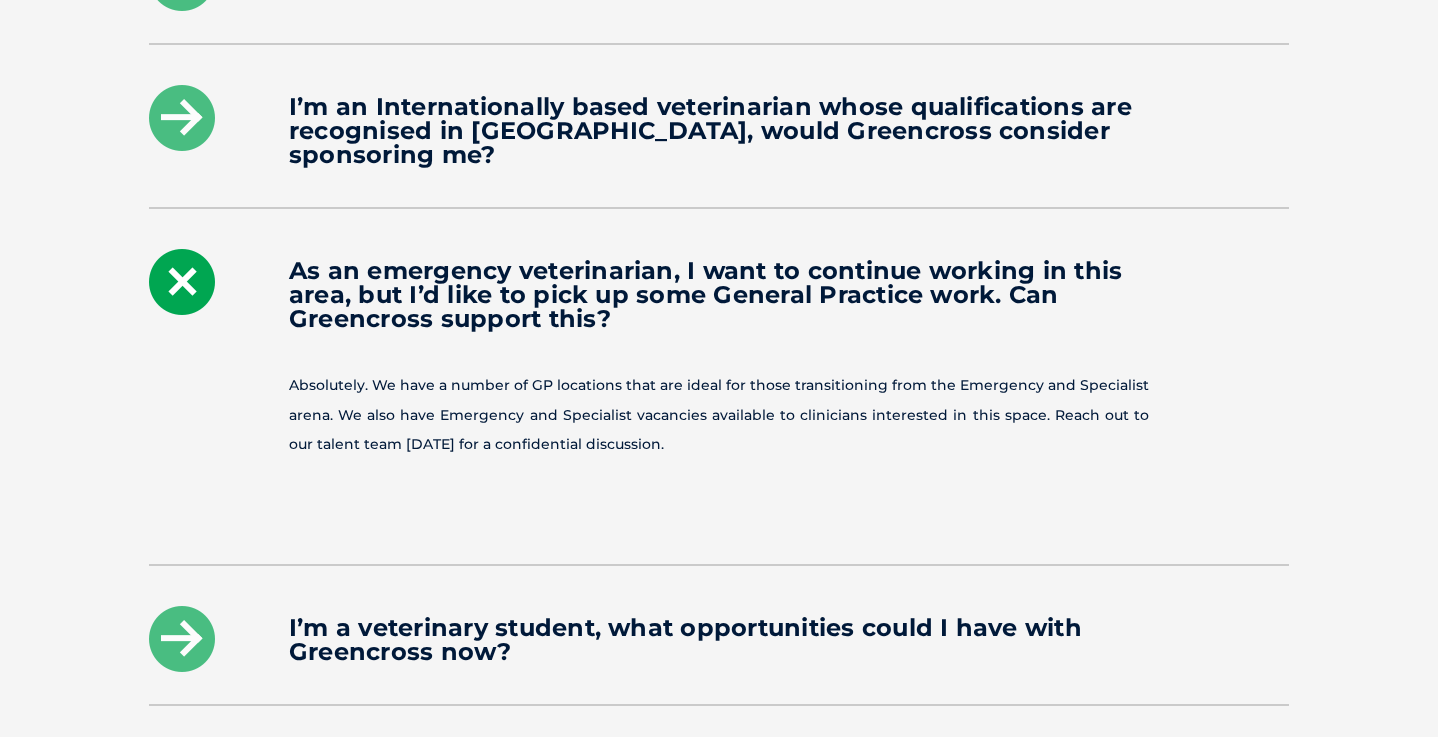 click at bounding box center (182, 282) 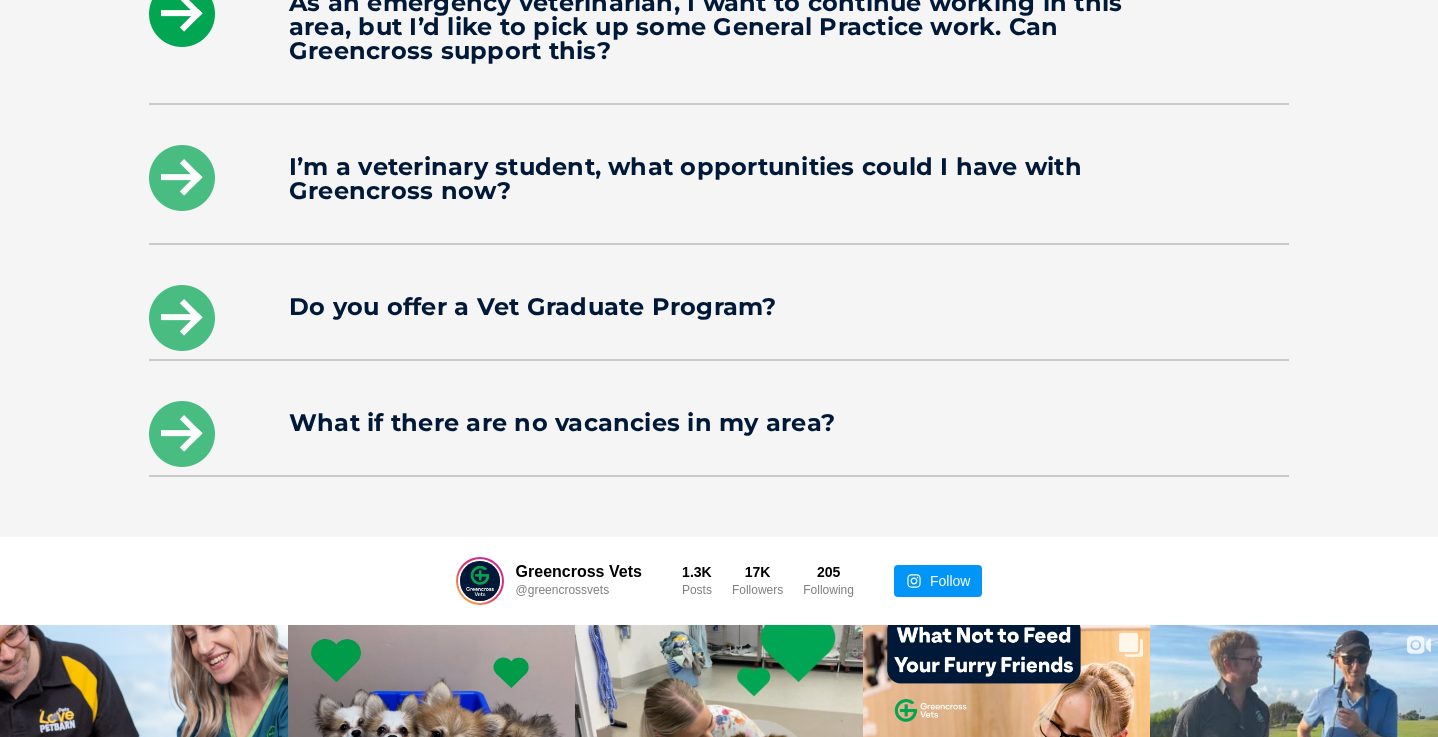 scroll, scrollTop: 3262, scrollLeft: 0, axis: vertical 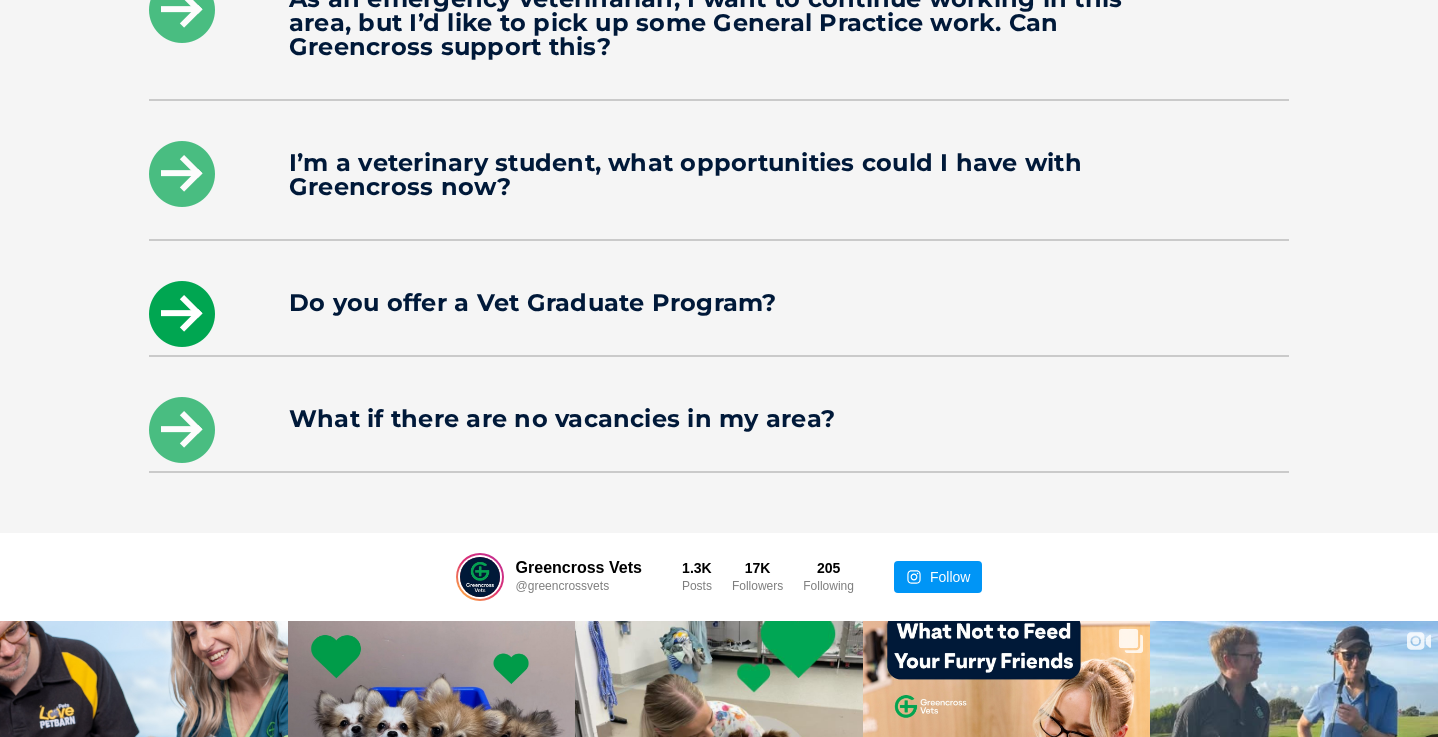 click at bounding box center [182, 314] 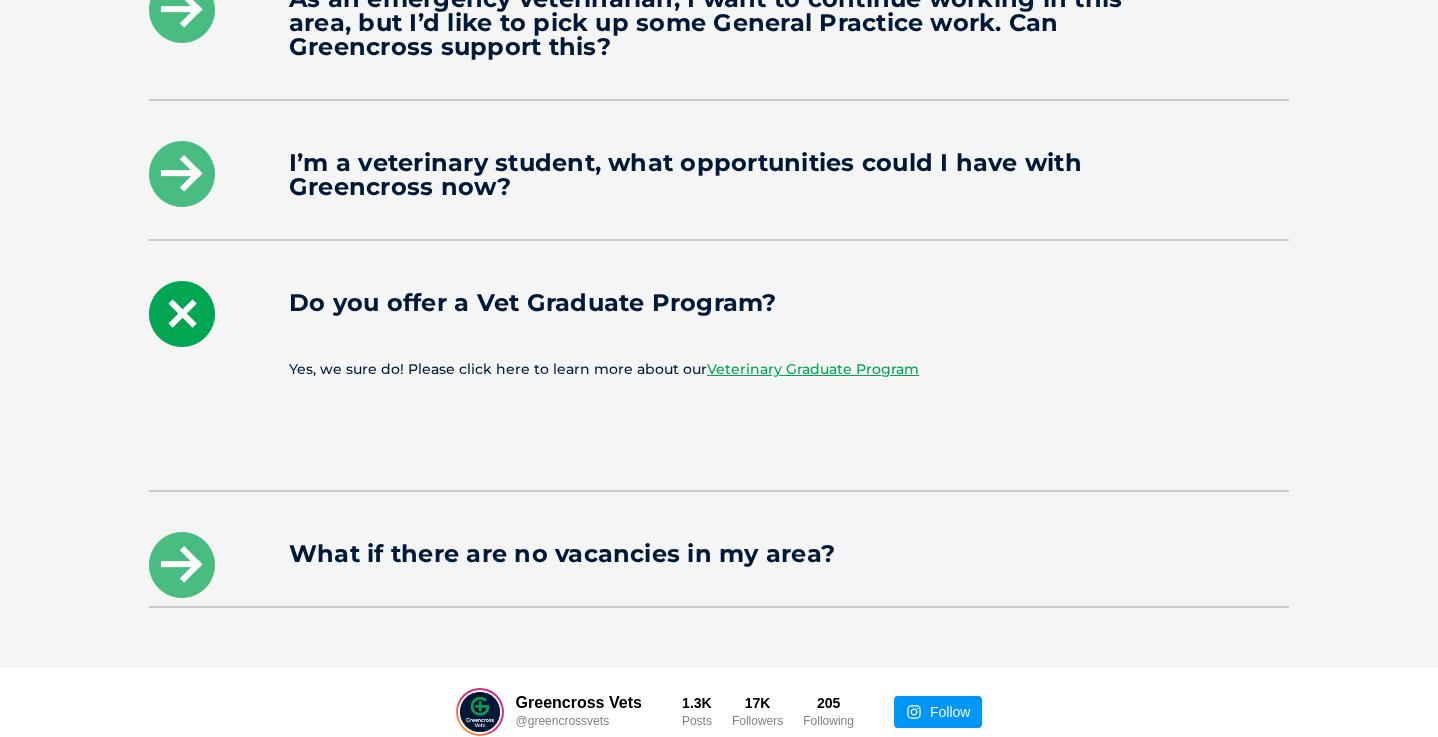 click at bounding box center (182, 314) 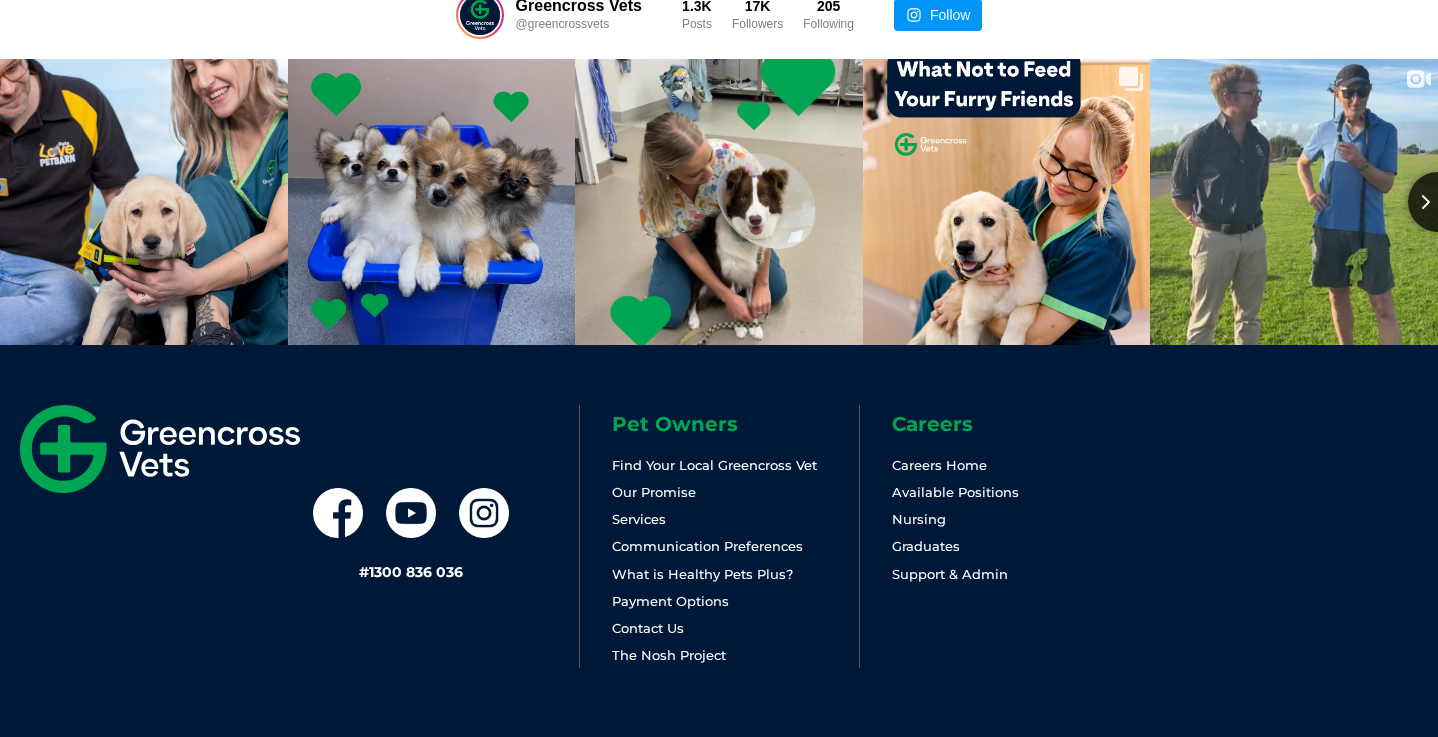 scroll, scrollTop: 3822, scrollLeft: 0, axis: vertical 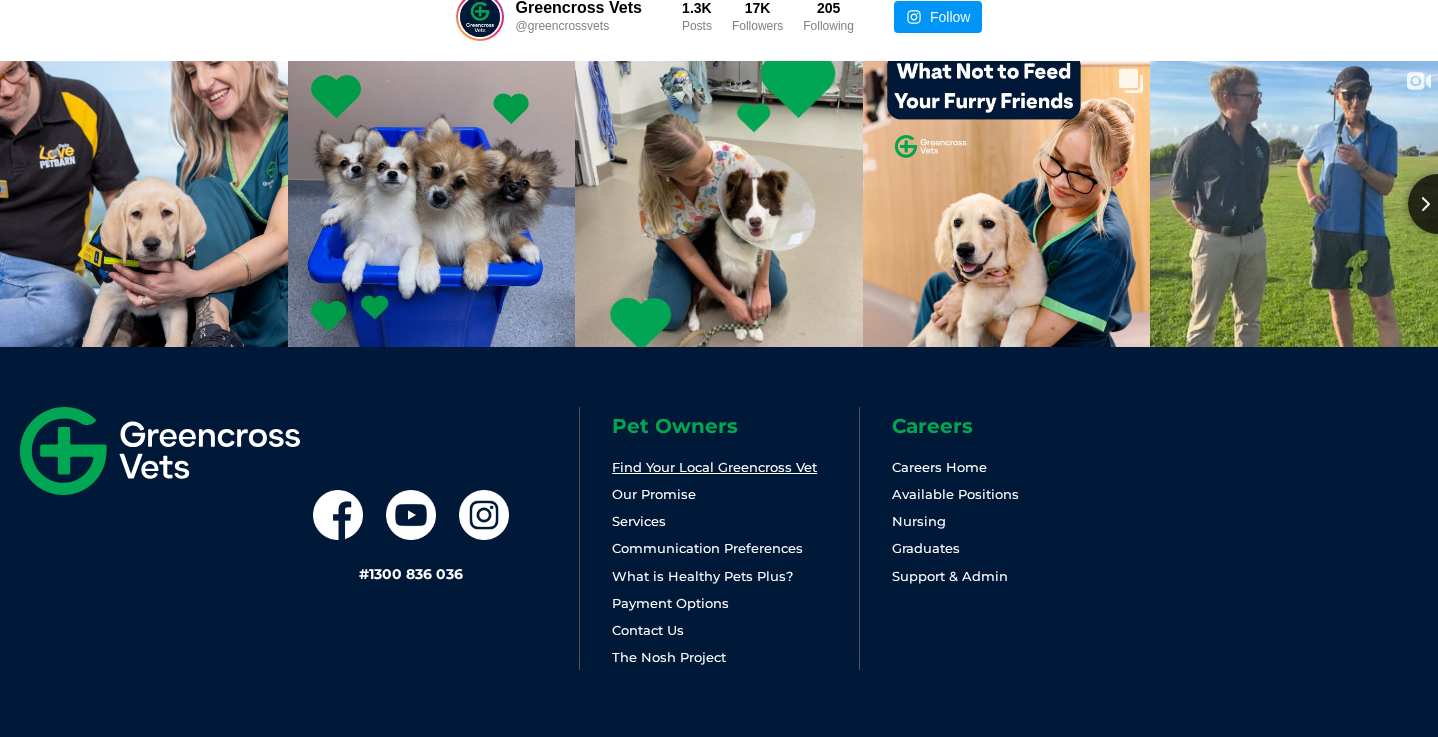 click on "Find Your Local Greencross Vet" at bounding box center [714, 467] 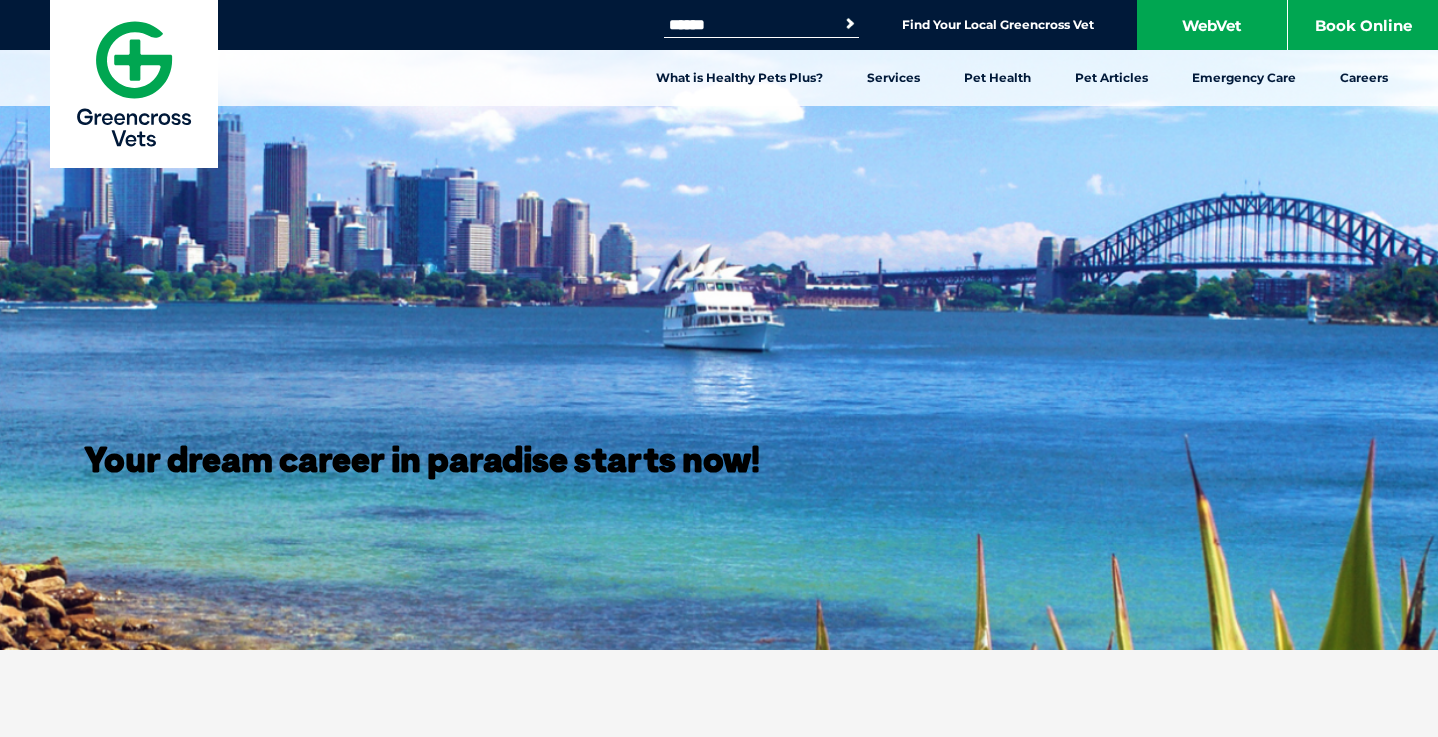 scroll, scrollTop: 0, scrollLeft: 0, axis: both 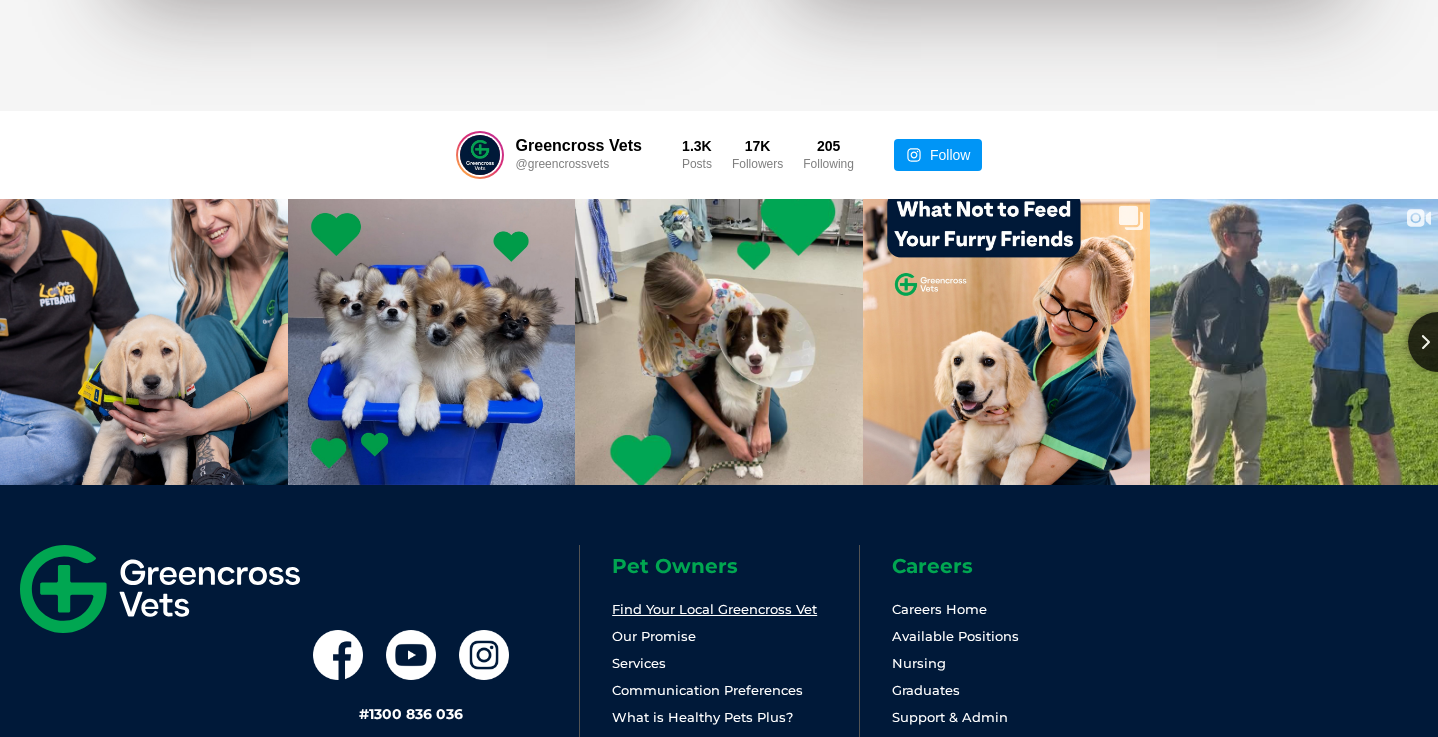 click on "Find Your Local Greencross Vet" at bounding box center (714, 609) 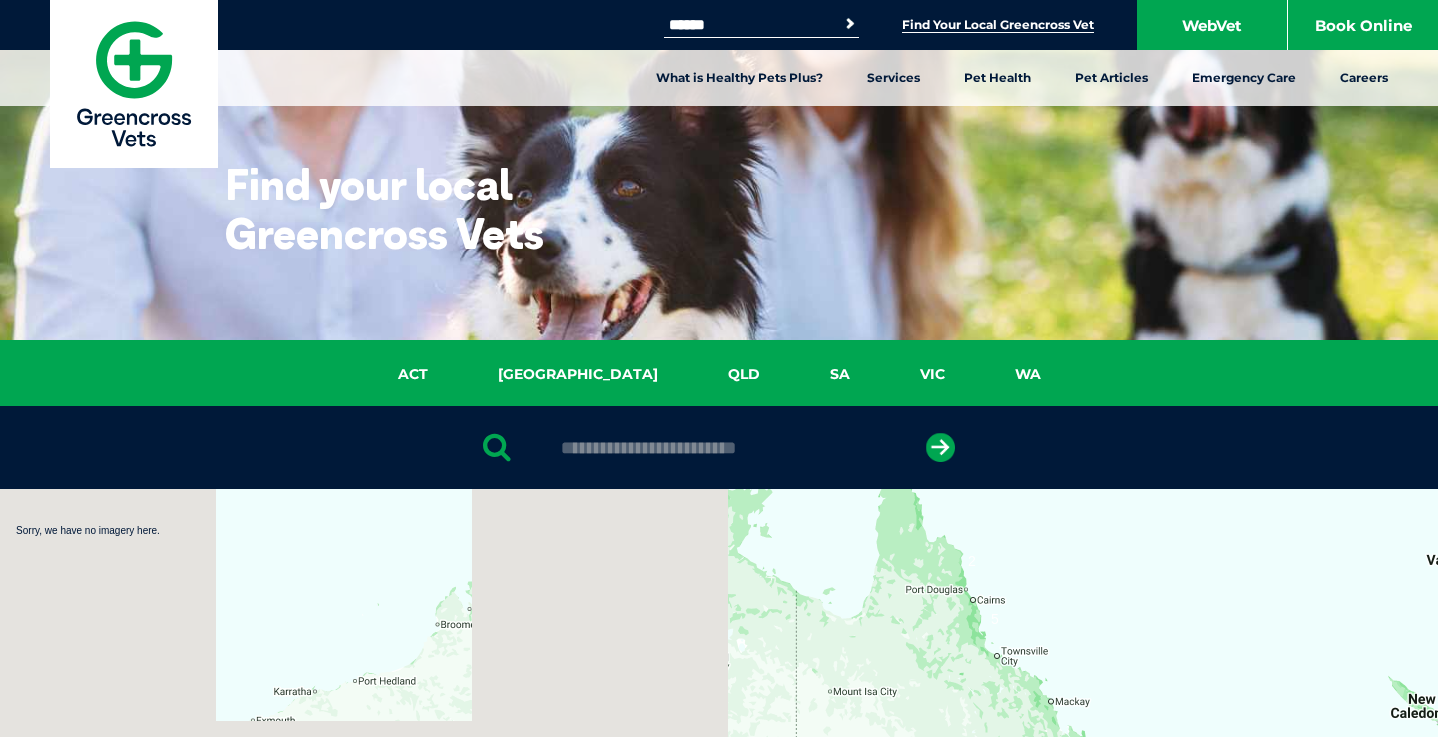 scroll, scrollTop: 0, scrollLeft: 0, axis: both 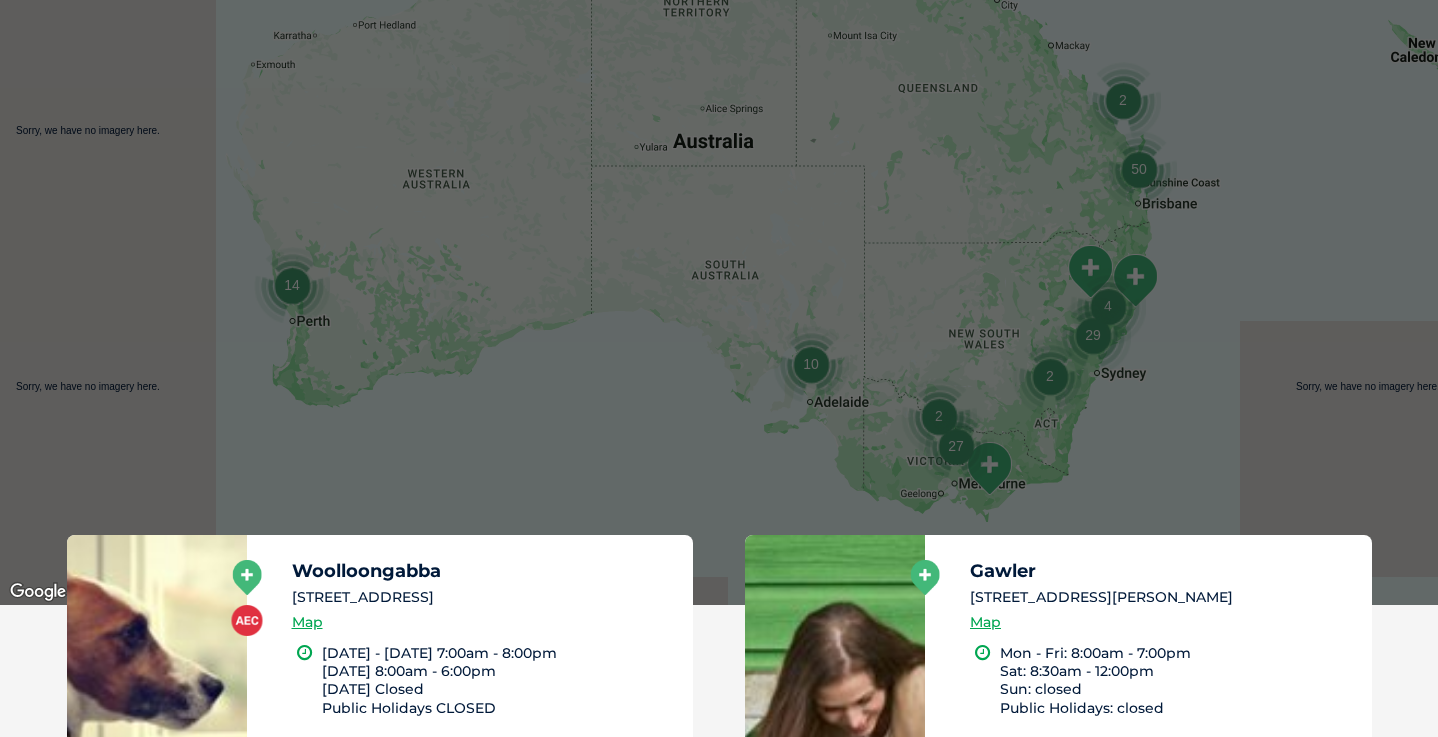 click at bounding box center (956, 446) 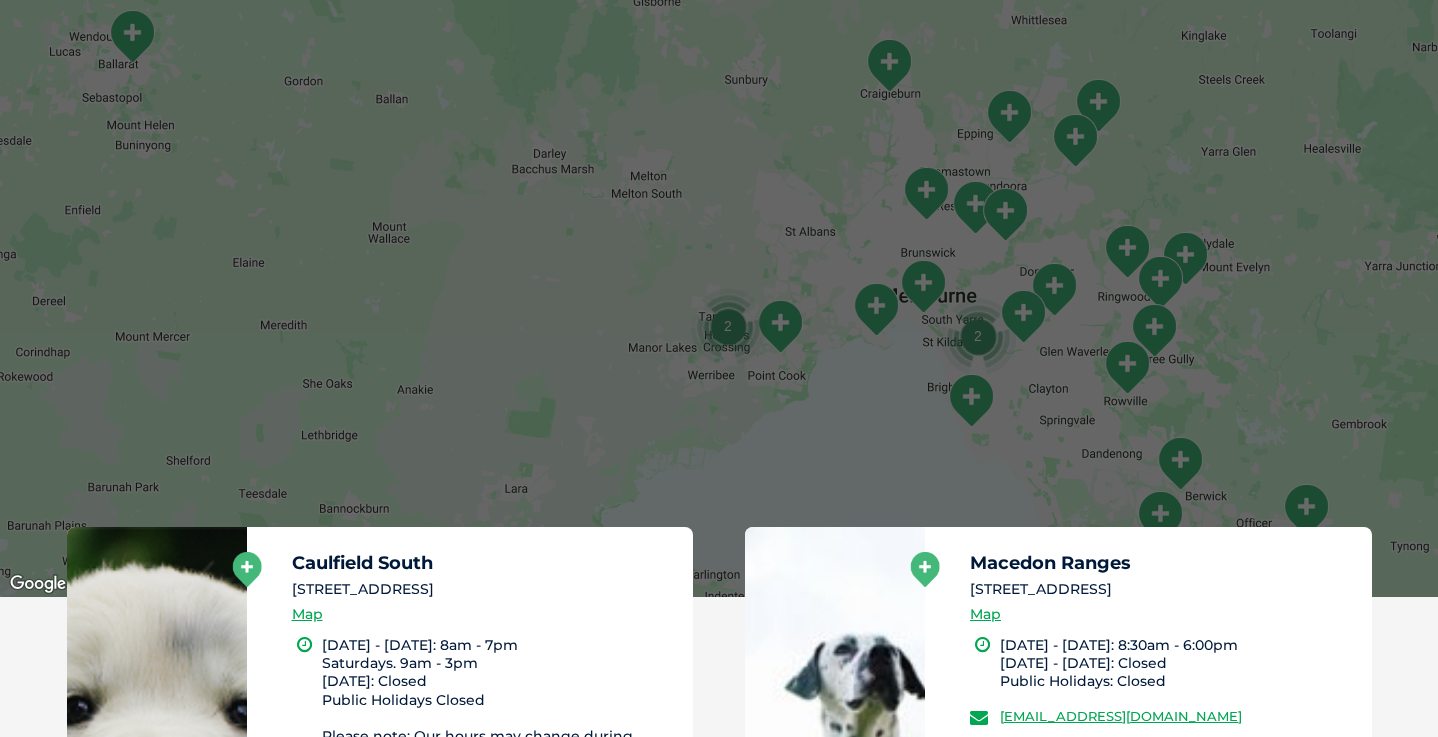 scroll, scrollTop: 670, scrollLeft: 0, axis: vertical 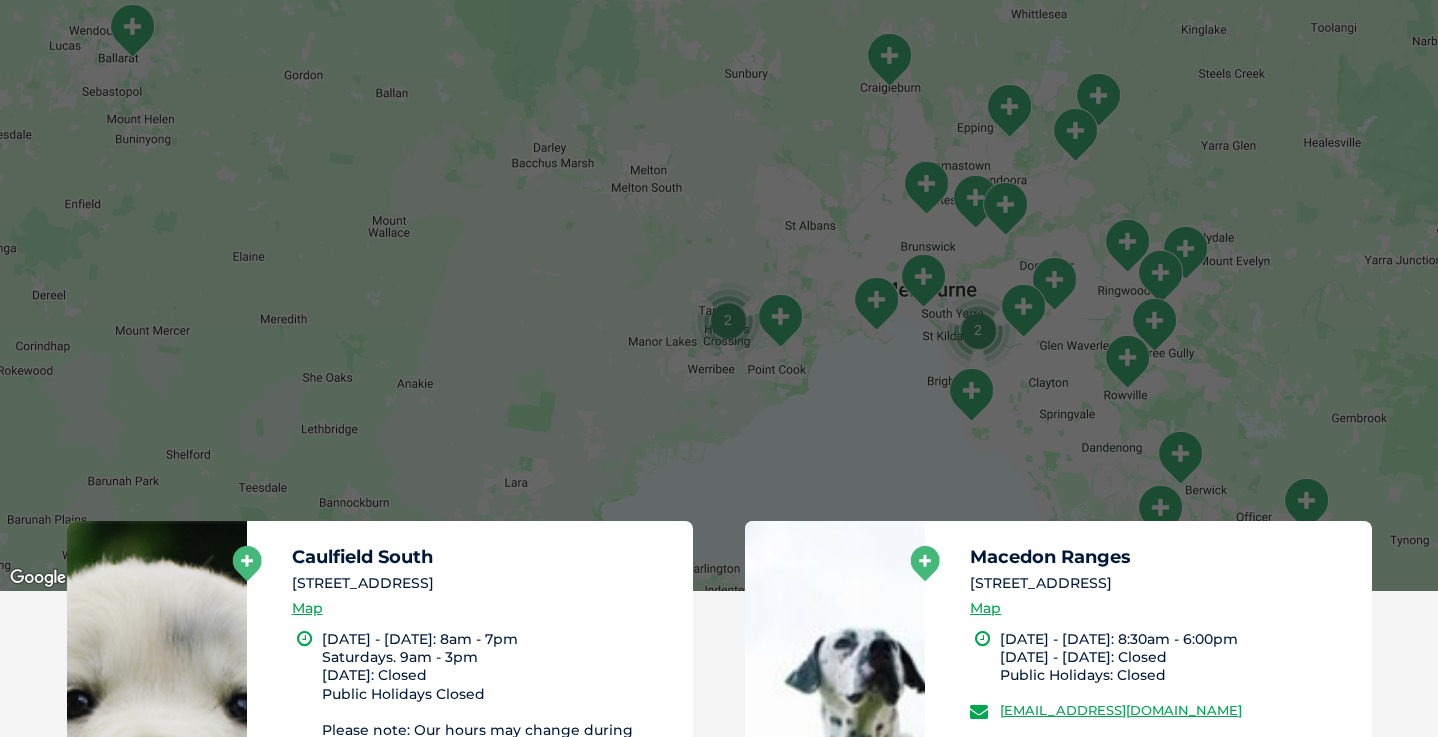 click on "To navigate, press the arrow keys." at bounding box center [719, 205] 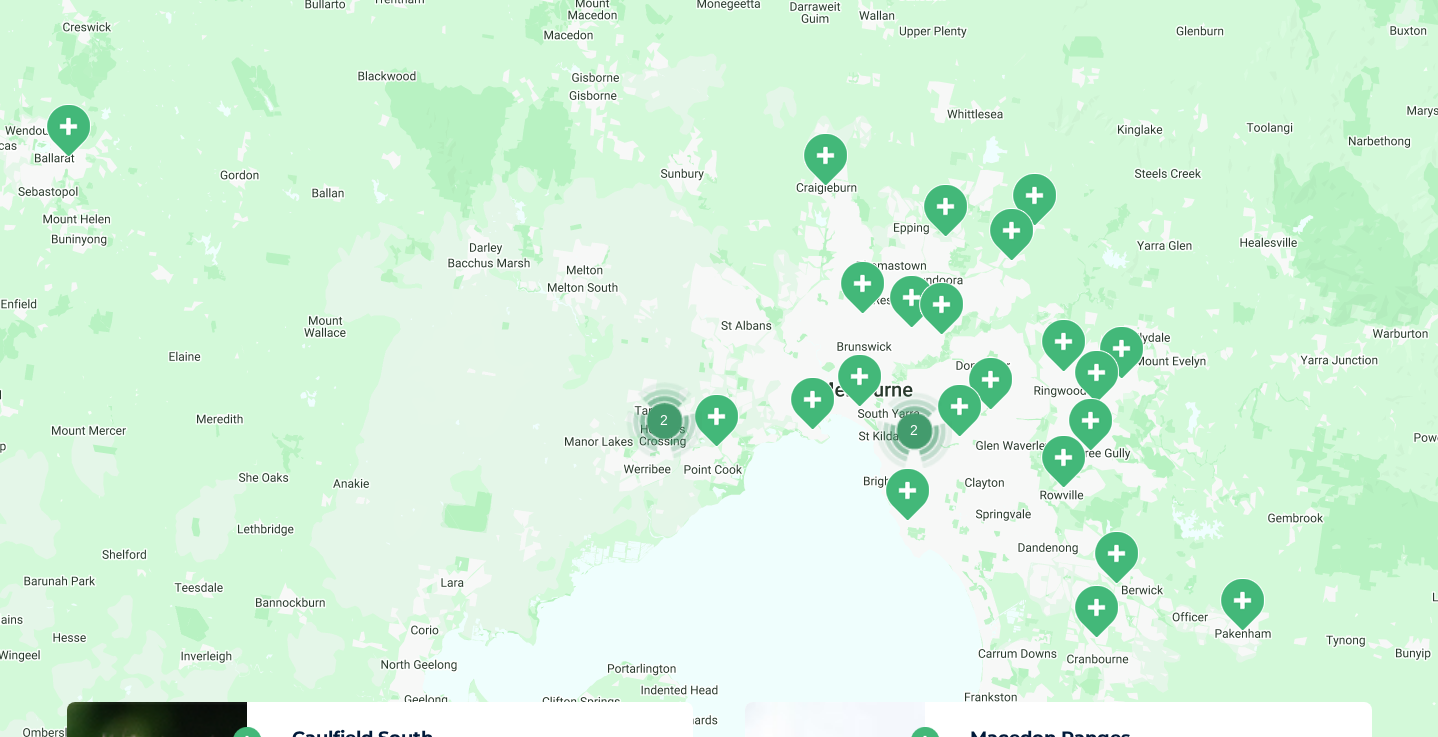drag, startPoint x: 903, startPoint y: 645, endPoint x: 811, endPoint y: 525, distance: 151.20847 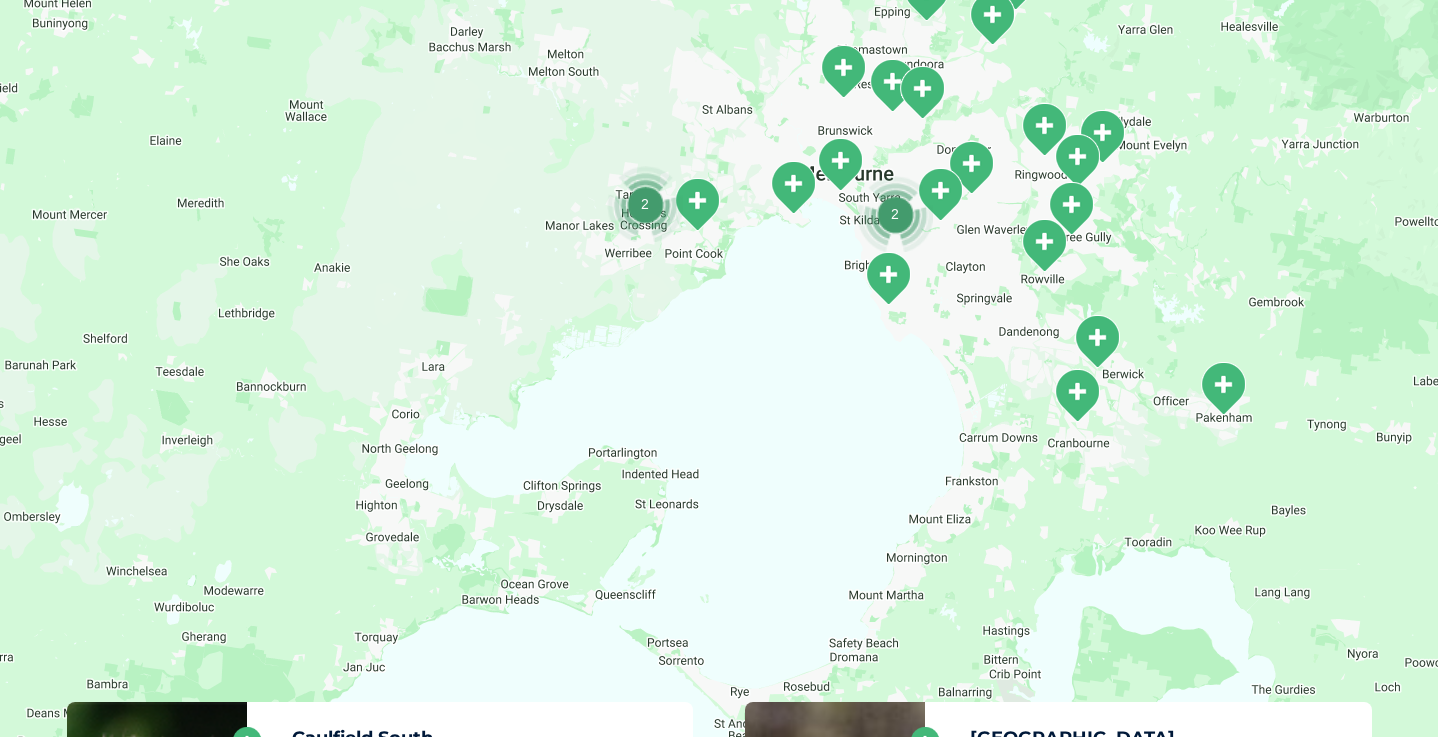 drag, startPoint x: 811, startPoint y: 525, endPoint x: 834, endPoint y: 341, distance: 185.43193 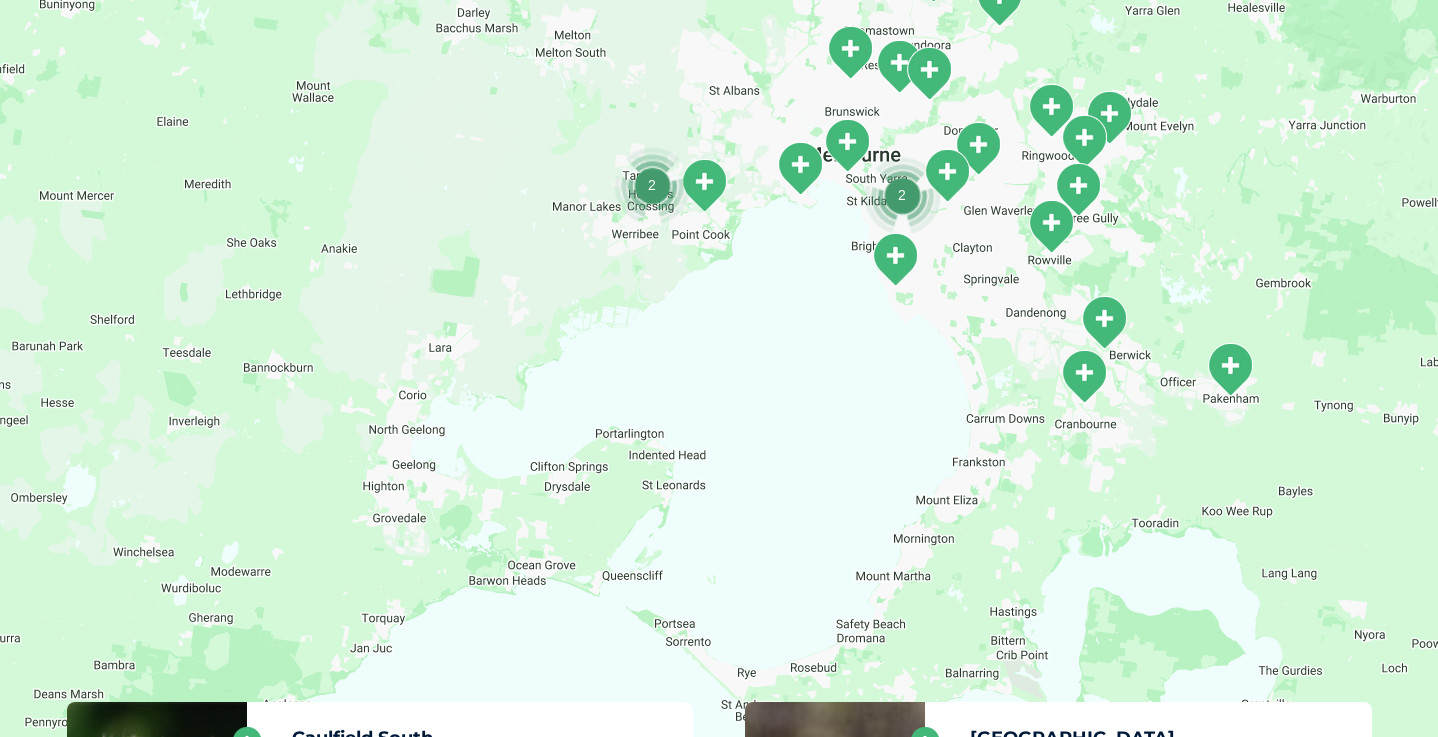 click at bounding box center (704, 185) 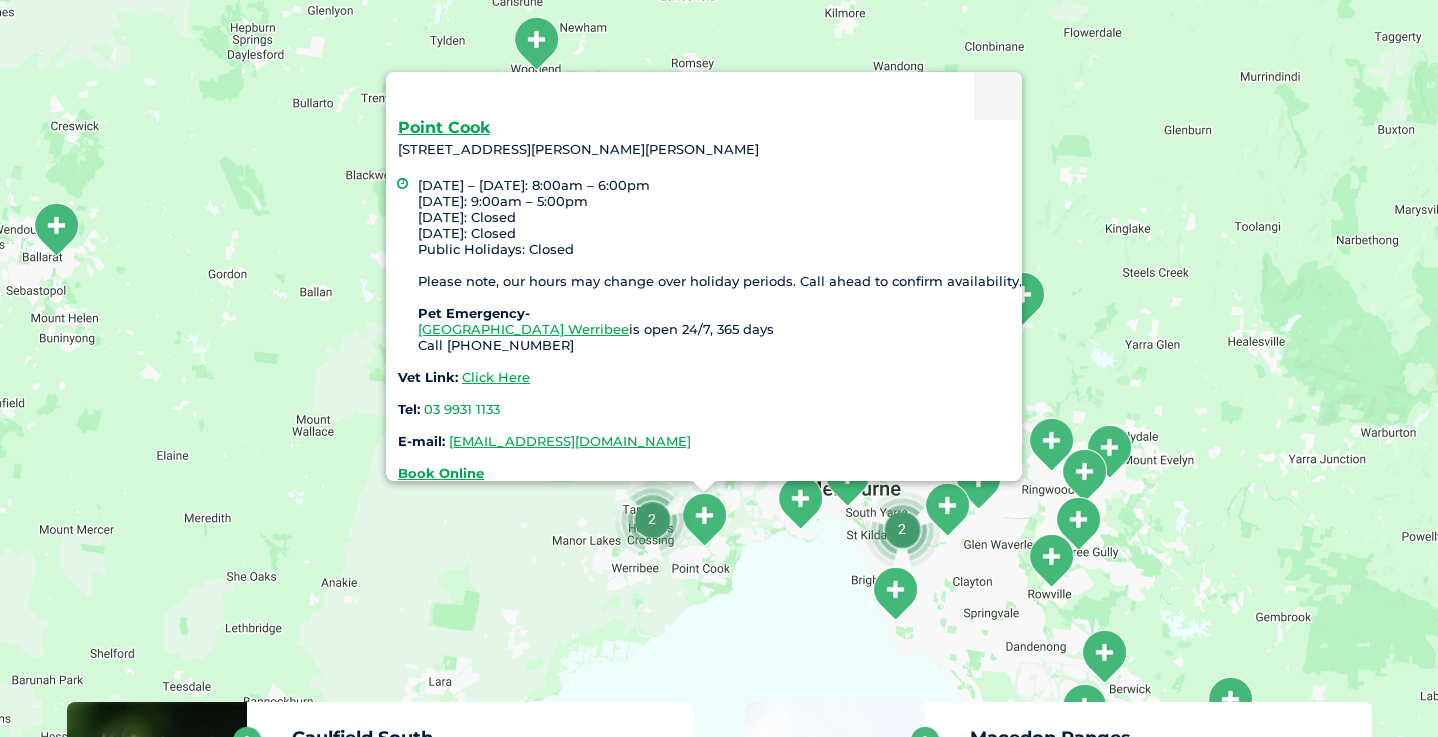 click on "Point Cook 71 Point Cook Rd , Seabrook VIC 3028
Monday – Thursday: 8:00am – 6:00pm
Friday: 9:00am – 5:00pm
Saturday: Closed
Sunday: Closed
Public Holidays: Closed
Please note, our hours may change over holiday periods. Call ahead to confirm availability.
Pet Emergency-
Greencross Vet Hospital Werribee  is open 24/7, 365 days
Call 03 8721 1414
Vet Link:   Click Here Tel:
03 9931 1133														 E-mail:   greencross.pointcook@greencrossvet.com.au Book Online" at bounding box center [719, 386] 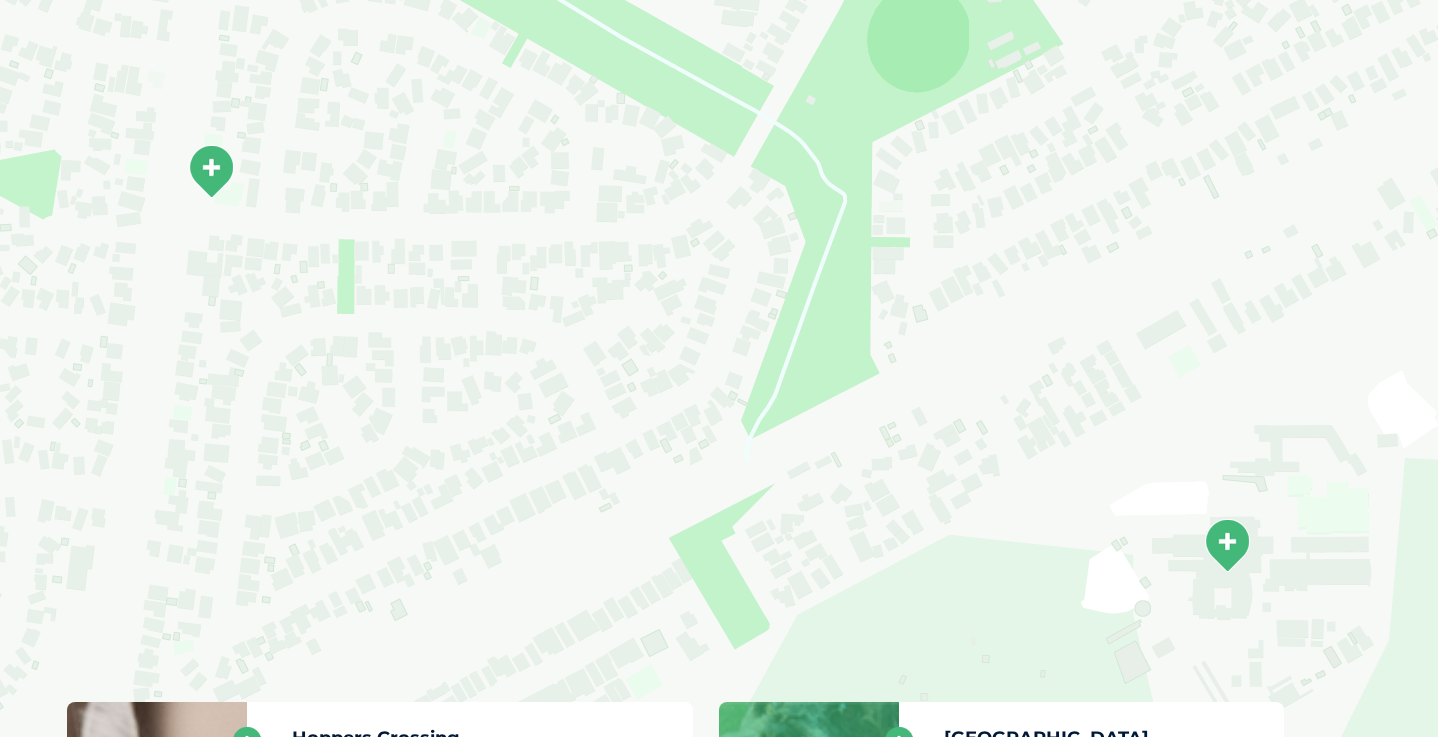 click at bounding box center [1227, 545] 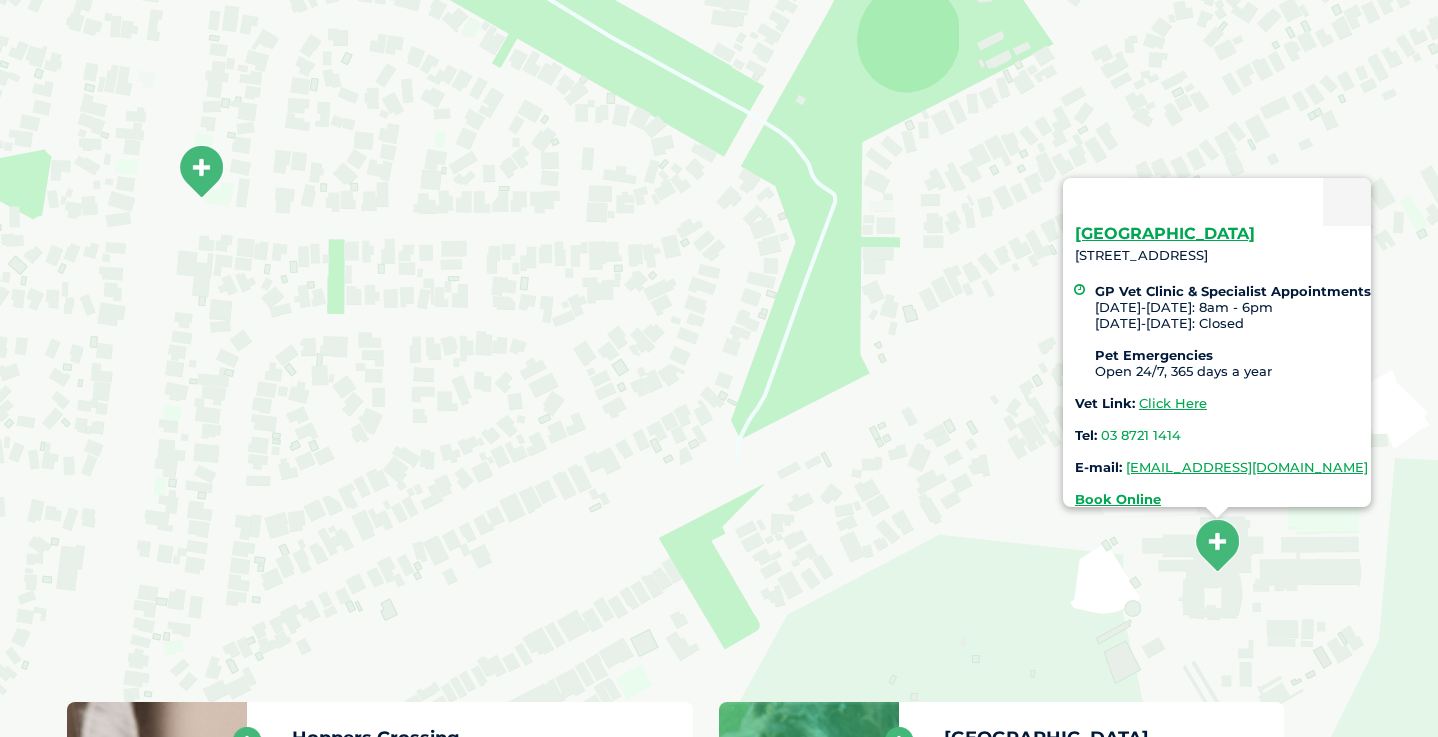 click at bounding box center [201, 171] 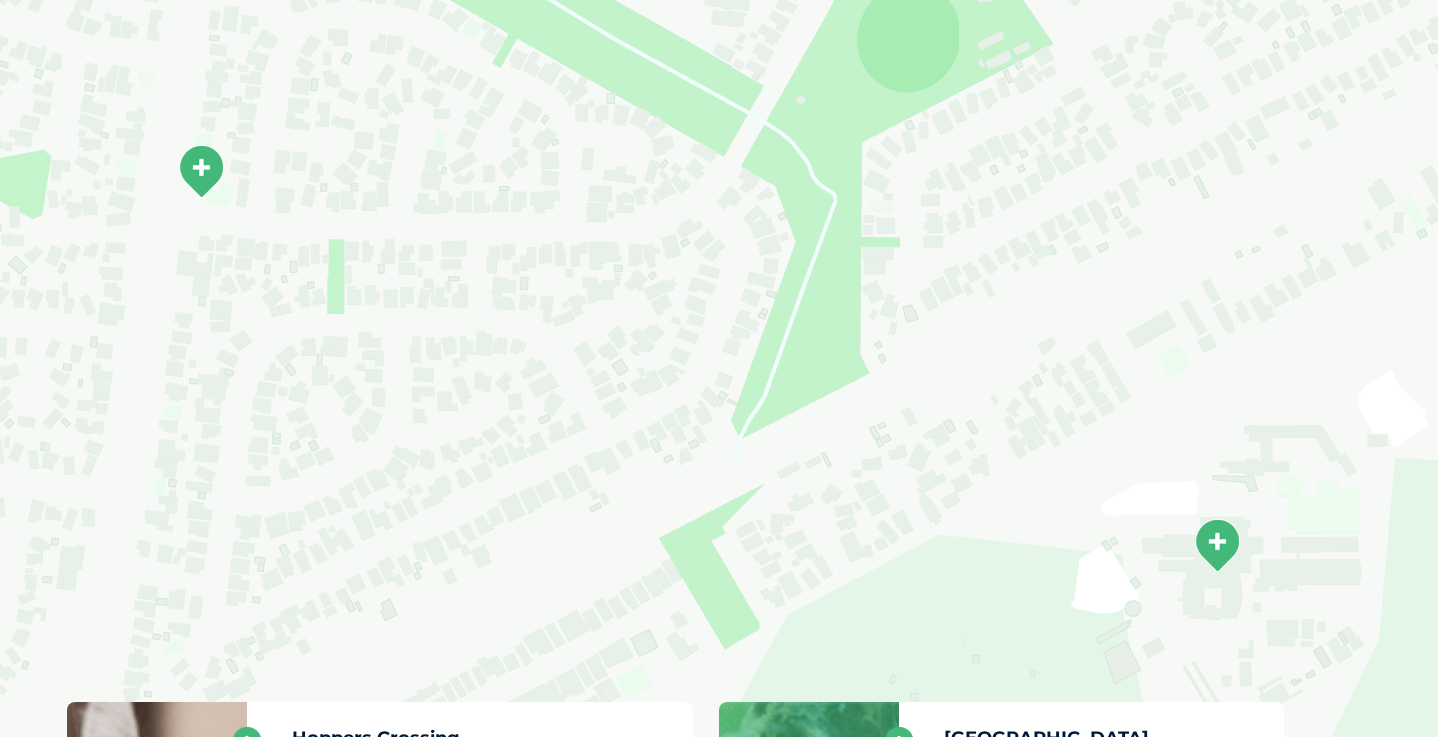 scroll, scrollTop: 0, scrollLeft: 0, axis: both 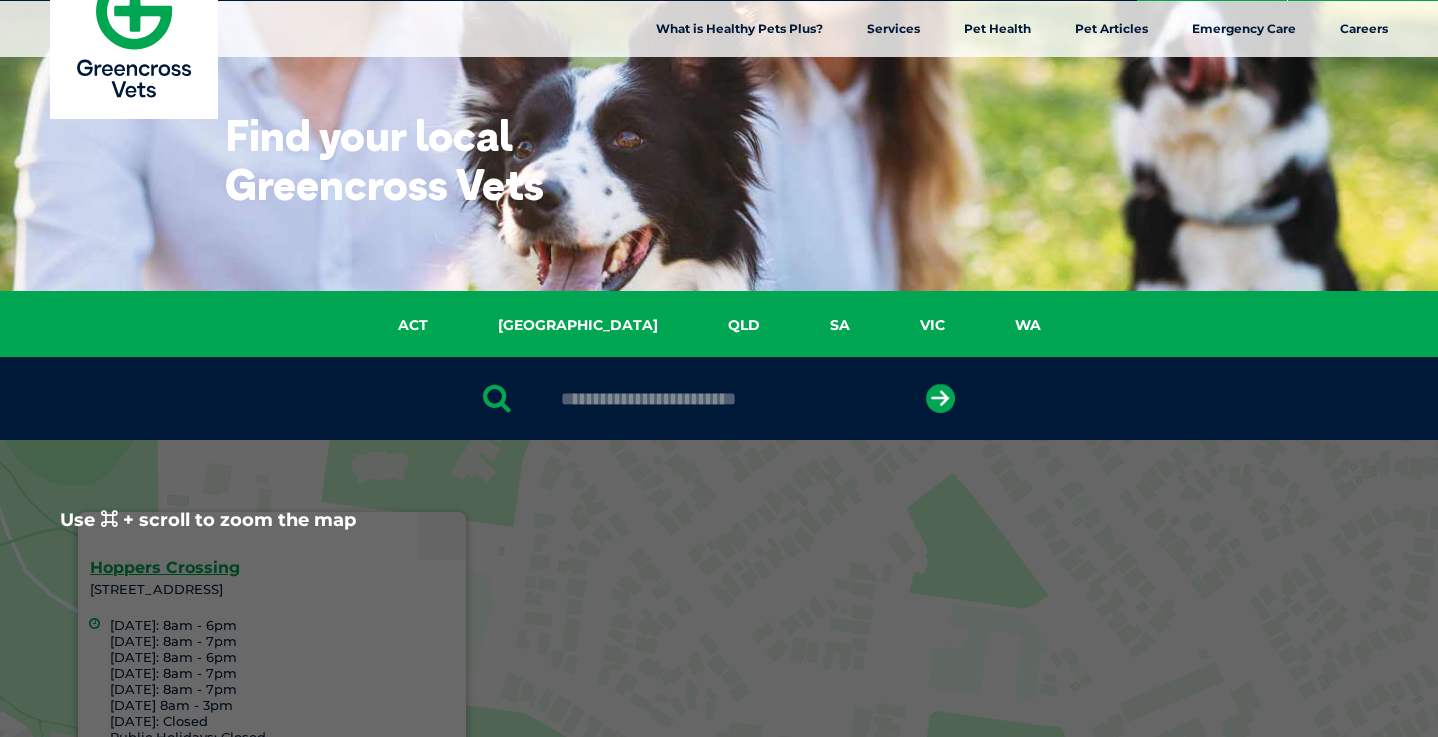 click on "Hoppers Crossing 58 Derrimut Rd, Hoppers Crossing VIC 3029
Monday: 8am - 6pm
Tuesday: 8am - 7pm
Wednesday: 8am - 6pm
Thursday: 8am - 7pm
Friday: 8am - 7pm
Saturday 8am - 3pm
Sunday: Closed
Public Holidays: Closed
Pet Emergency-
Greencross Vet Hospital Werribee  is open 24/7, 365 days
Call 03 8721 1414
Vet Link:   Click Here Tel:
03 9749 3011														 E-mail:   greencross.hopperscrossing@greencrossvet.com.au Book Online" at bounding box center [719, 826] 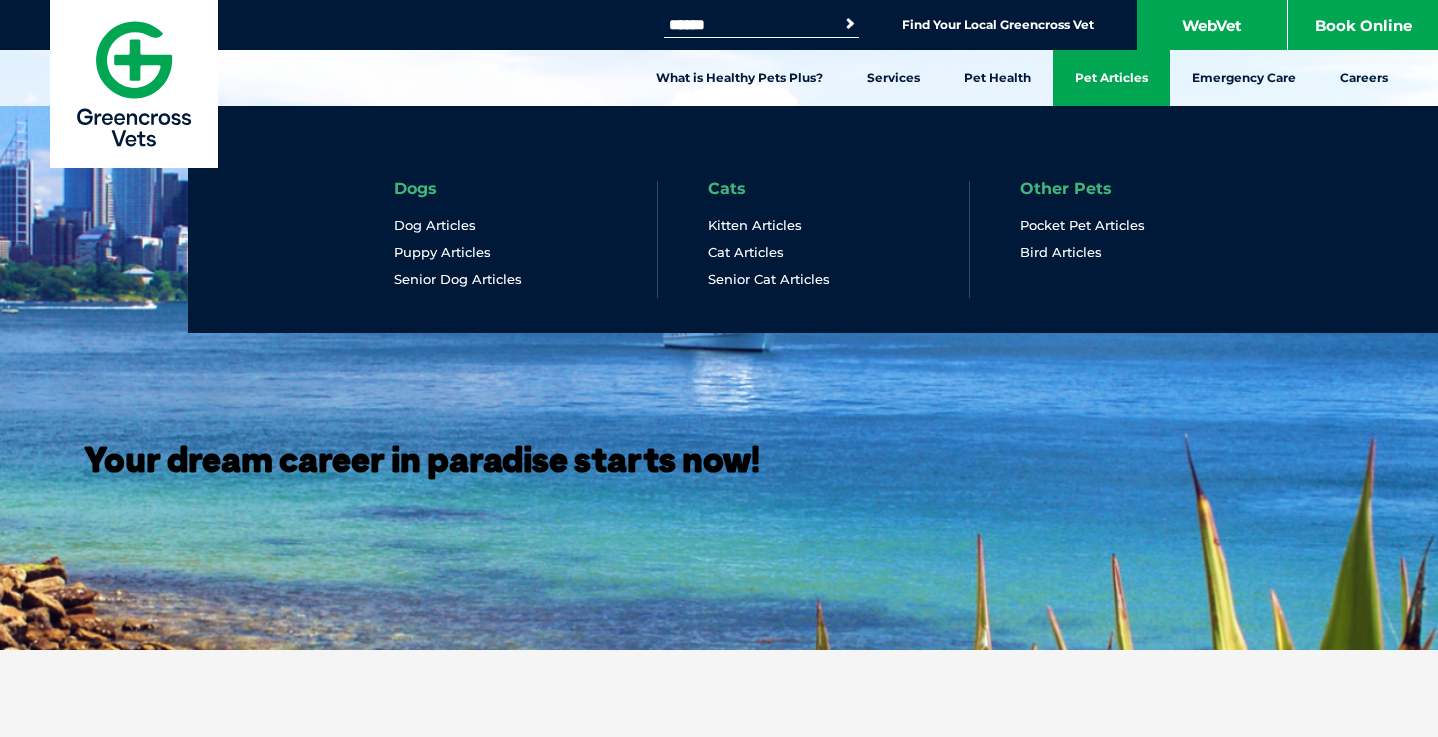 scroll, scrollTop: 0, scrollLeft: 0, axis: both 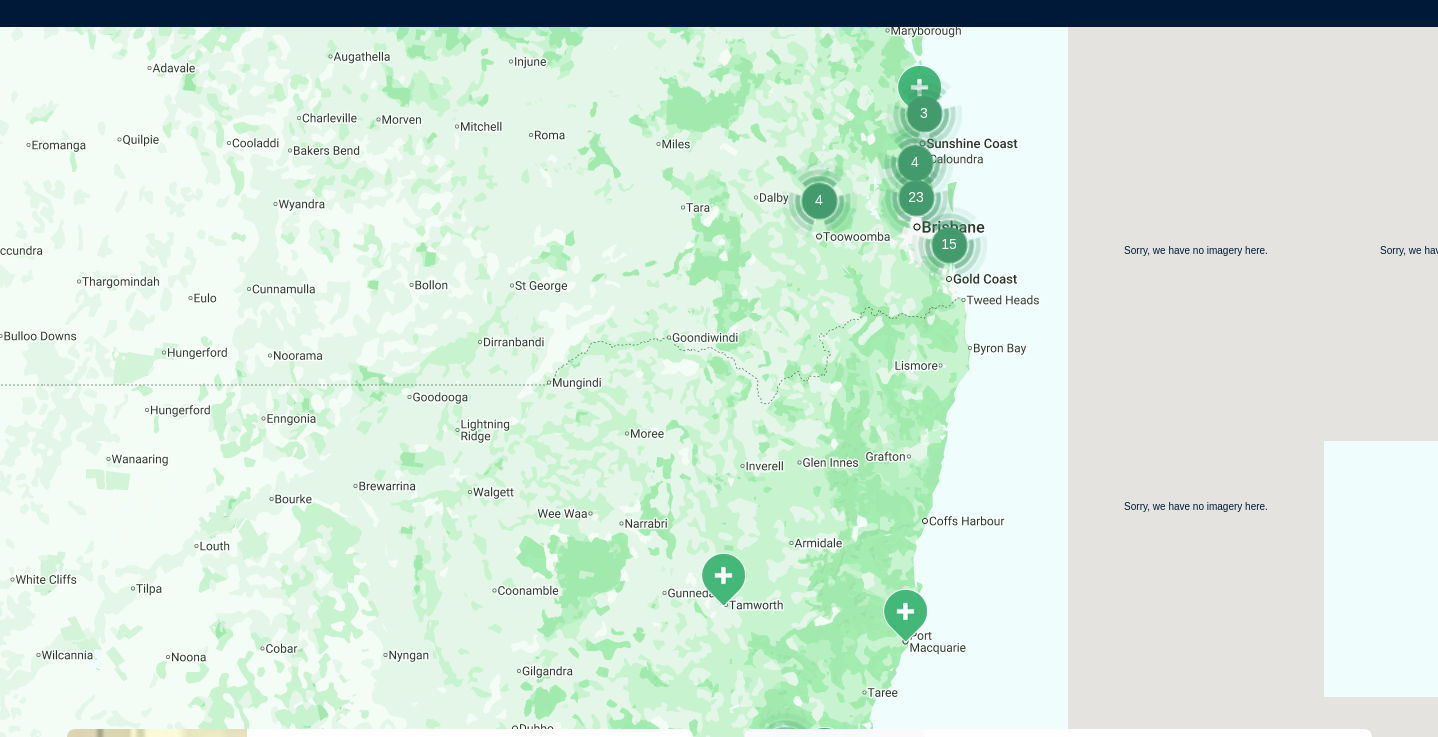 drag, startPoint x: 1109, startPoint y: 464, endPoint x: 1131, endPoint y: 329, distance: 136.78085 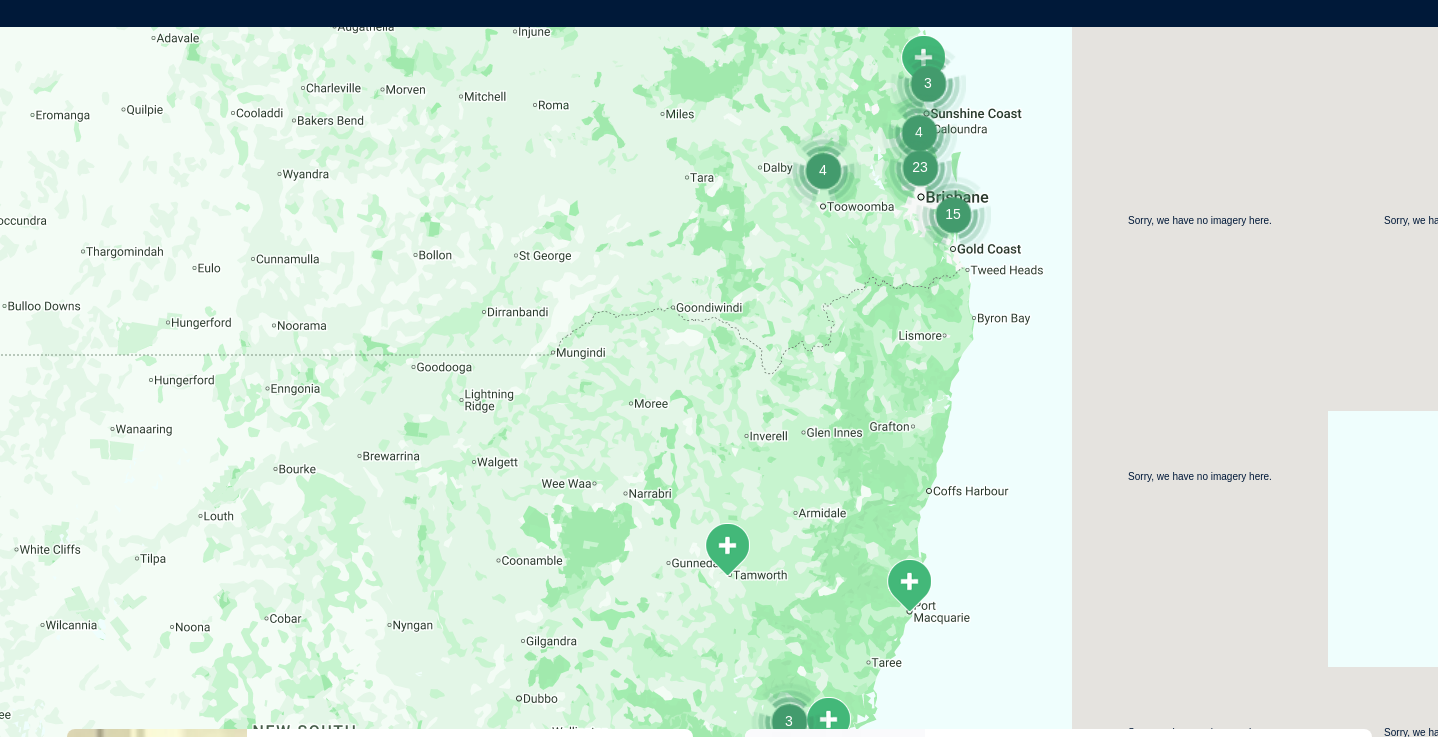 scroll, scrollTop: 489, scrollLeft: 0, axis: vertical 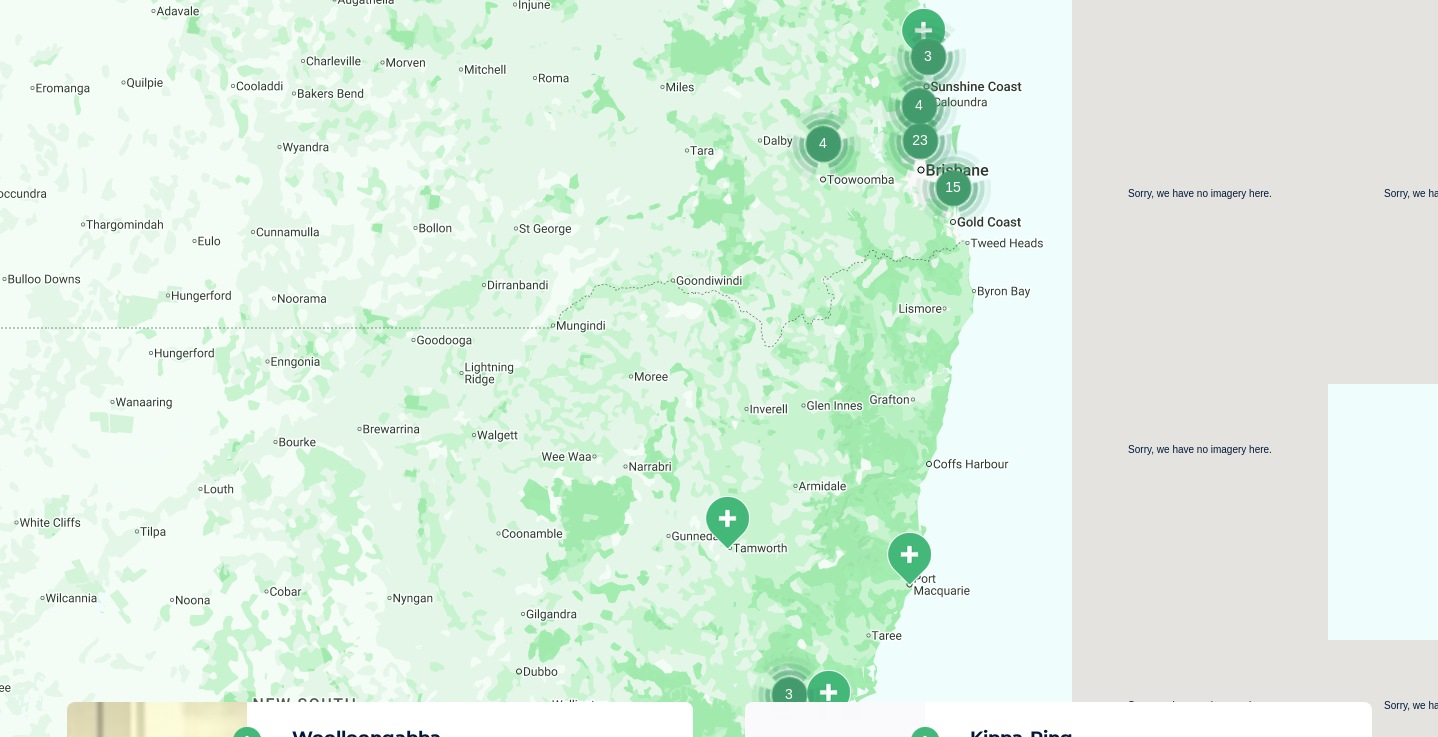 click at bounding box center (909, 558) 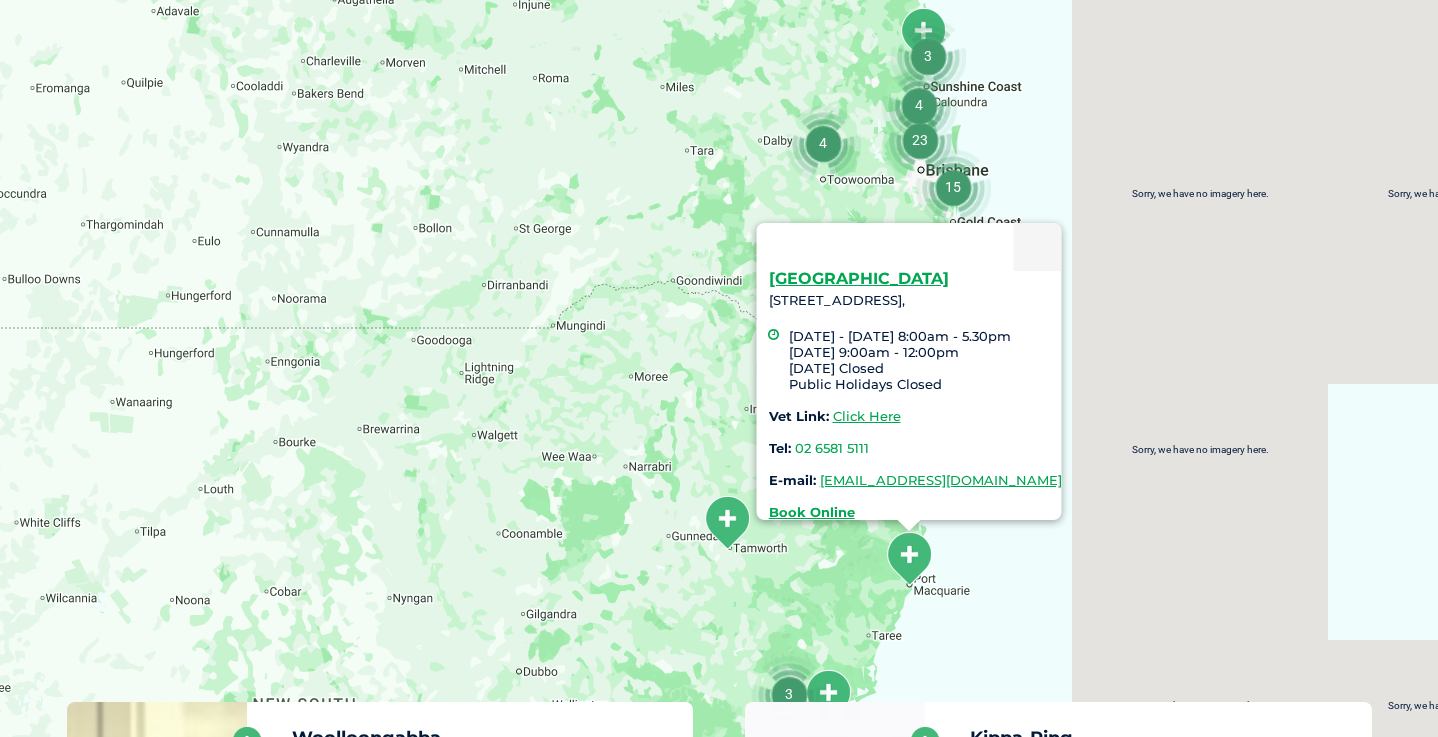 click on "[GEOGRAPHIC_DATA] [STREET_ADDRESS],
[DATE] - [DATE] 8:00am - 5.30pm
[DATE] 9:00am - 12:00pm
[DATE] Closed
Public Holidays Closed
Vet Link:   Click Here Tel:
02 6581 5111														 E-mail:   [EMAIL_ADDRESS][DOMAIN_NAME] Book Online" at bounding box center (915, 395) 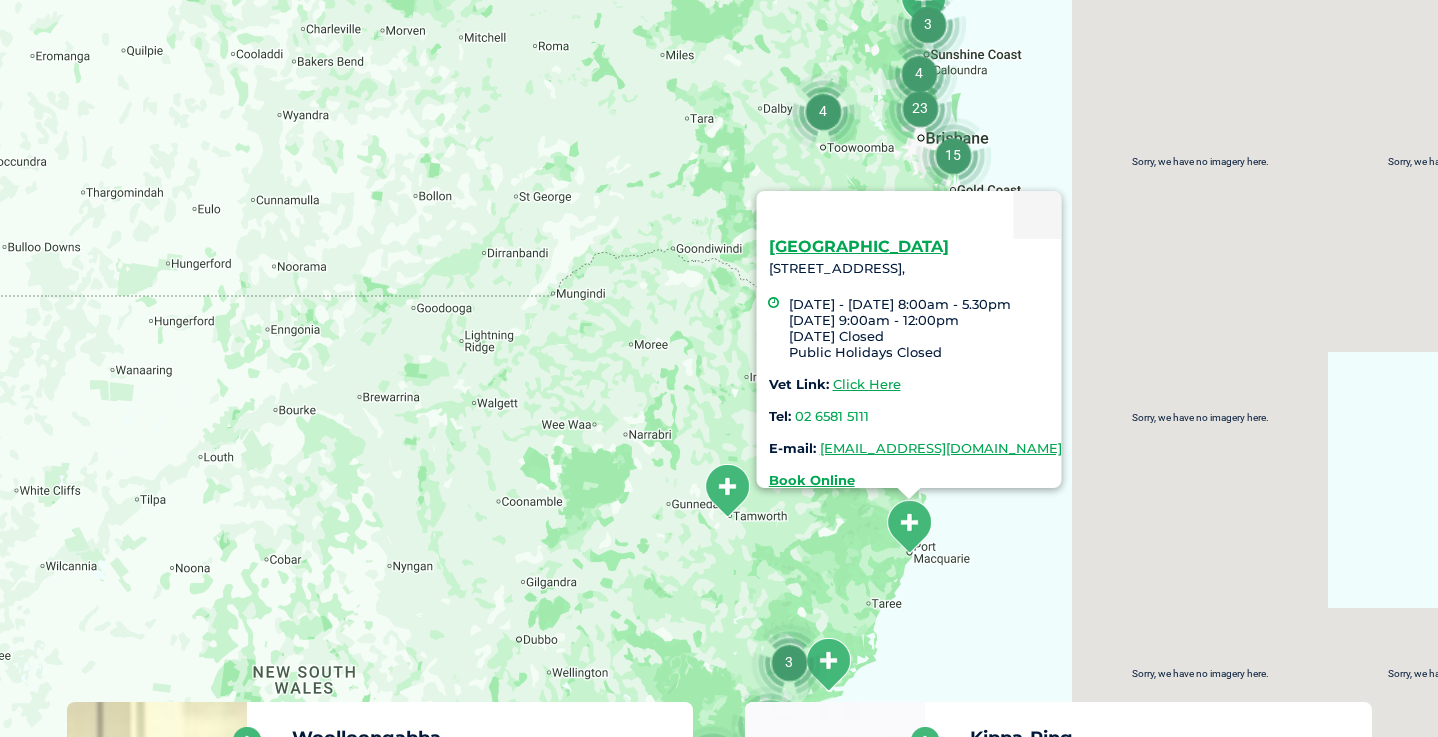 drag, startPoint x: 1050, startPoint y: 153, endPoint x: 1050, endPoint y: 81, distance: 72 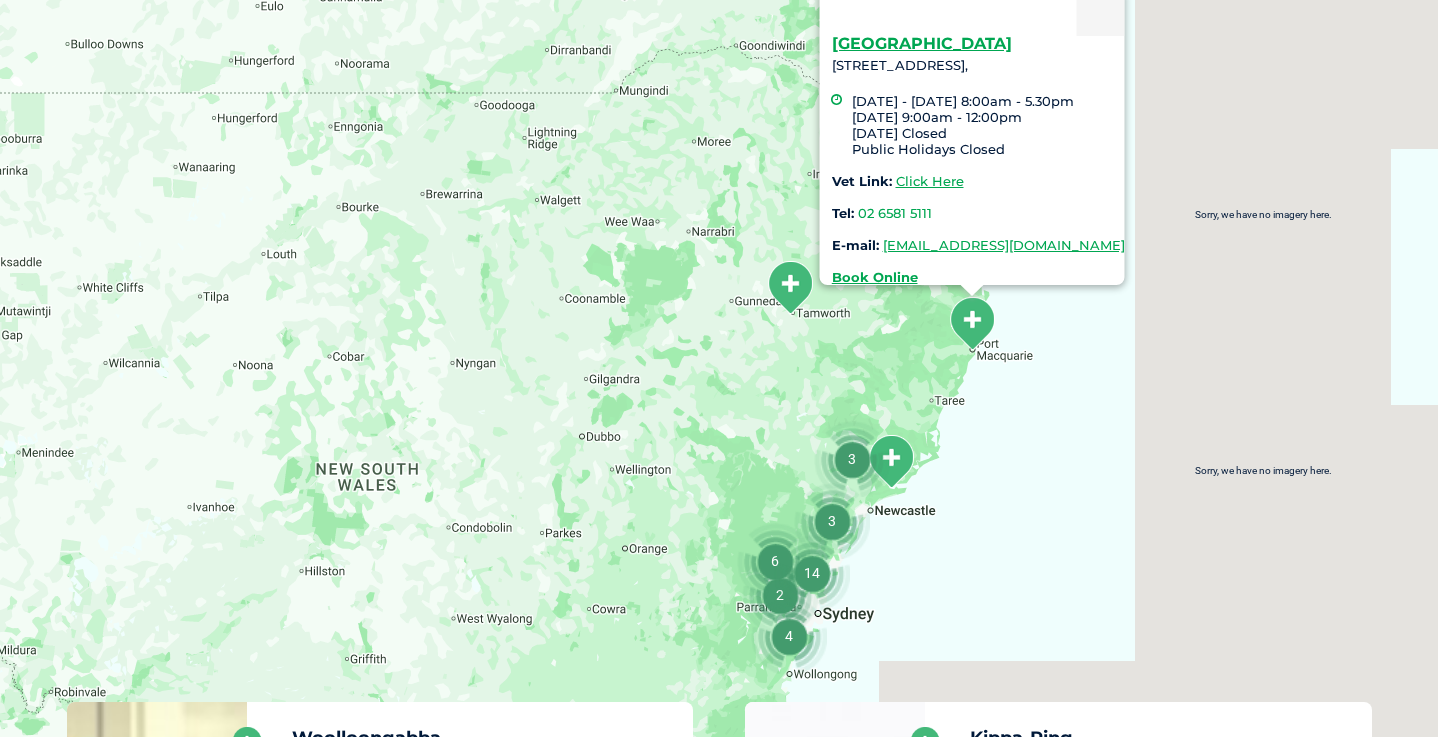 drag, startPoint x: 983, startPoint y: 555, endPoint x: 1046, endPoint y: 389, distance: 177.55281 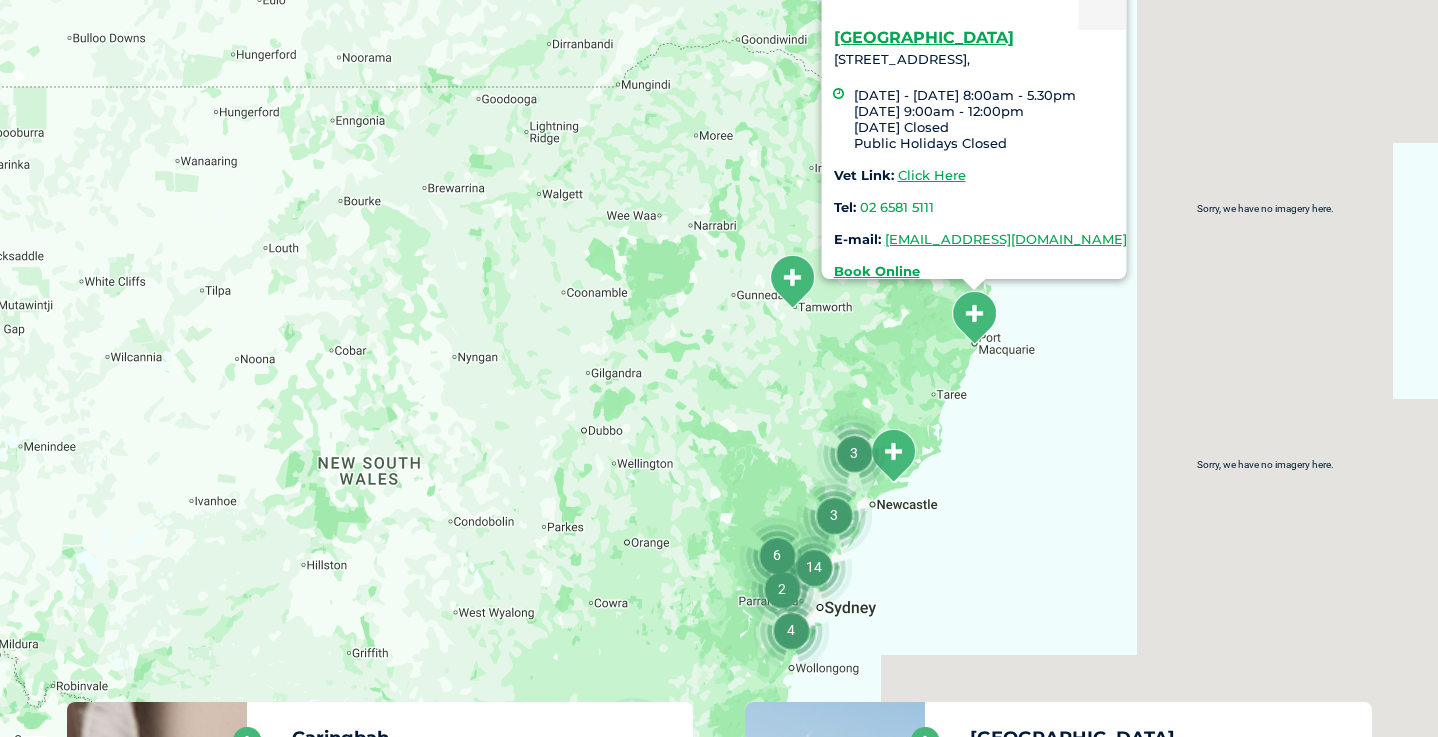 click at bounding box center [893, 455] 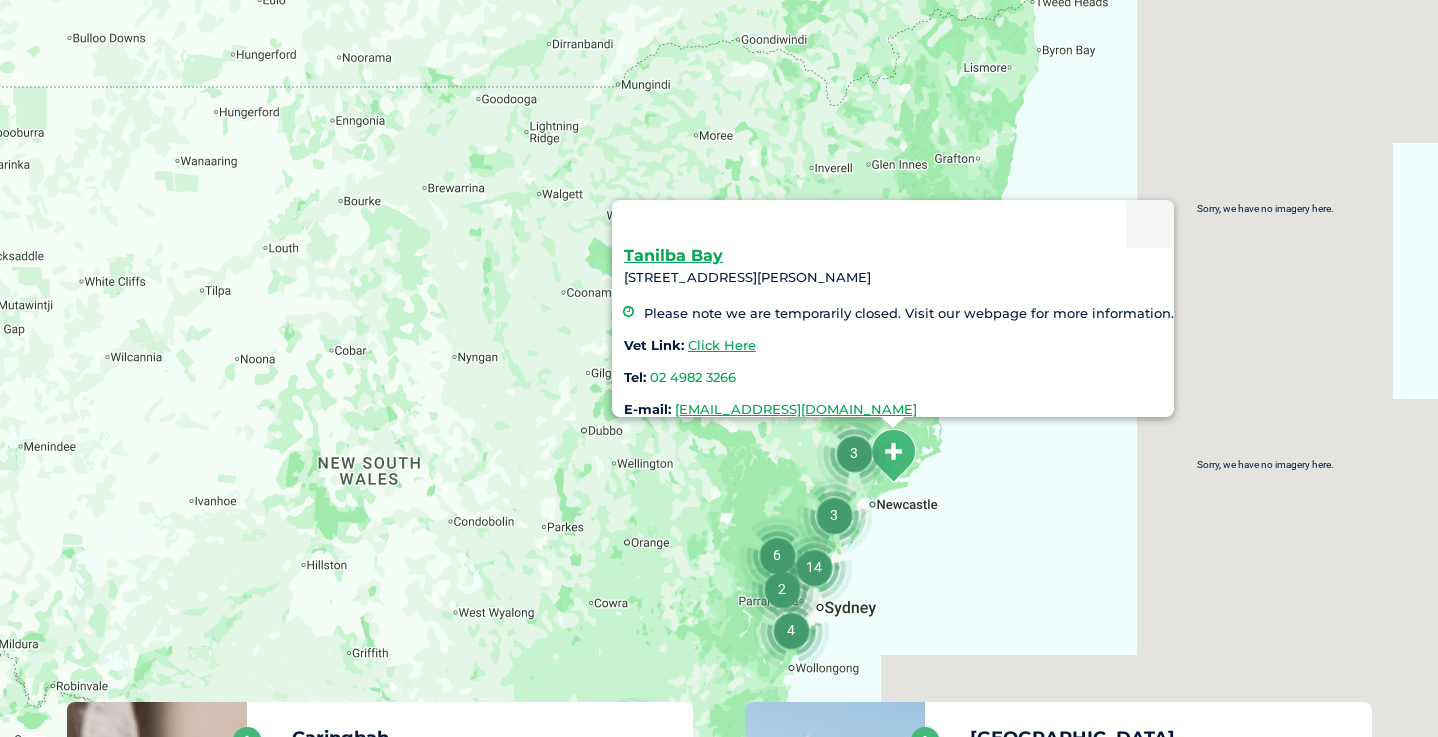 click at bounding box center (854, 453) 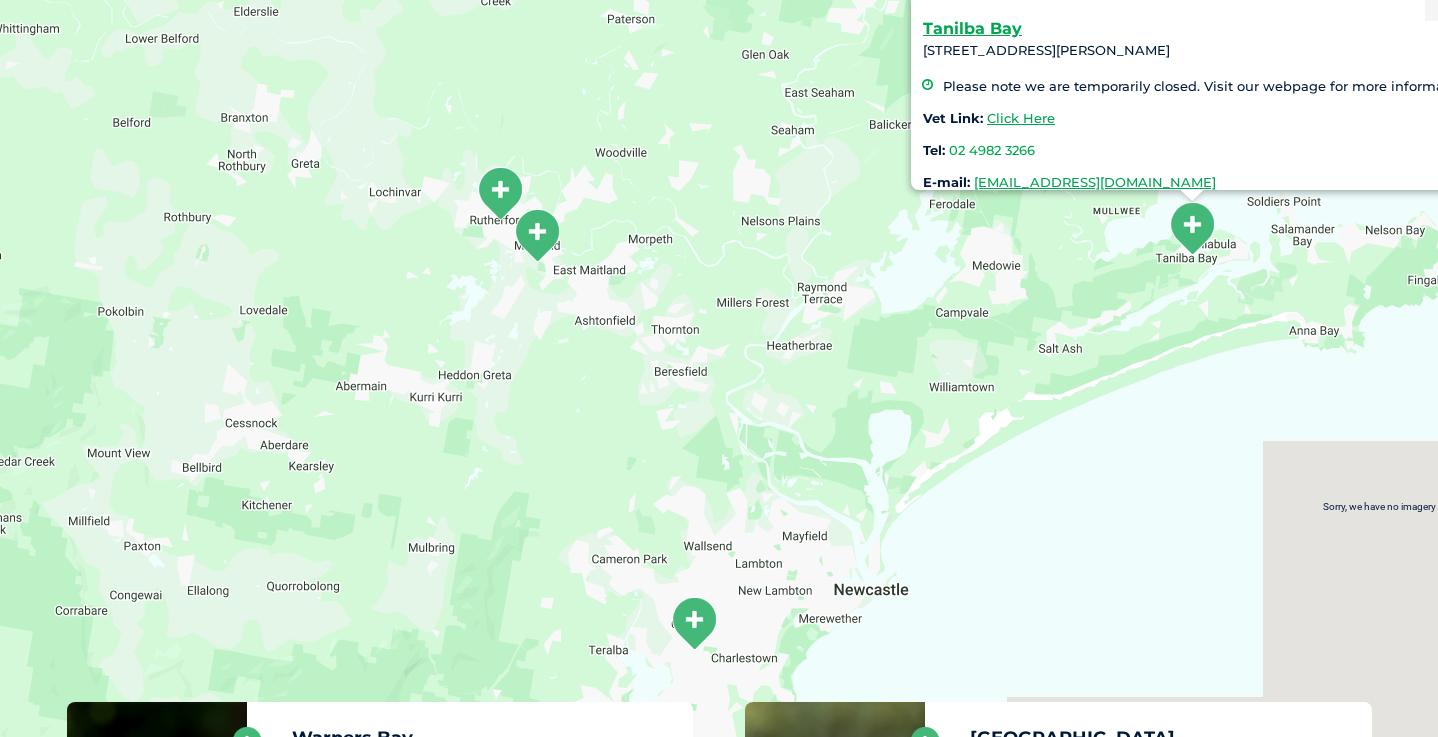 drag, startPoint x: 1206, startPoint y: 505, endPoint x: 1038, endPoint y: 569, distance: 179.77763 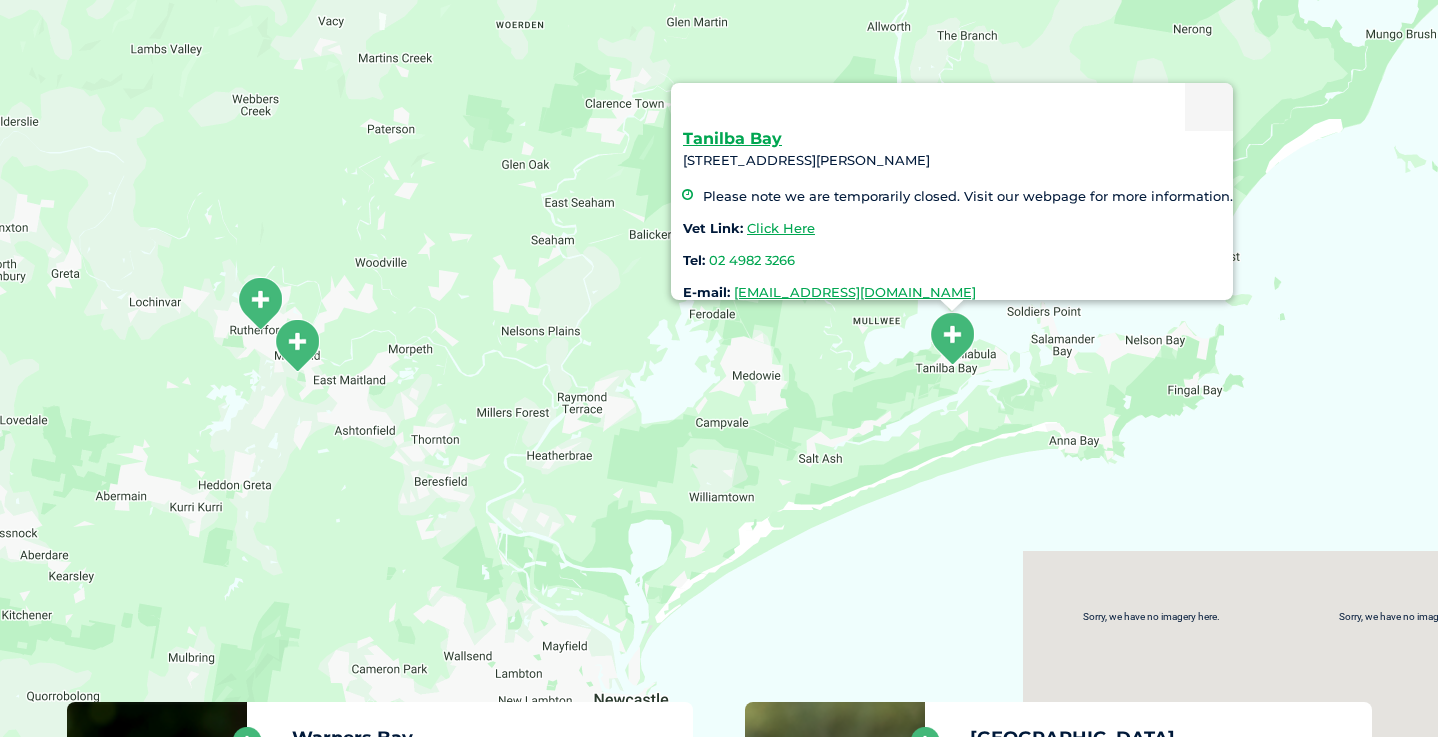 drag, startPoint x: 1092, startPoint y: 506, endPoint x: 901, endPoint y: 604, distance: 214.67418 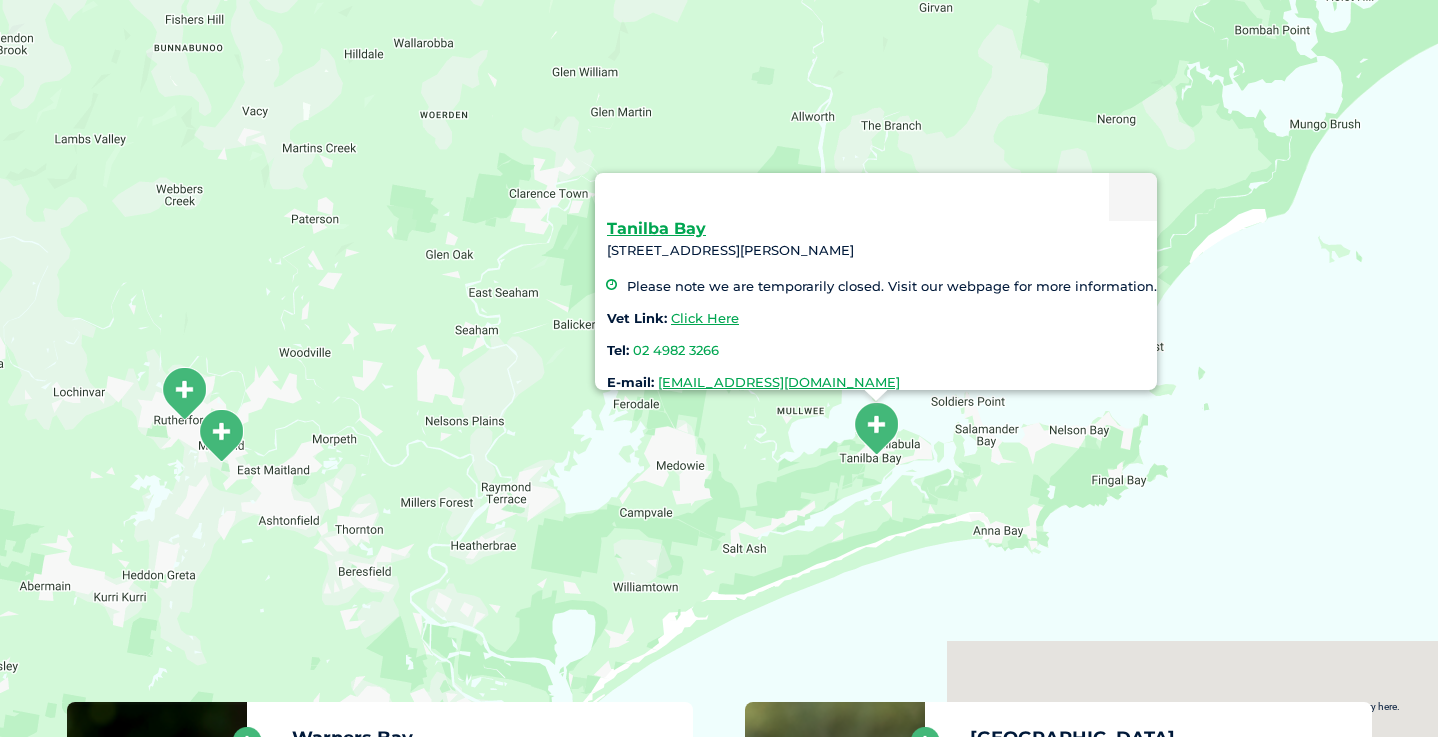 drag, startPoint x: 1199, startPoint y: 393, endPoint x: 1103, endPoint y: 512, distance: 152.89539 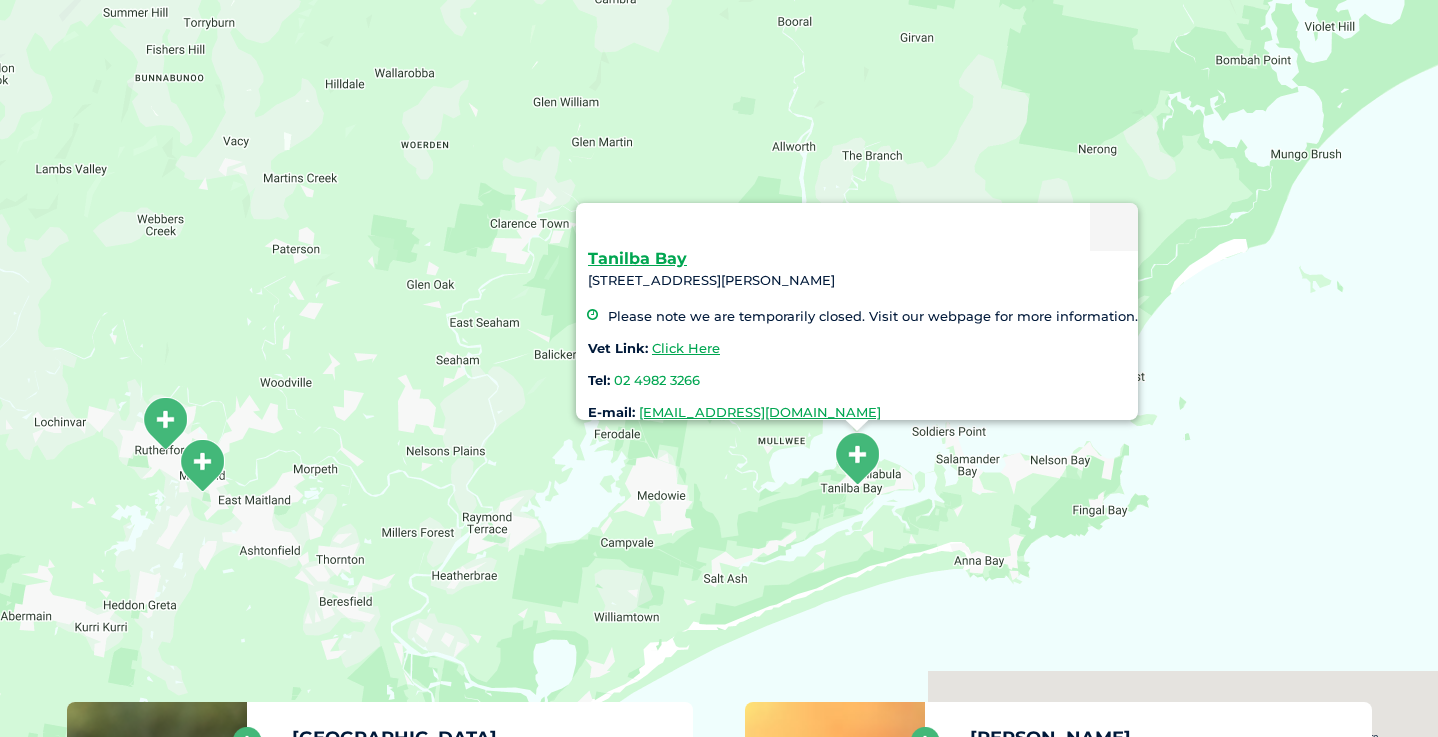 click at bounding box center (202, 465) 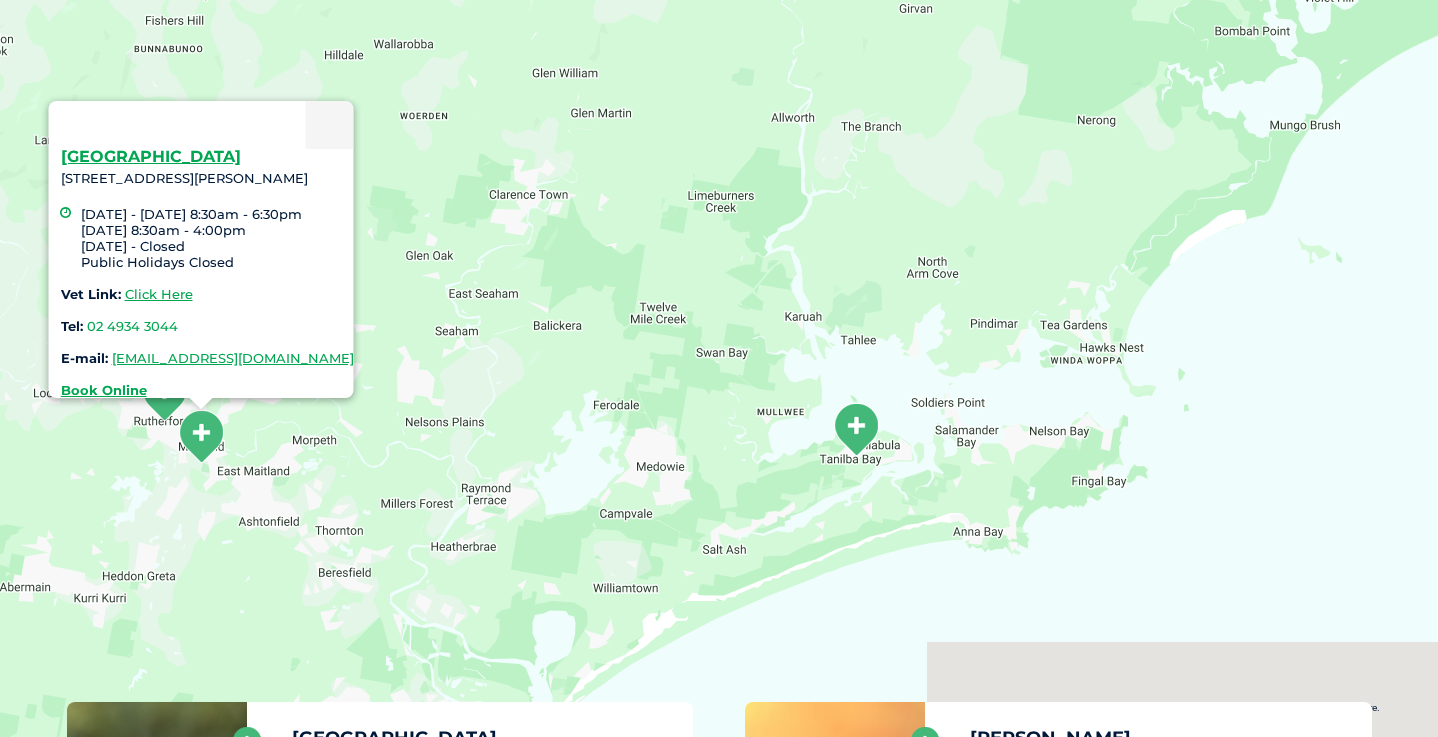 drag, startPoint x: 1235, startPoint y: 430, endPoint x: 1168, endPoint y: 401, distance: 73.00685 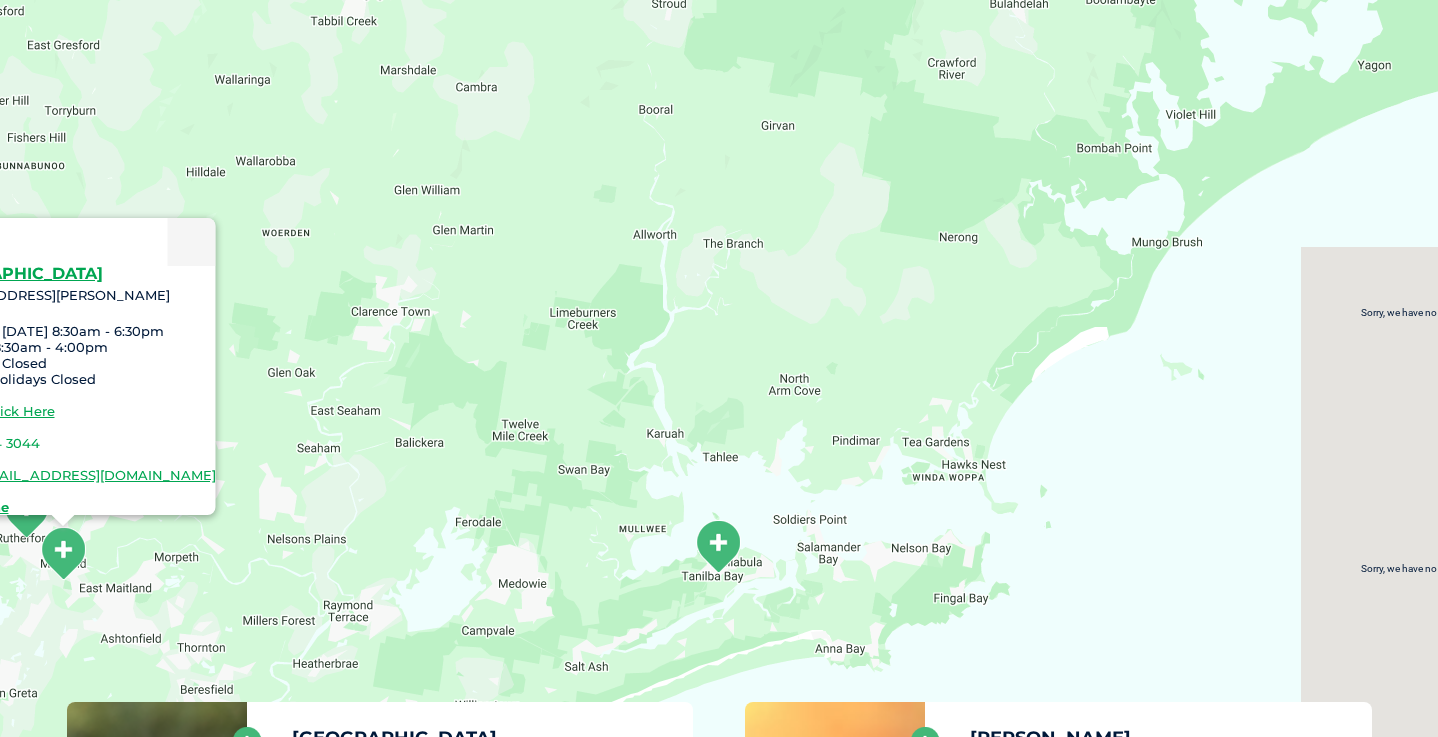 drag, startPoint x: 1225, startPoint y: 352, endPoint x: 1108, endPoint y: 471, distance: 166.8832 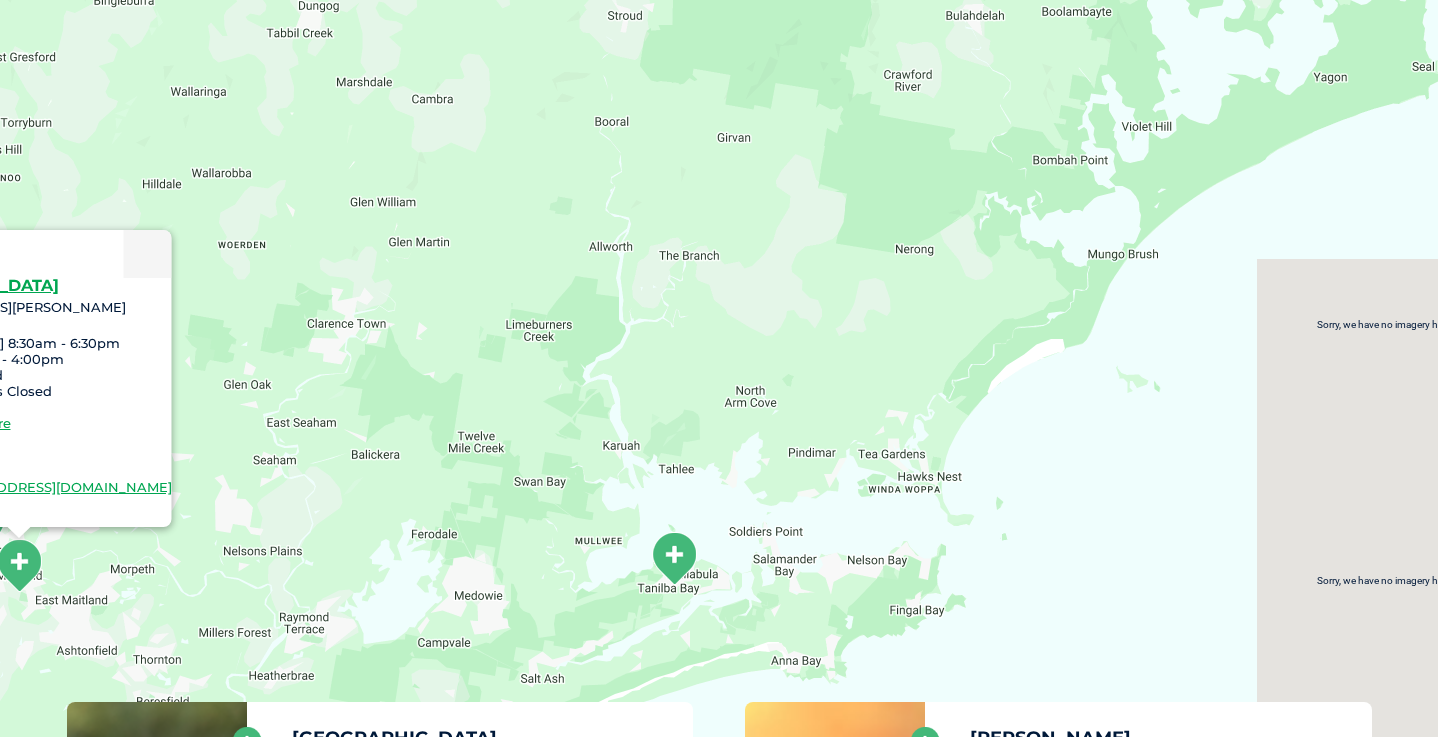 drag, startPoint x: 1119, startPoint y: 394, endPoint x: 1078, endPoint y: 406, distance: 42.72002 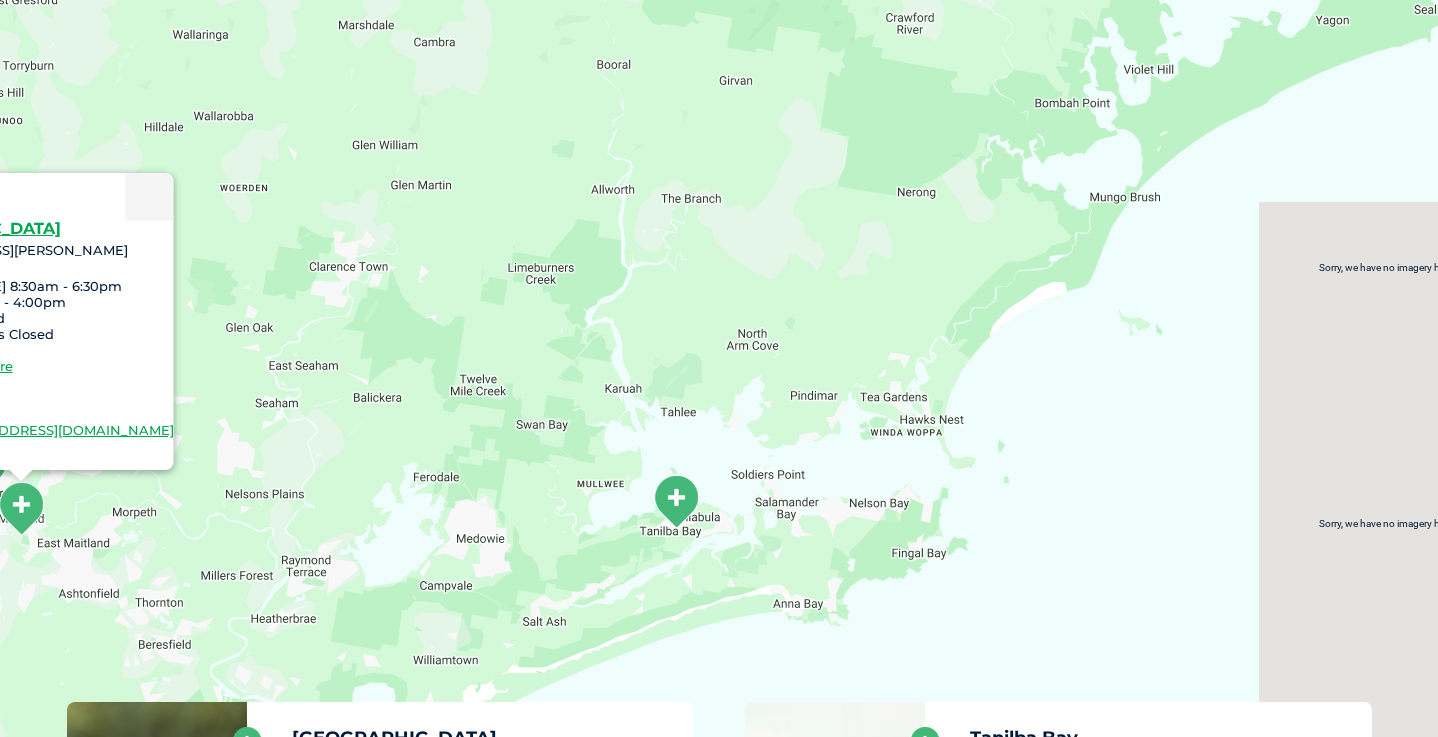 drag, startPoint x: 1025, startPoint y: 446, endPoint x: 1027, endPoint y: 386, distance: 60.033325 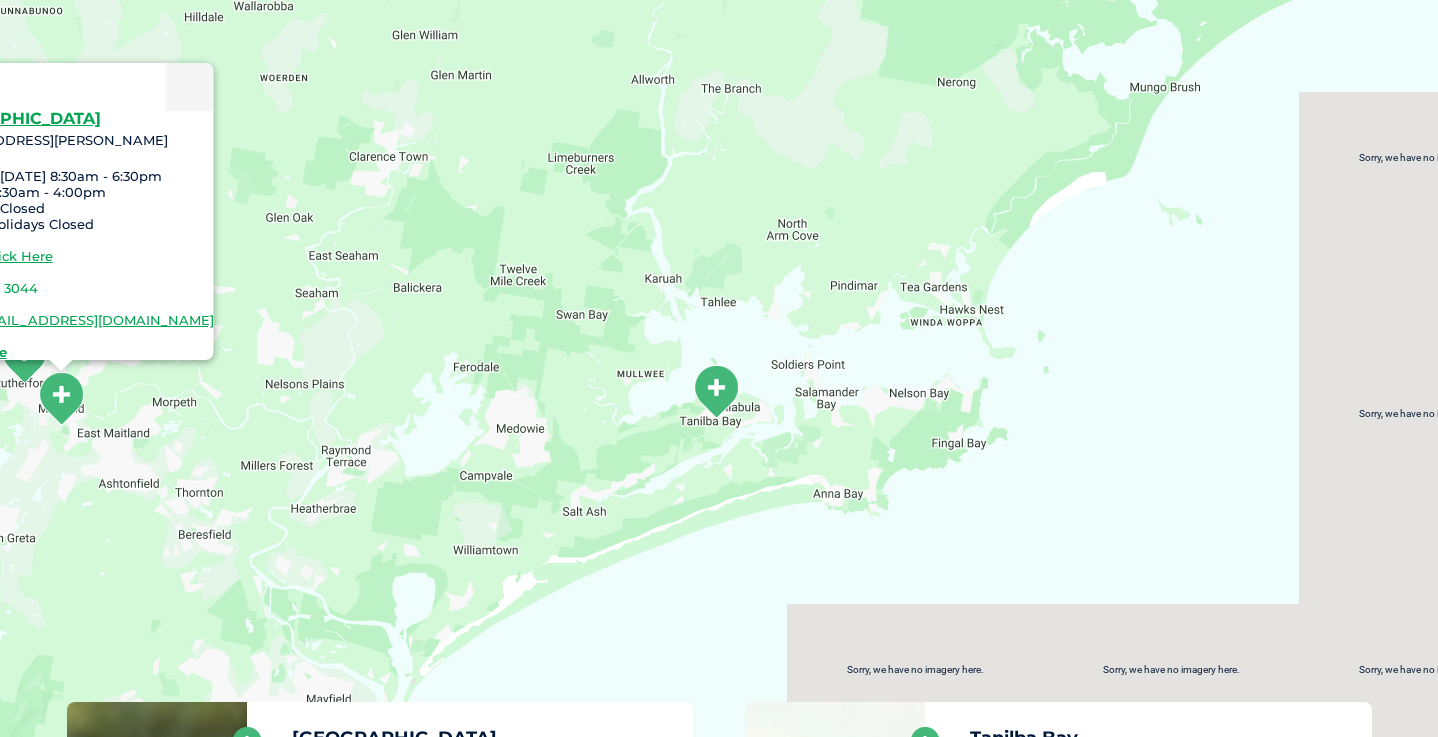 drag, startPoint x: 1006, startPoint y: 583, endPoint x: 1057, endPoint y: 445, distance: 147.12239 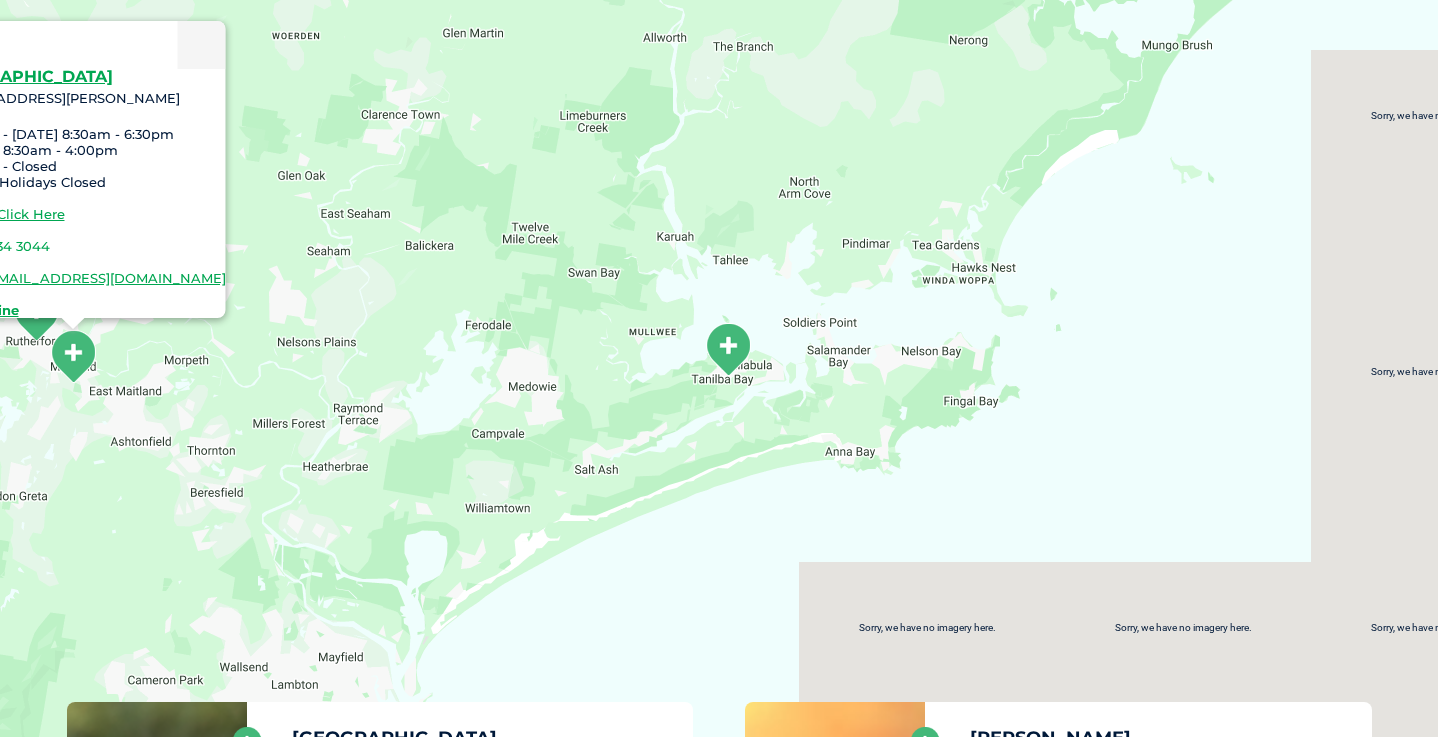 drag, startPoint x: 917, startPoint y: 482, endPoint x: 931, endPoint y: 429, distance: 54.81788 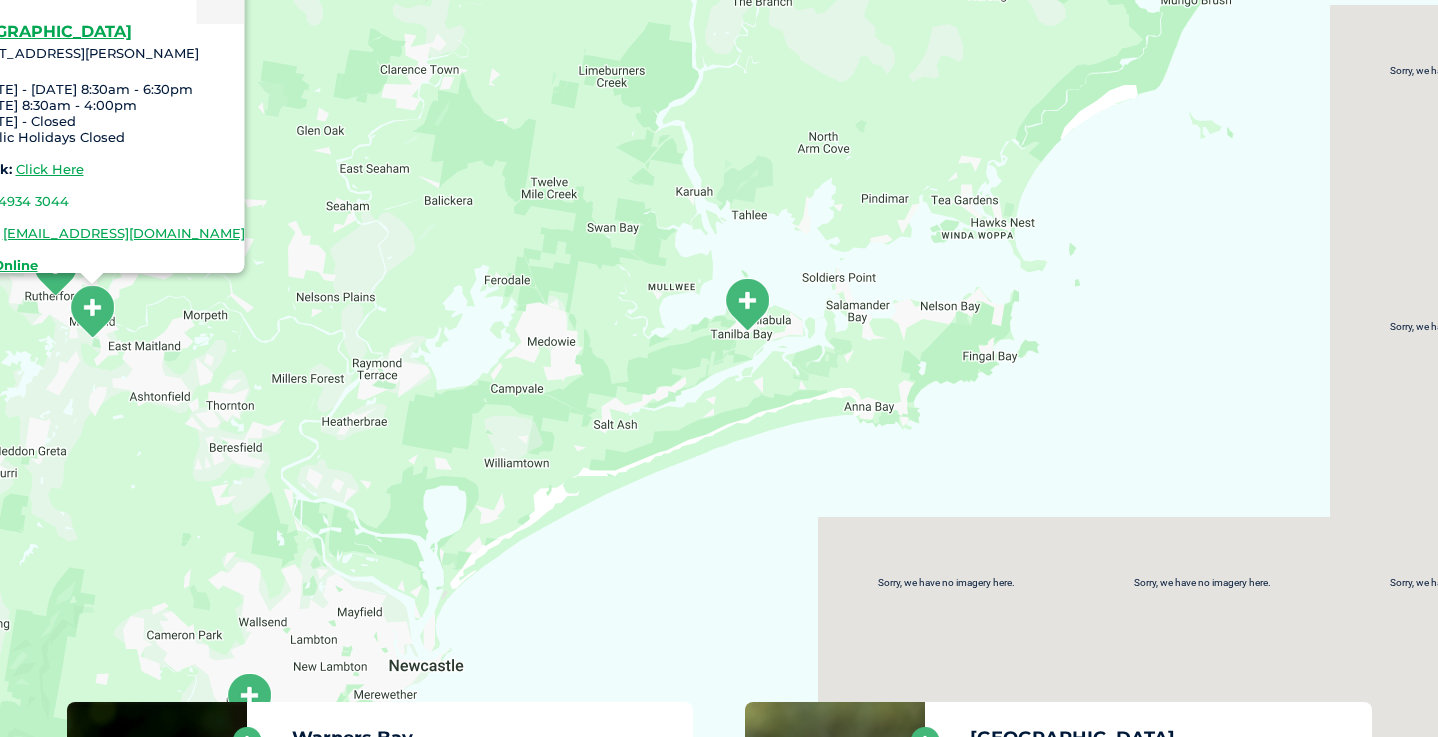 click at bounding box center (747, 304) 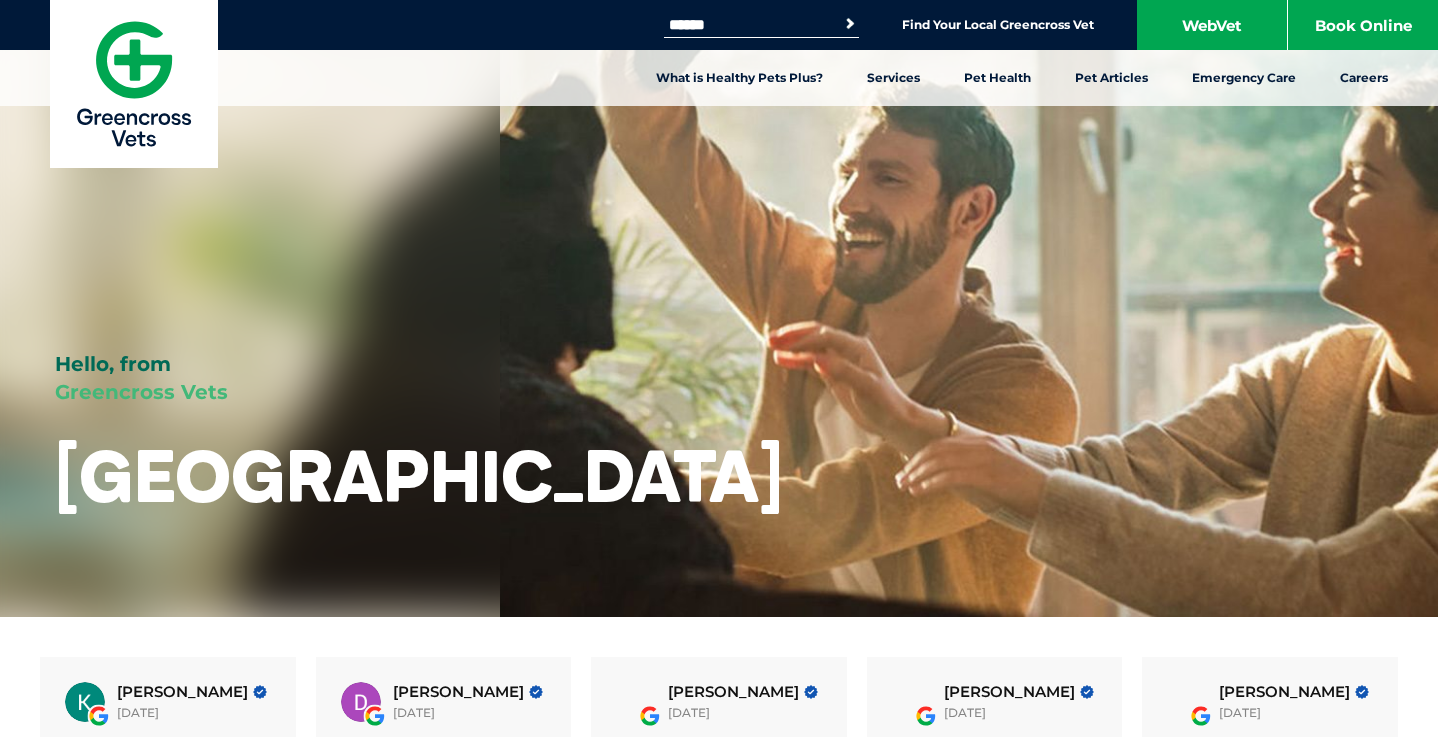 scroll, scrollTop: 0, scrollLeft: 0, axis: both 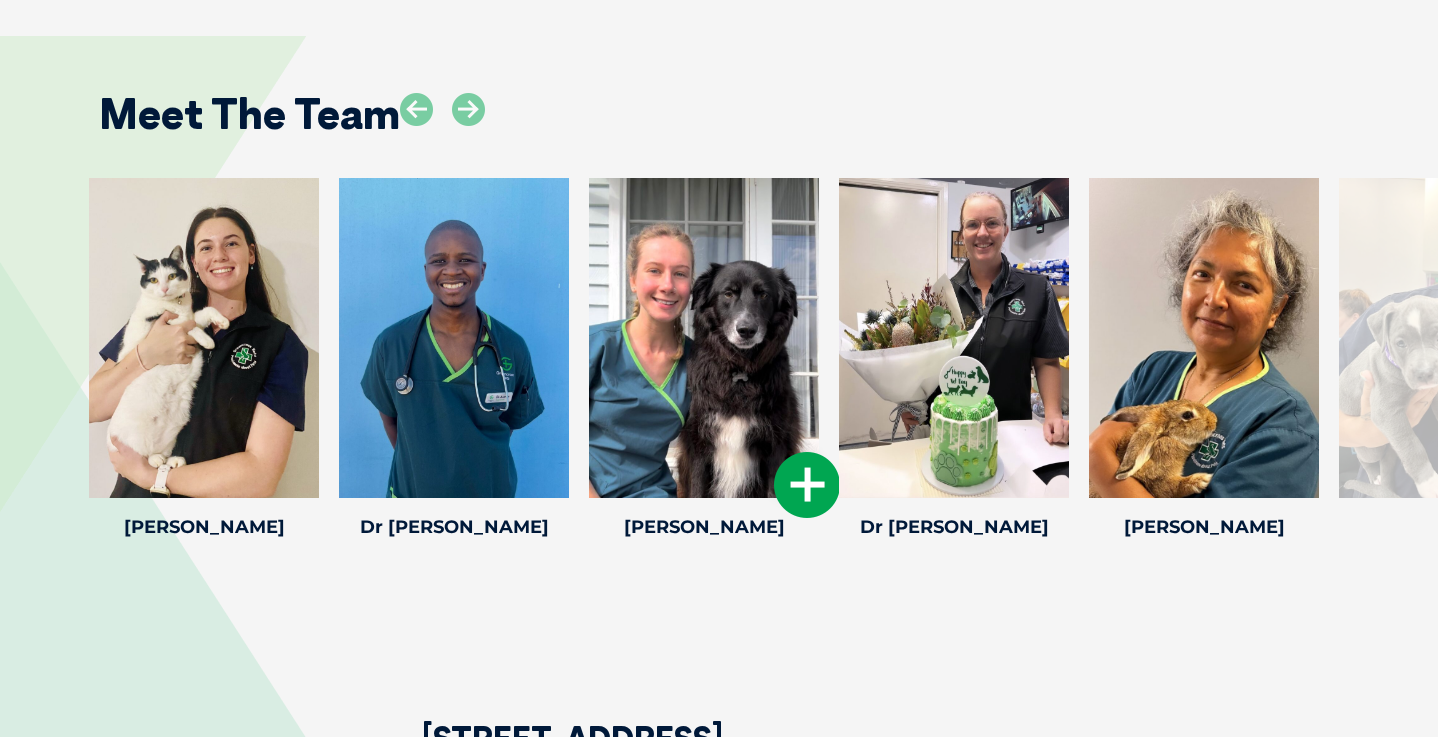 click at bounding box center [807, 485] 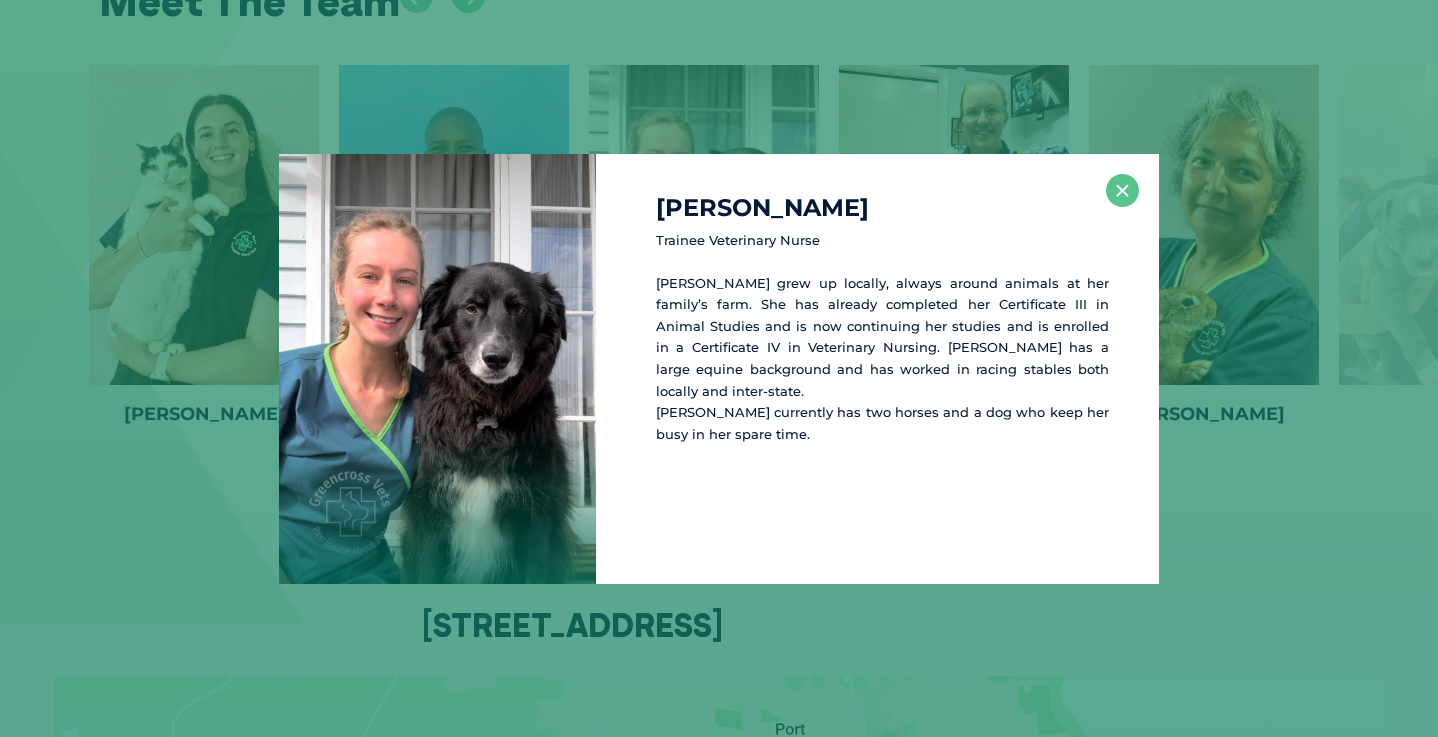 scroll, scrollTop: 3274, scrollLeft: 0, axis: vertical 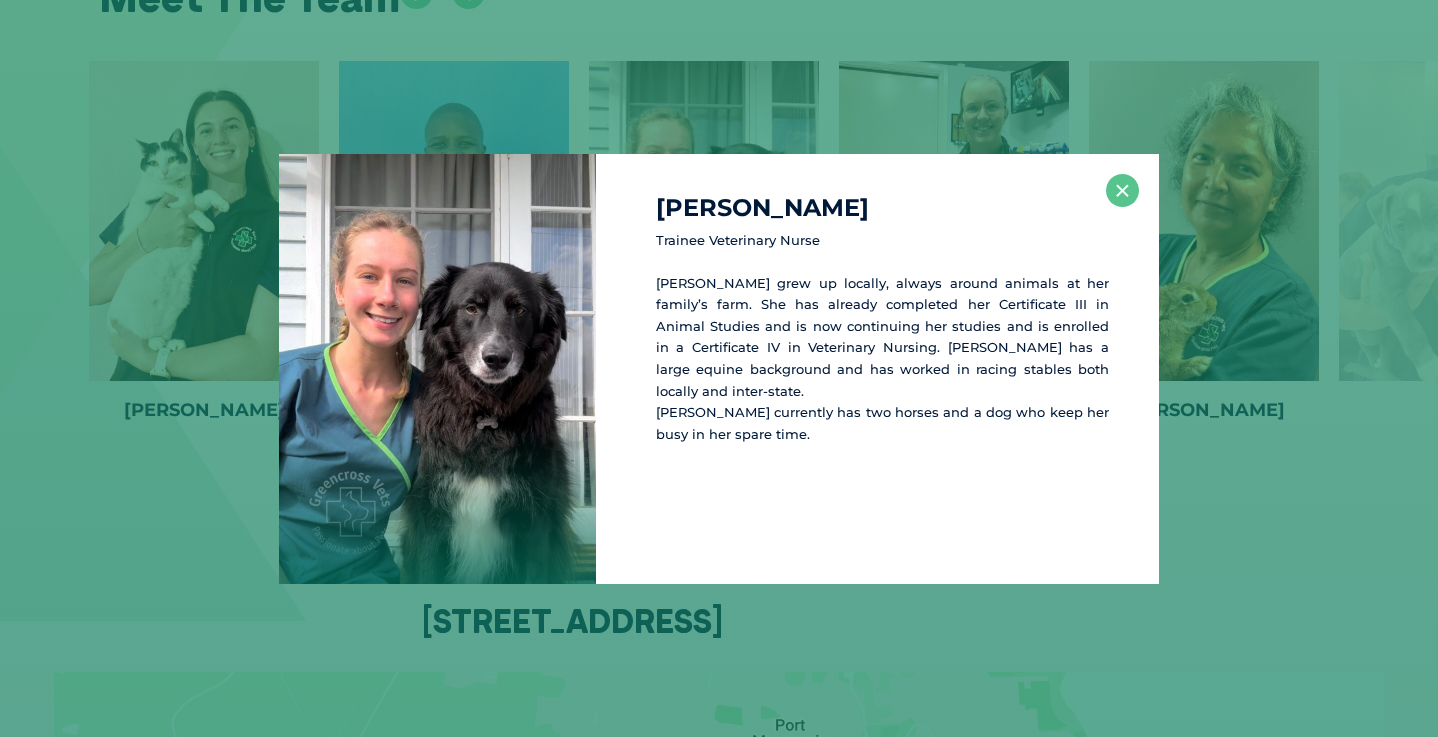 click on "[PERSON_NAME]
Trainee Veterinary Nurse
[PERSON_NAME] grew up locally, always around animals at her family’s farm. She has already completed her Certificate III in Animal Studies and is now continuing her studies and is enrolled in a Certificate IV in Veterinary Nursing. [PERSON_NAME] has a large equine background and has worked in racing stables both locally and inter-state.
[PERSON_NAME] currently has two horses and a dog who keep her busy in her spare time.
×" at bounding box center (719, 369) 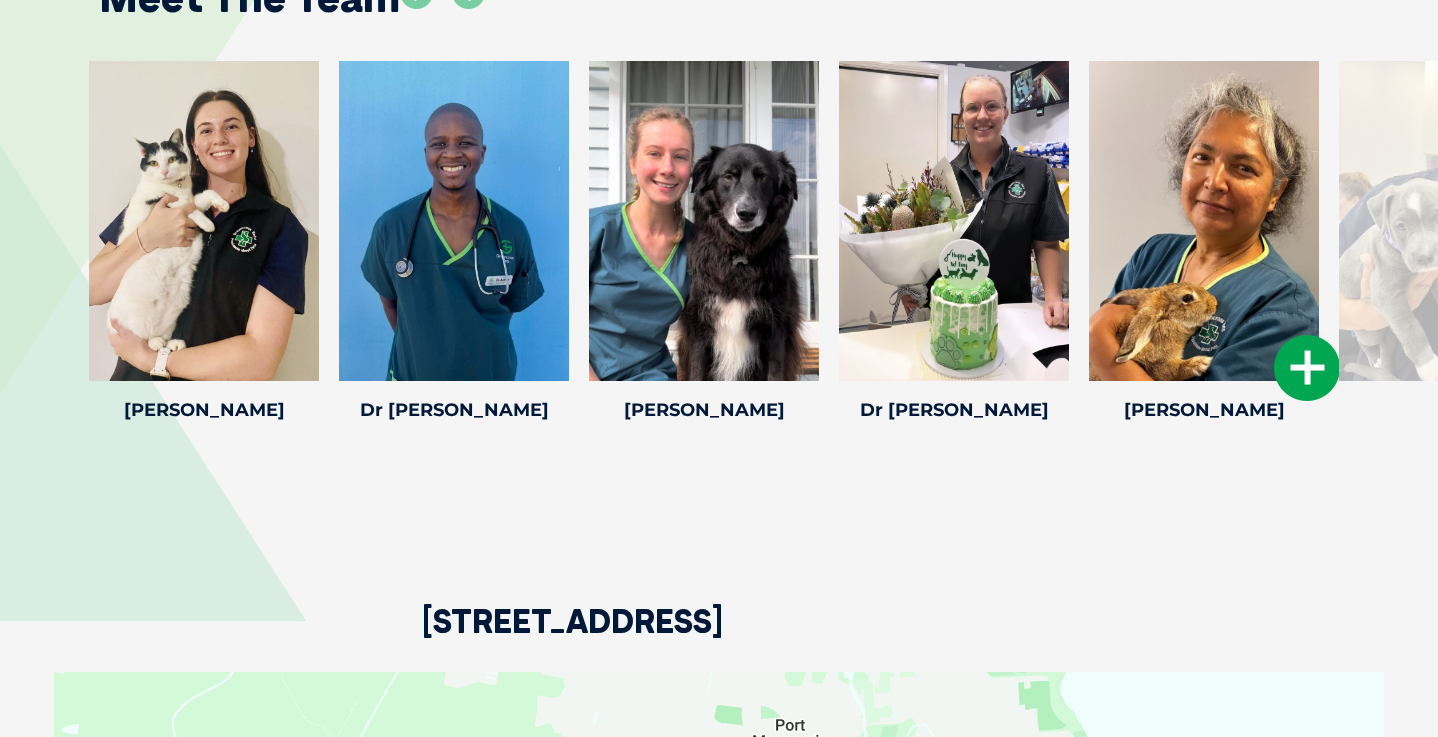 click at bounding box center (1307, 368) 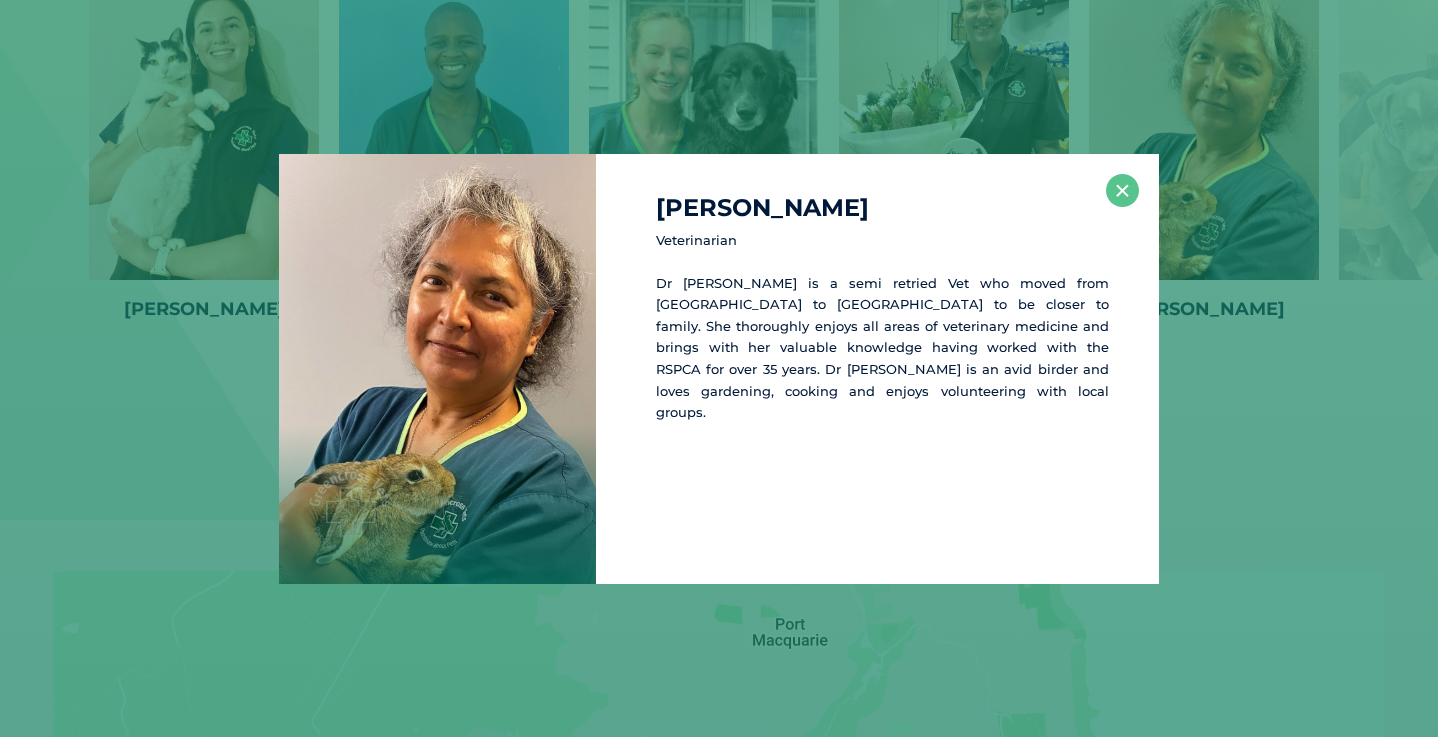 scroll, scrollTop: 3391, scrollLeft: 0, axis: vertical 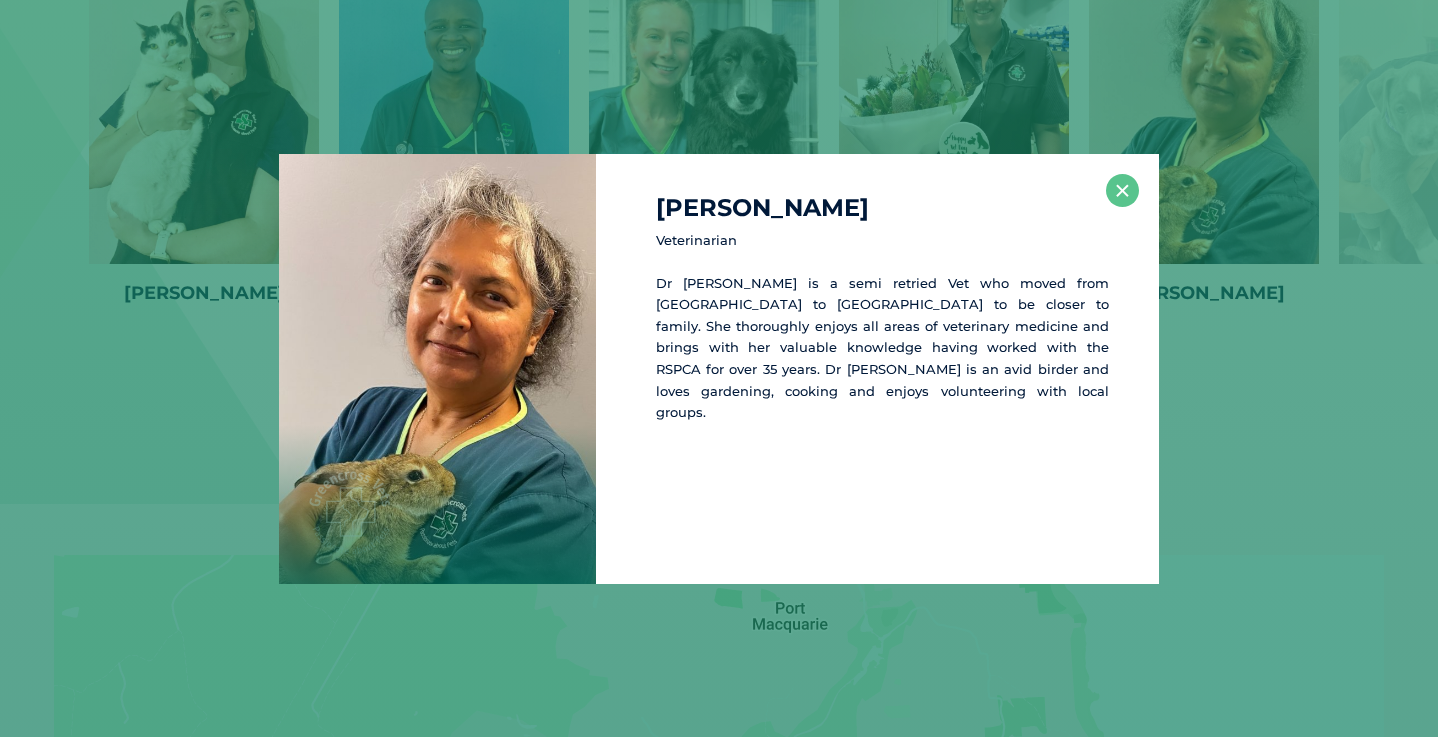 click on "Dr Rohini Fischer
Veterinarian
Dr Rohini is a semi retried Vet who moved from Sydney to Port Macquarie to be closer to family. She thoroughly enjoys all areas of veterinary medicine and brings with her valuable knowledge having worked with the RSPCA for over 35 years. Dr Rohini is an avid birder and loves gardening, cooking and enjoys volunteering with local groups.
×" at bounding box center (719, 369) 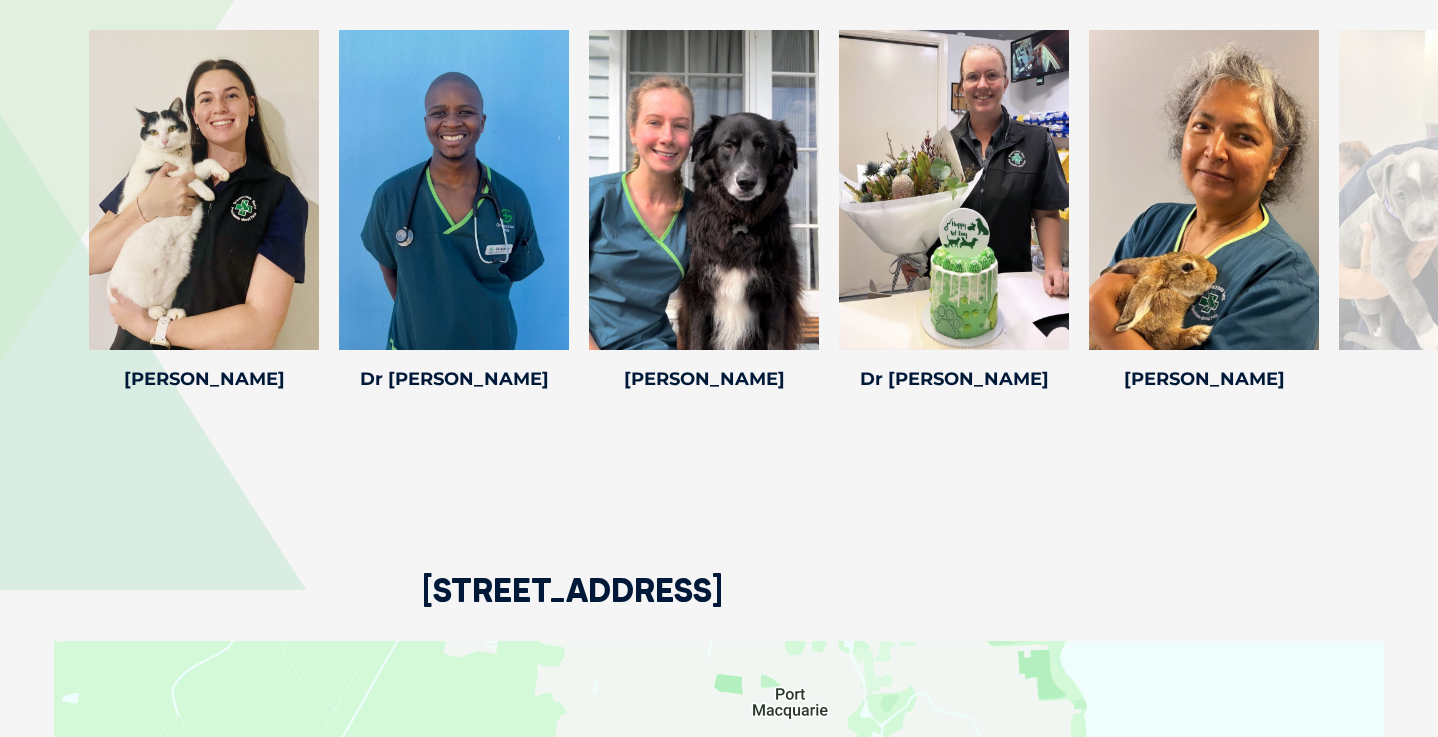 scroll, scrollTop: 3294, scrollLeft: 0, axis: vertical 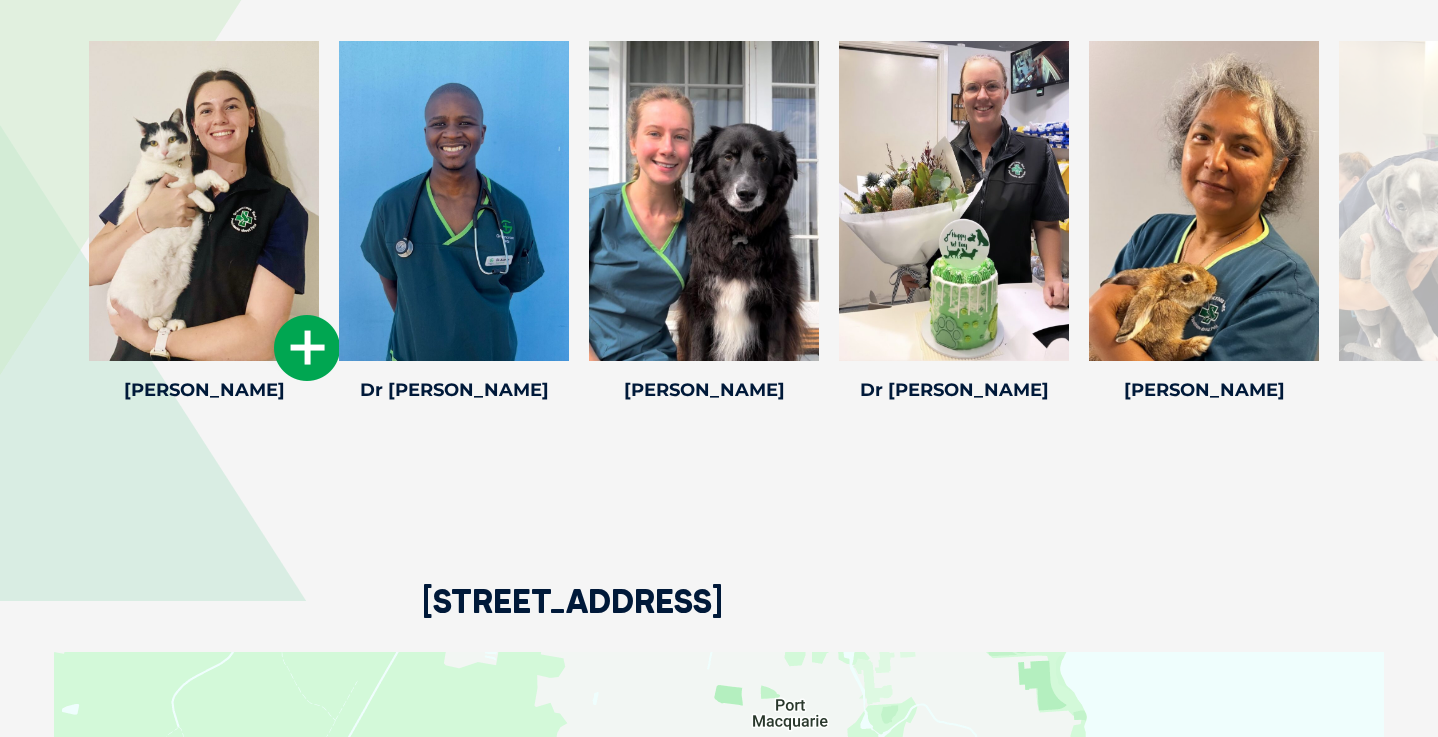 click at bounding box center [204, 201] 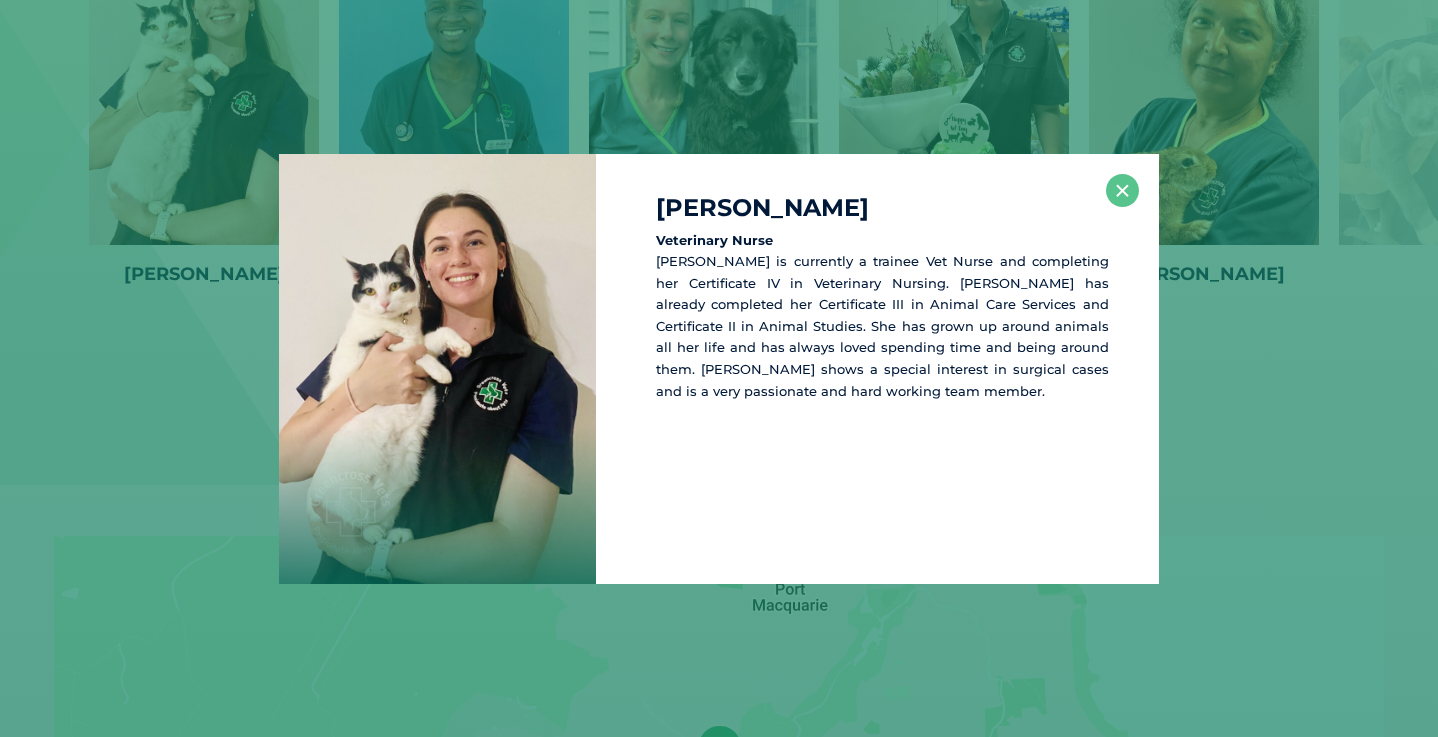 scroll, scrollTop: 3411, scrollLeft: 0, axis: vertical 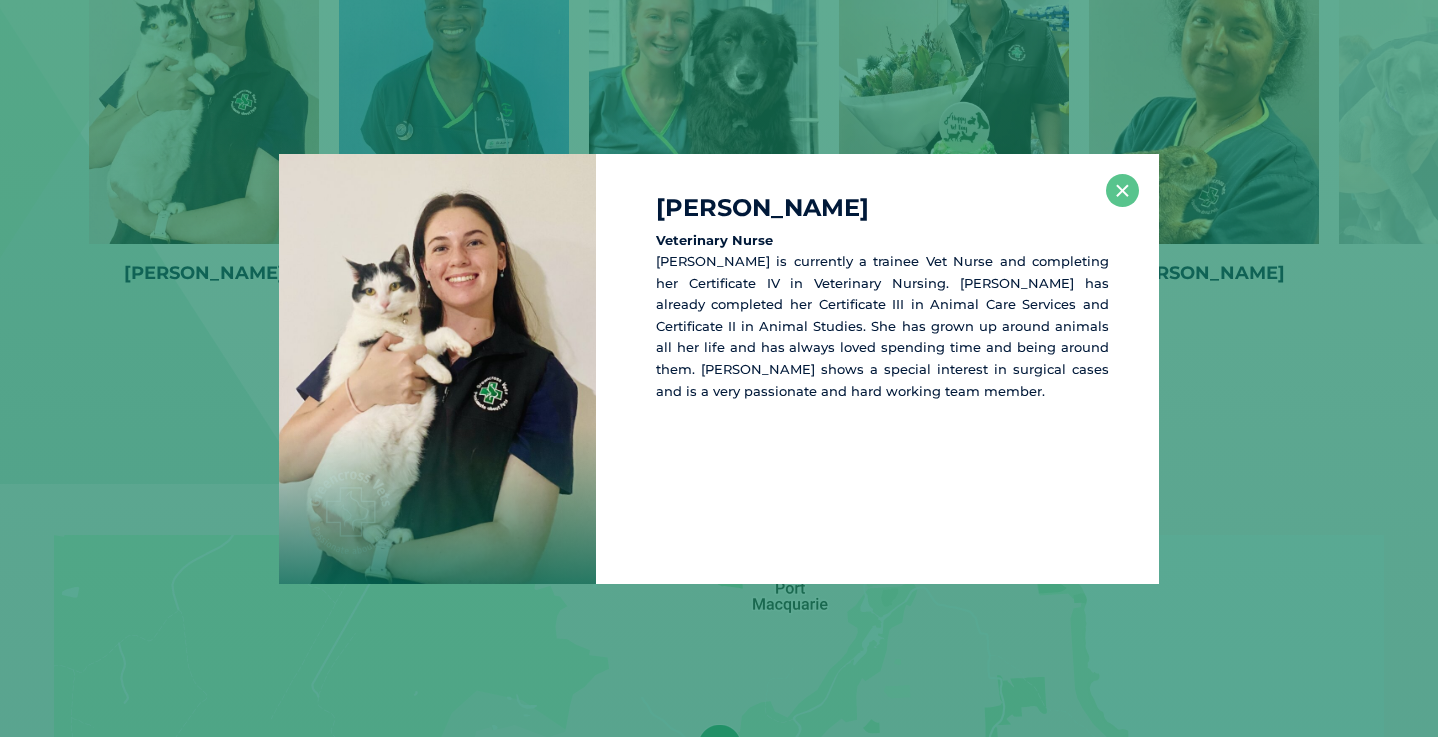 click on "Erin Kaczorowski
Veterinary Nurse
Erin is currently a trainee Vet Nurse and completing her Certificate IV in Veterinary Nursing. Erin has already completed her Certificate III in Animal Care Services and Certificate II in Animal Studies. She has grown up around animals all her life and has always loved spending time and being around them. Erin shows a special interest in surgical cases and is a very passionate and hard working team member.
×" at bounding box center (719, 369) 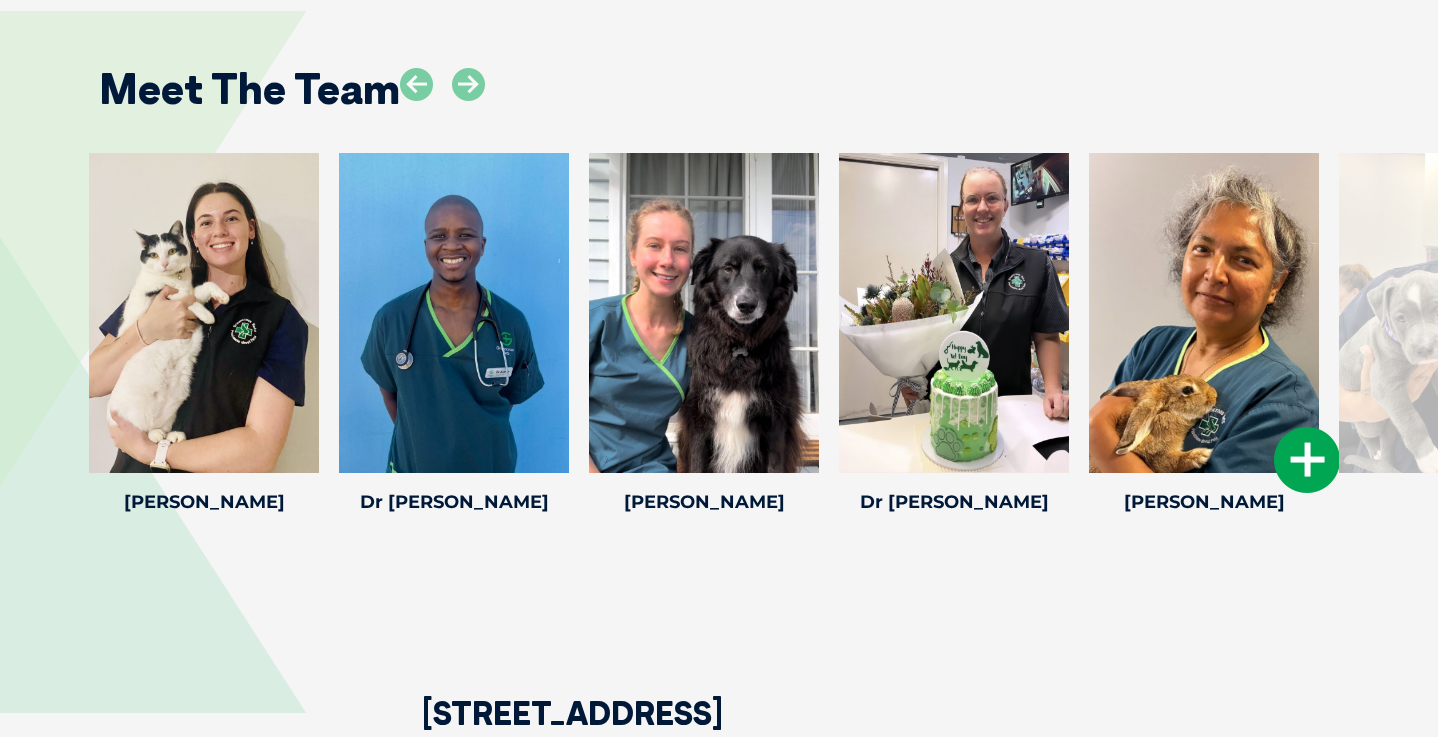 scroll, scrollTop: 3182, scrollLeft: 0, axis: vertical 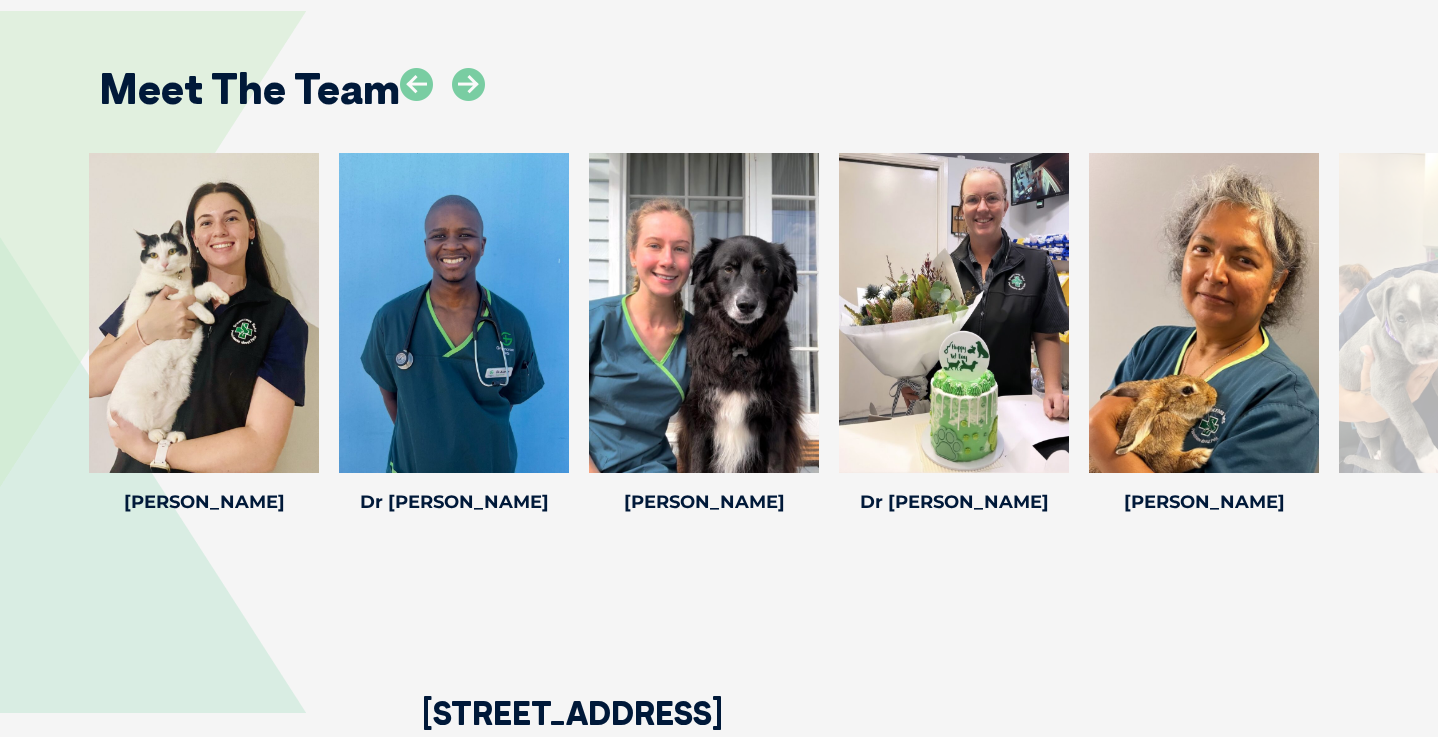 click at bounding box center (1454, 313) 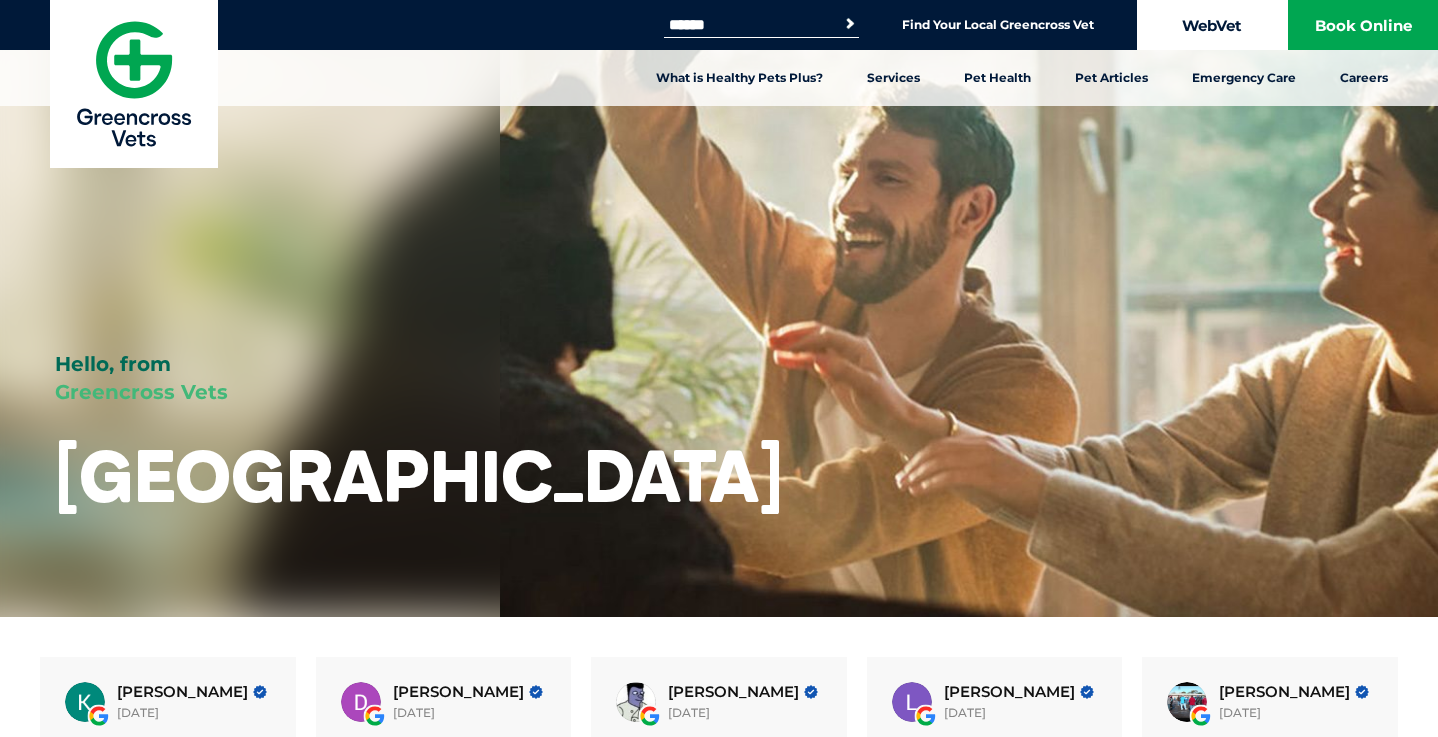 scroll, scrollTop: 0, scrollLeft: 0, axis: both 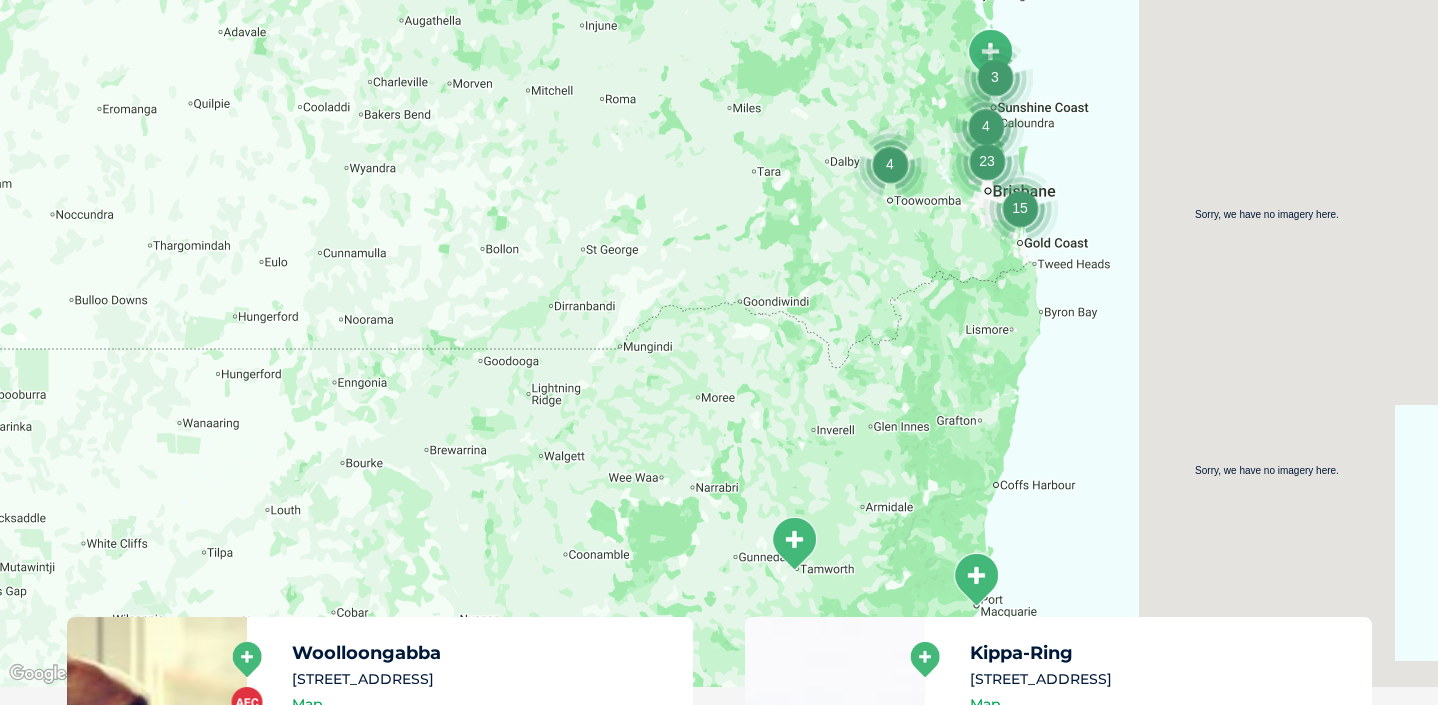 drag, startPoint x: 1166, startPoint y: 304, endPoint x: 1091, endPoint y: 157, distance: 165.02727 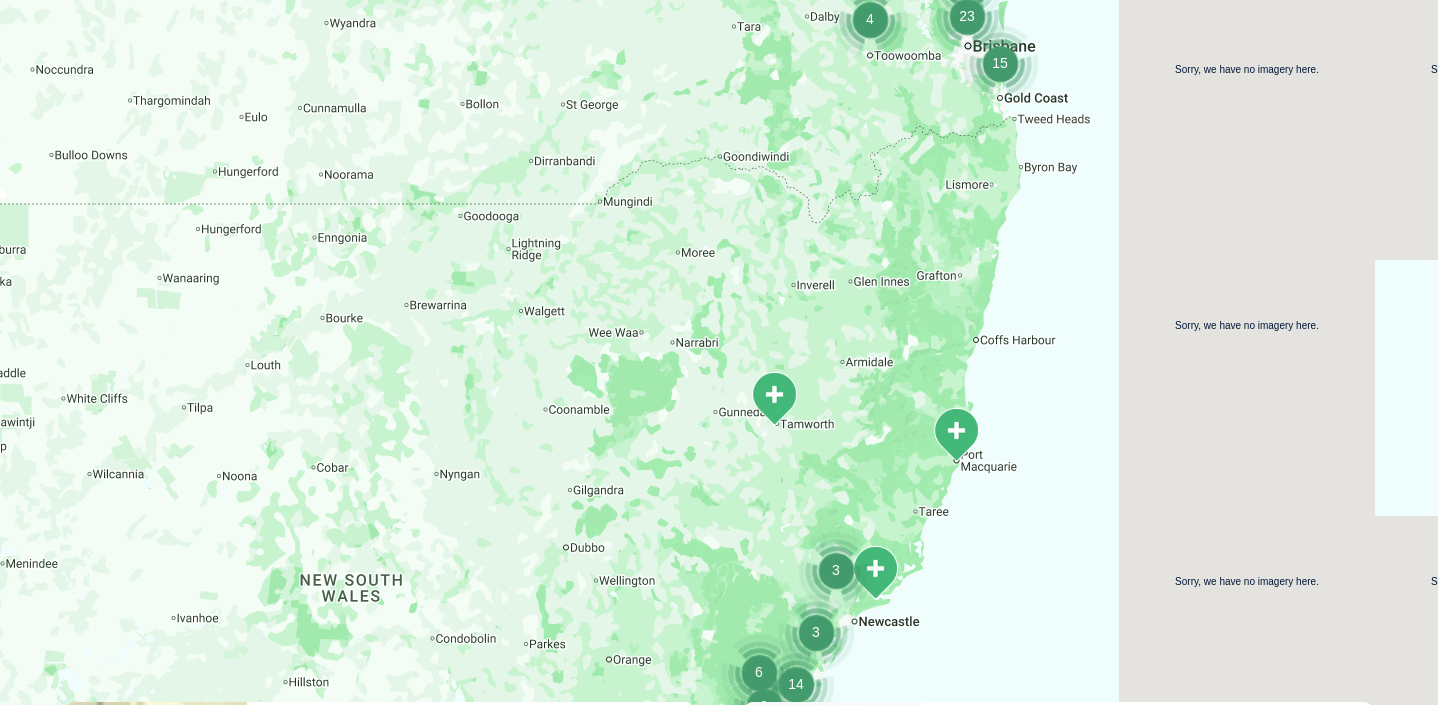 drag, startPoint x: 1059, startPoint y: 371, endPoint x: 1041, endPoint y: 172, distance: 199.81241 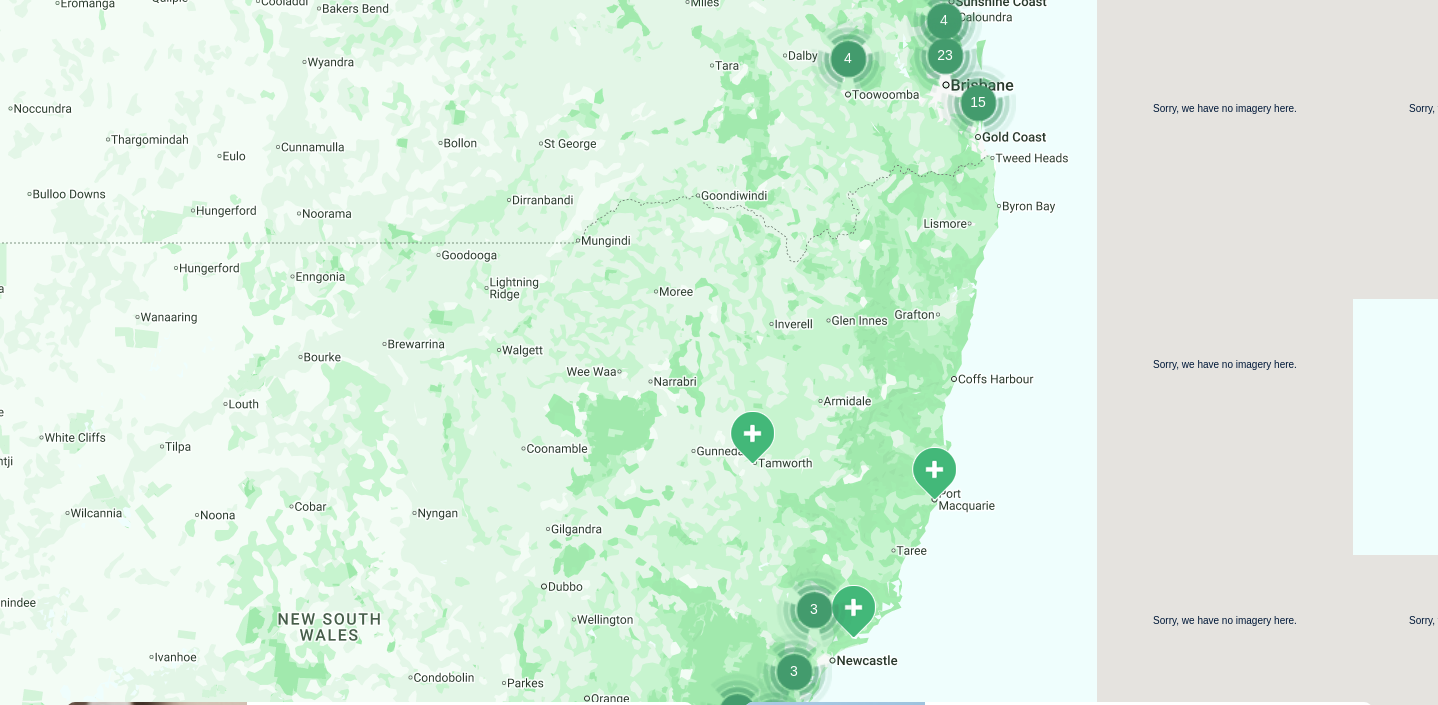 drag, startPoint x: 1039, startPoint y: 351, endPoint x: 1023, endPoint y: 467, distance: 117.09825 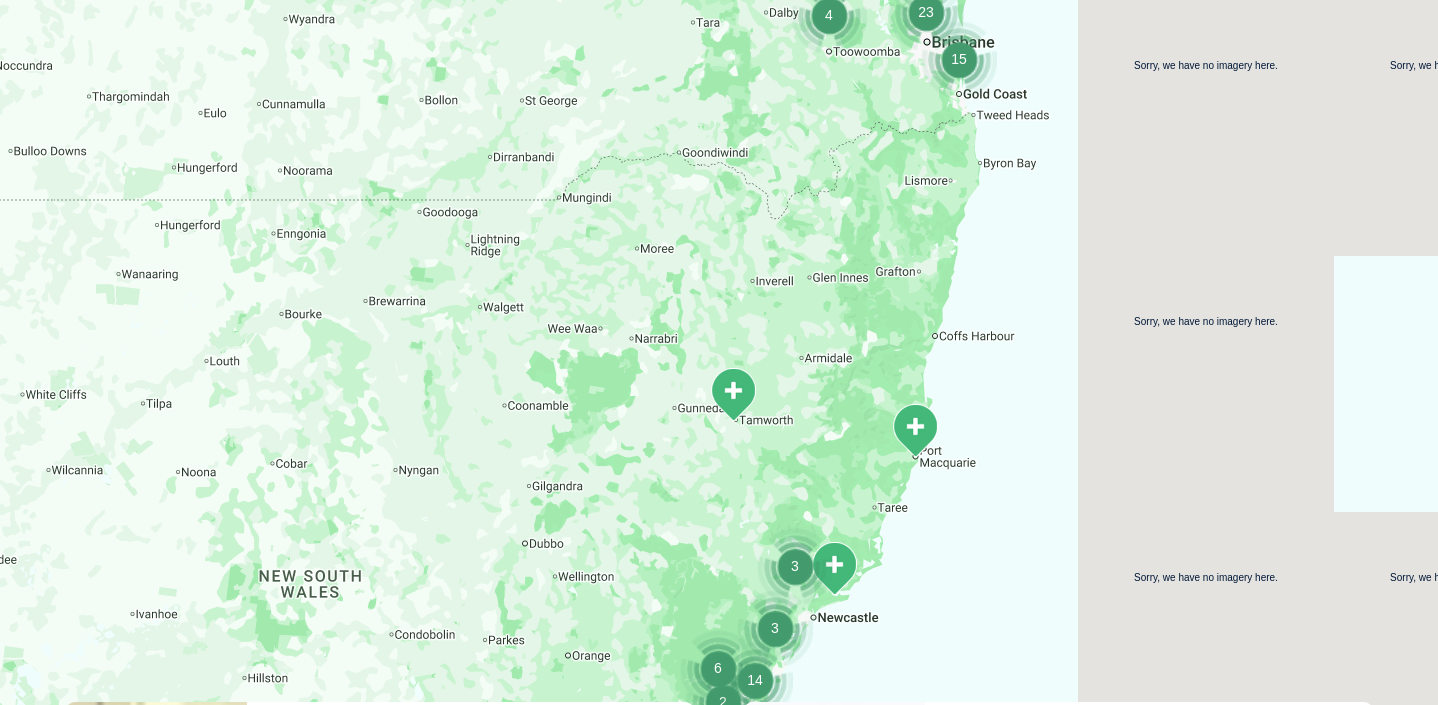 drag, startPoint x: 1004, startPoint y: 483, endPoint x: 1012, endPoint y: 291, distance: 192.1666 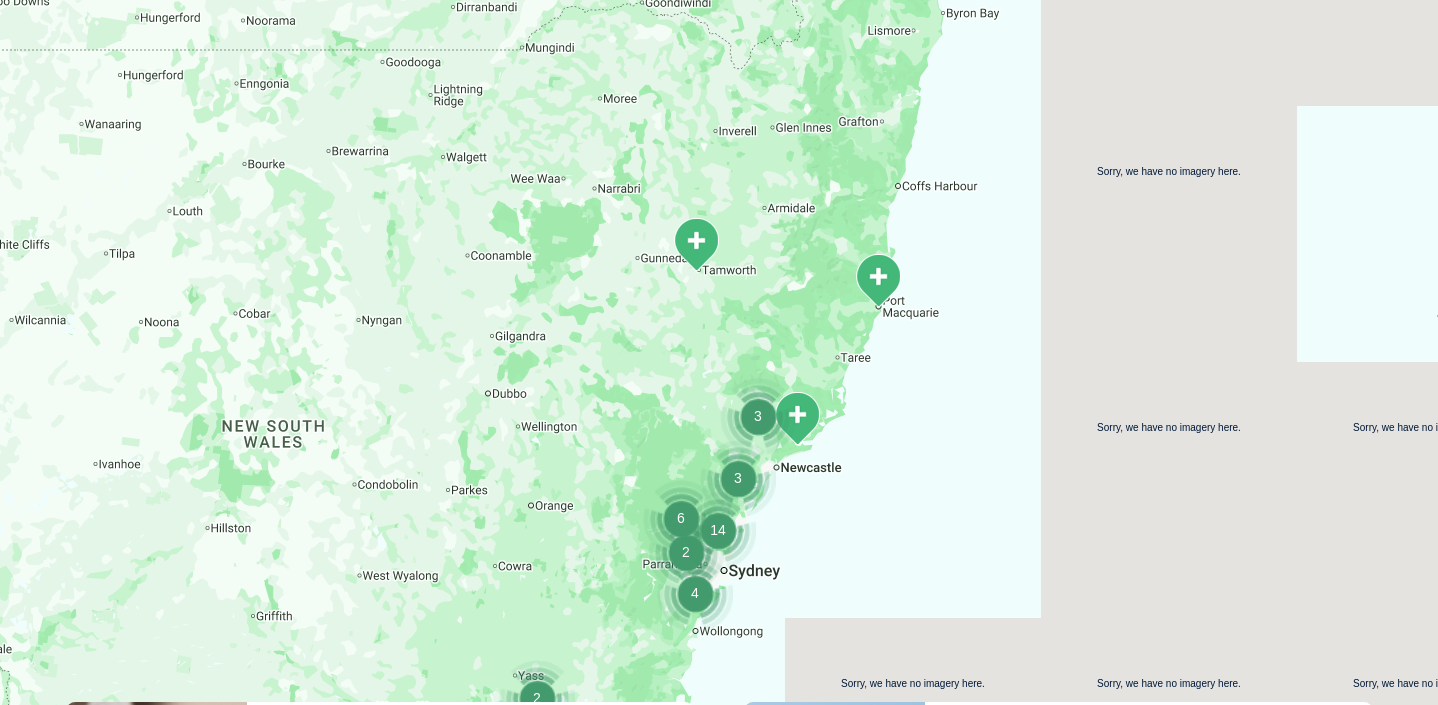 drag, startPoint x: 1023, startPoint y: 246, endPoint x: 971, endPoint y: 451, distance: 211.49231 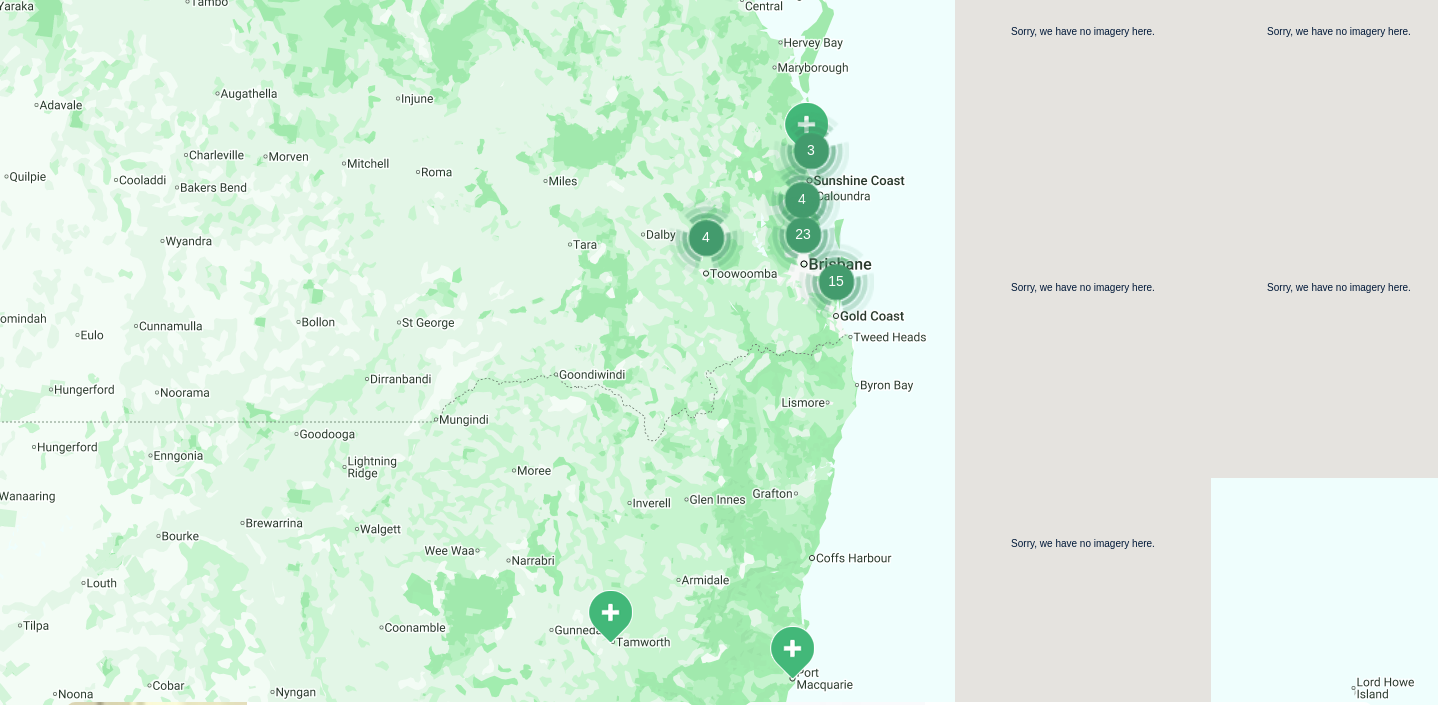 drag, startPoint x: 952, startPoint y: 325, endPoint x: 940, endPoint y: 450, distance: 125.57468 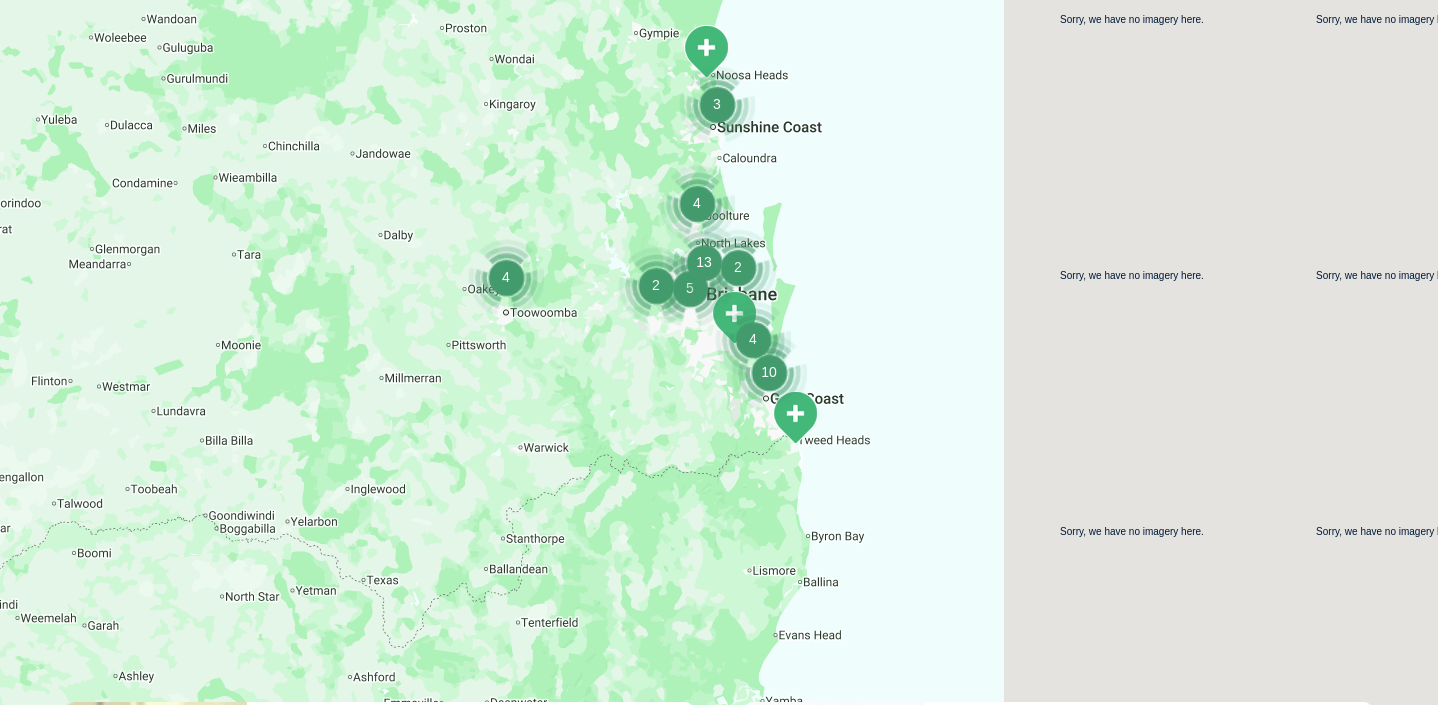 drag, startPoint x: 877, startPoint y: 169, endPoint x: 909, endPoint y: 292, distance: 127.09445 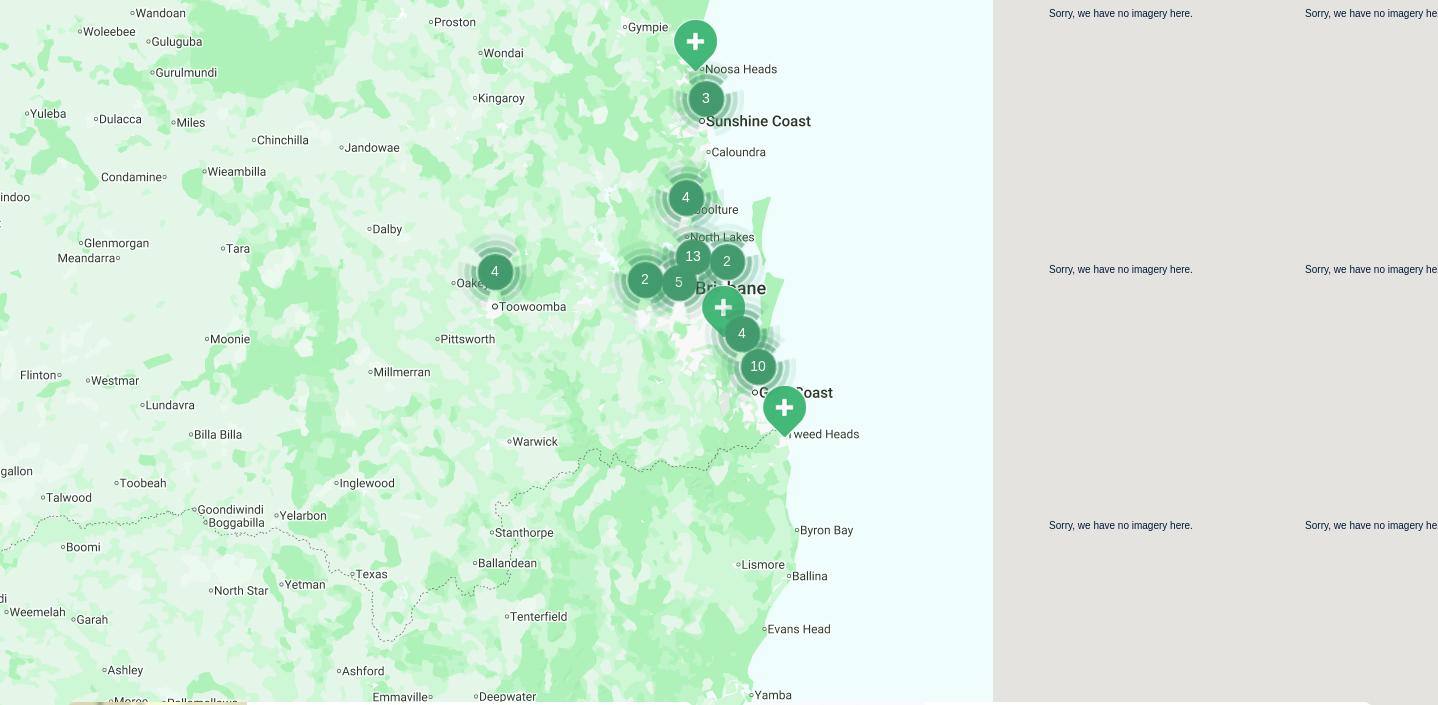 click at bounding box center [784, 411] 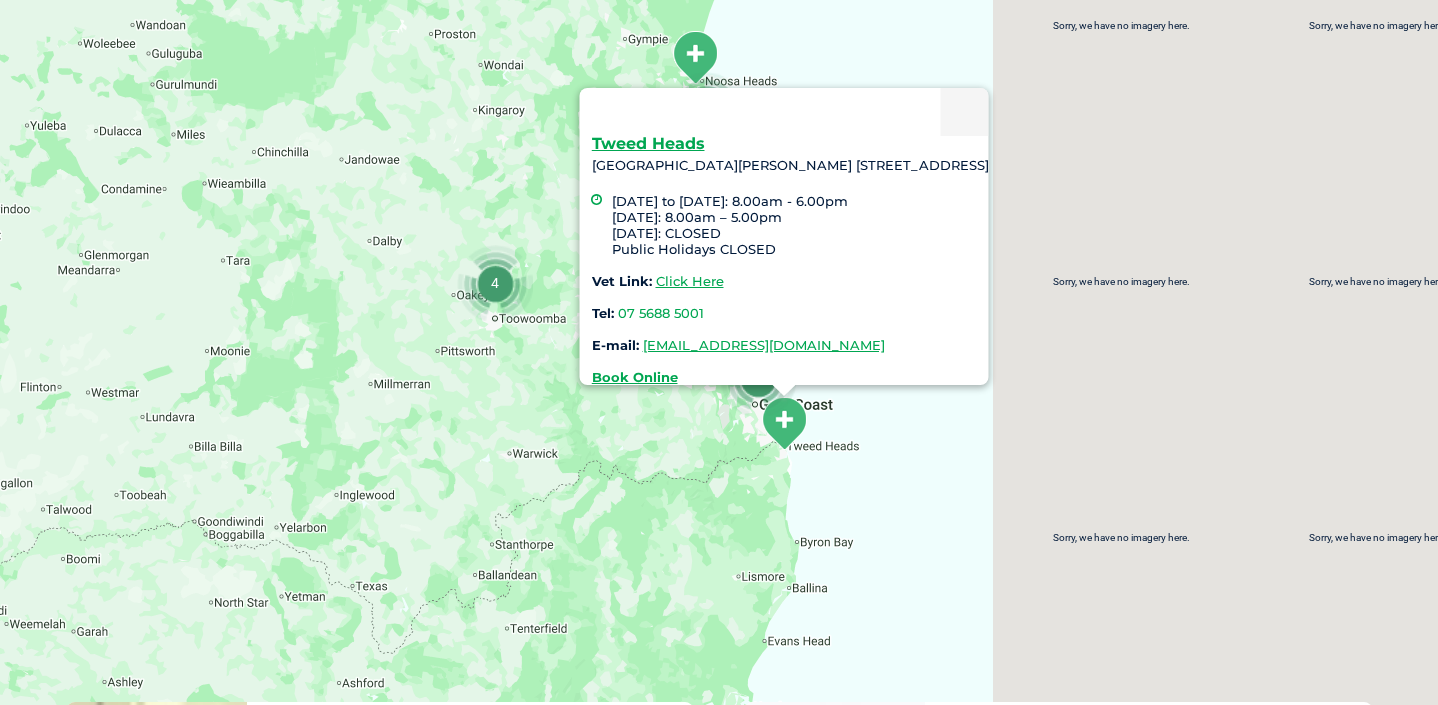 click on "Tweed Heads Unit 2, Harvey Norman Centre 29-41 Greenway Drive, Tweed Heads New South Wales Australia 2486
Monday to Friday: 8.00am - 6.00pm
Saturday: 8.00am – 5.00pm
Sunday: CLOSED
Public Holidays CLOSED
Vet Link:   Click Here Tel:
07 5688 5001														 E-mail:   greencross.tweedheads@greencrossvet.com.au Book Online" at bounding box center (719, 386) 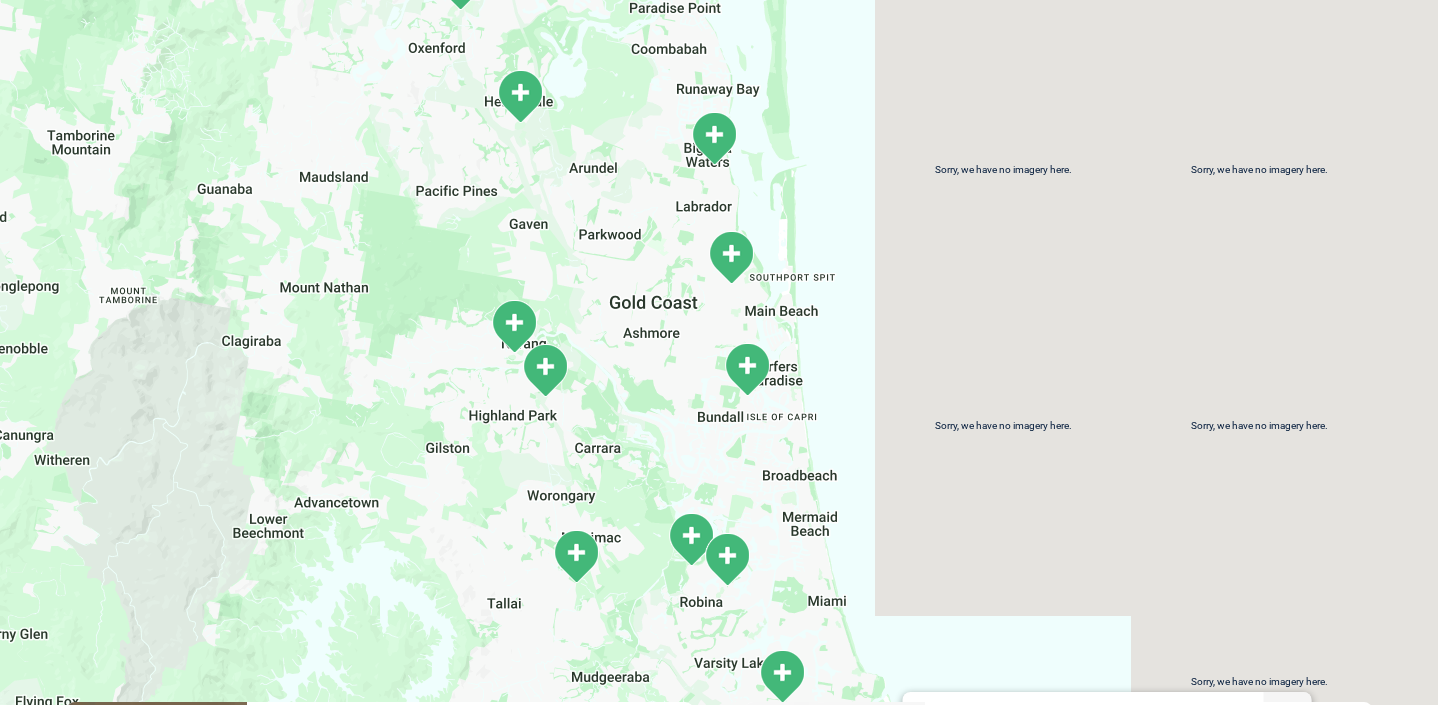 drag, startPoint x: 841, startPoint y: 305, endPoint x: 832, endPoint y: 396, distance: 91.44397 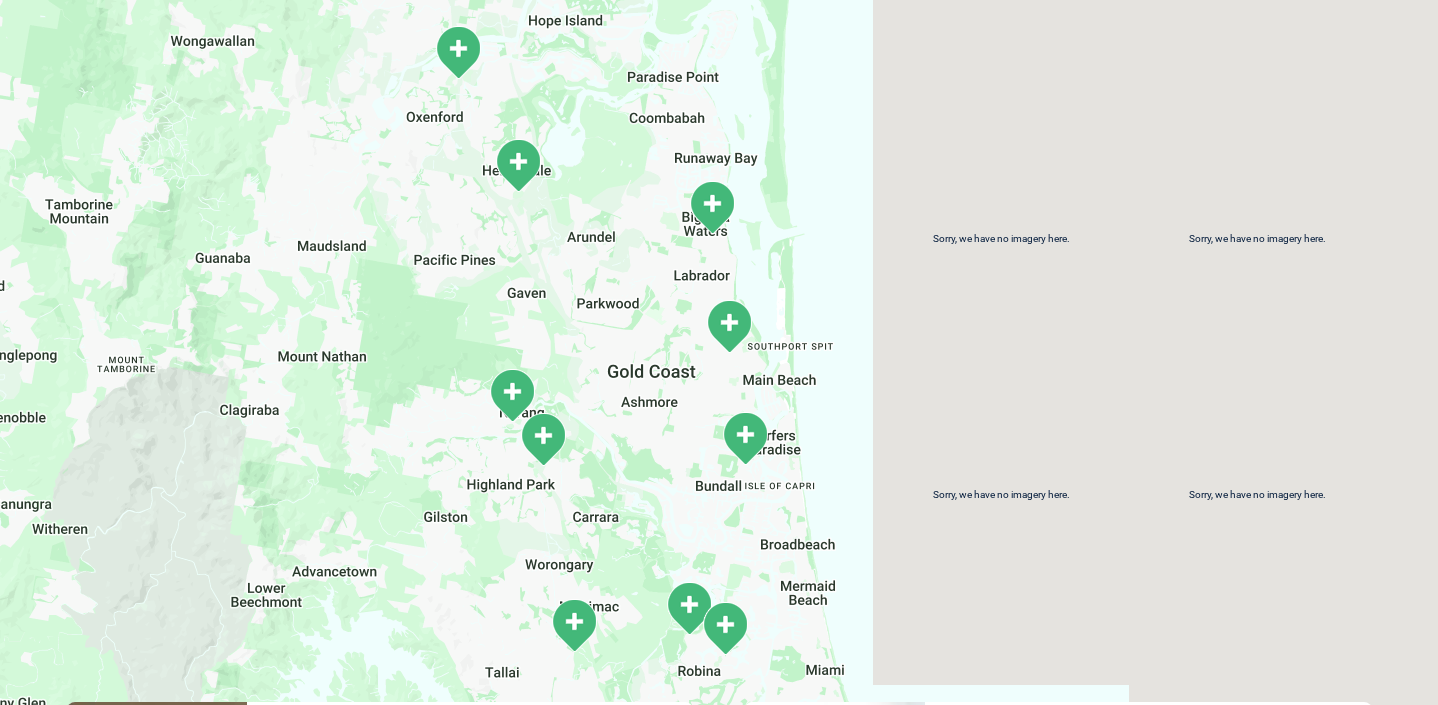 drag, startPoint x: 844, startPoint y: 239, endPoint x: 843, endPoint y: 314, distance: 75.00667 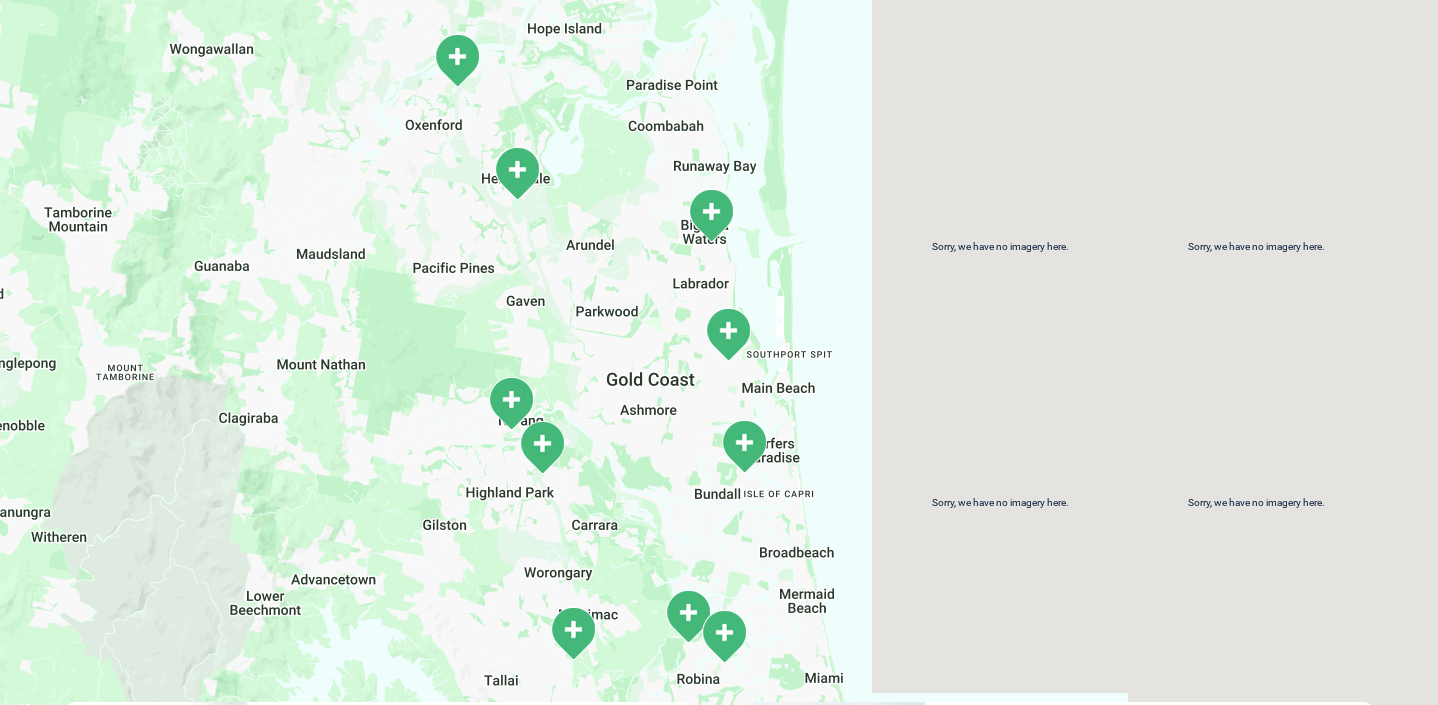 click at bounding box center [711, 215] 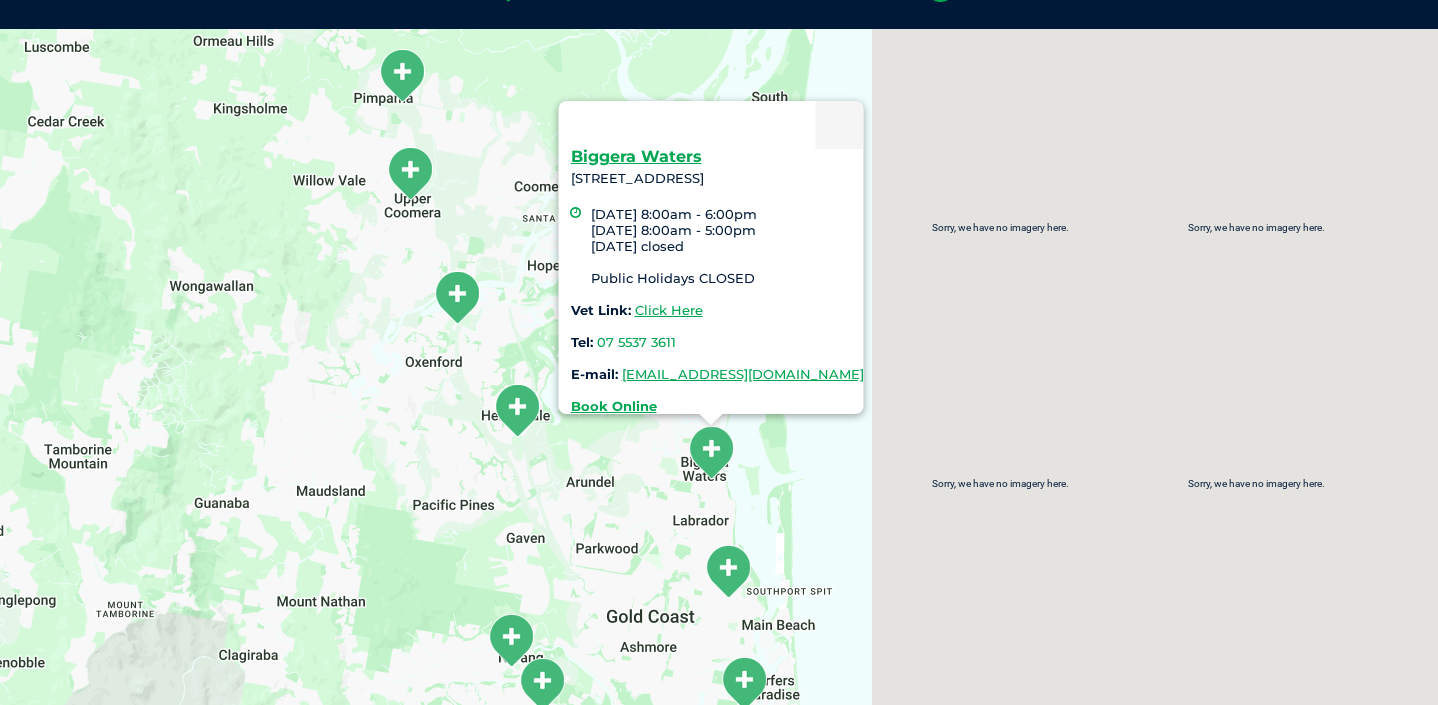 scroll, scrollTop: 462, scrollLeft: 0, axis: vertical 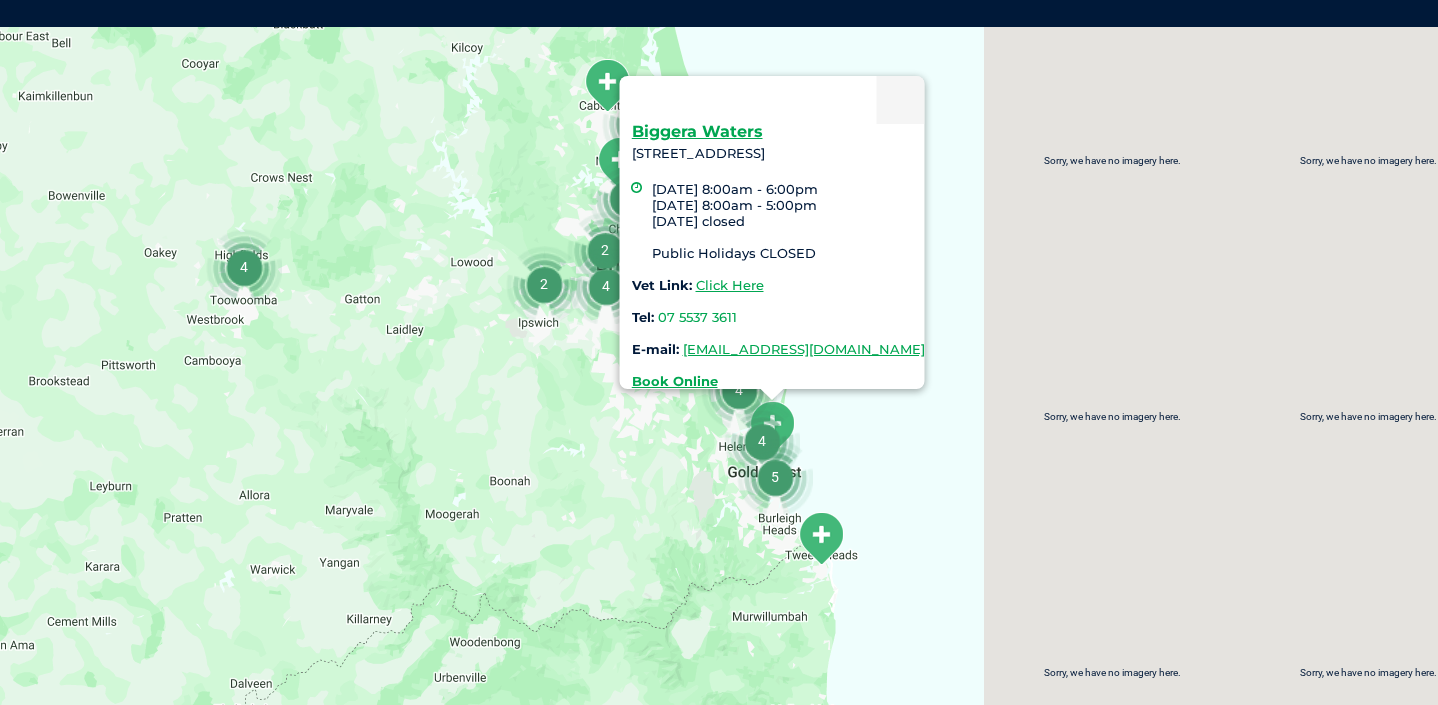 click on "Biggera Waters 1/57-61 Brisbane Road, Biggera Waters QLD 4216
Monday 8:00am - 6:00pm
Saturday 8:00am - 5:00pm
Sunday closed
﻿Public Holidays ﻿CLOSED
Vet Link:   Click Here Tel:
07 5537 3611														 E-mail:   greencross.biggerawaters@greencrossvet.com.au Book Online" at bounding box center [719, 413] 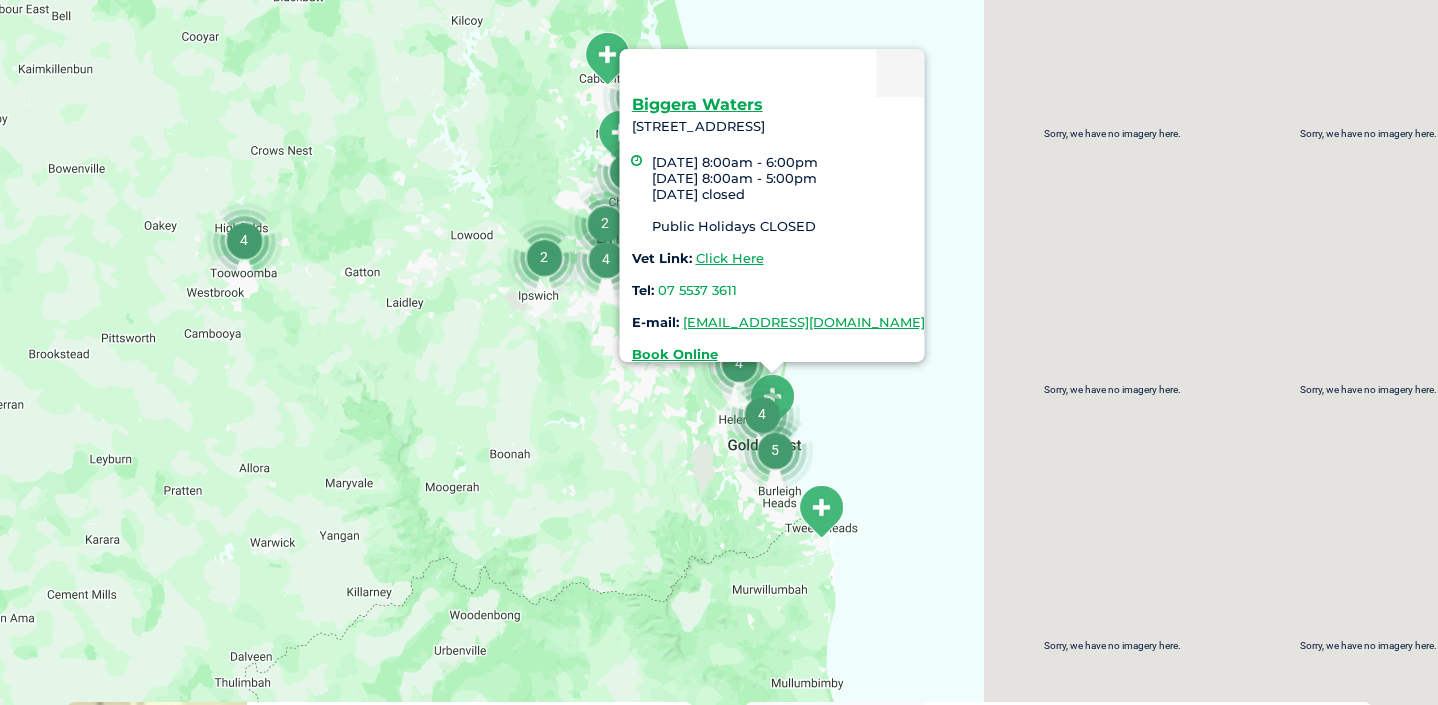 click on "Biggera Waters 1/57-61 Brisbane Road, Biggera Waters QLD 4216
Monday 8:00am - 6:00pm
Saturday 8:00am - 5:00pm
Sunday closed
﻿Public Holidays ﻿CLOSED
Vet Link:   Click Here Tel:
07 5537 3611														 E-mail:   greencross.biggerawaters@greencrossvet.com.au Book Online" at bounding box center [719, 386] 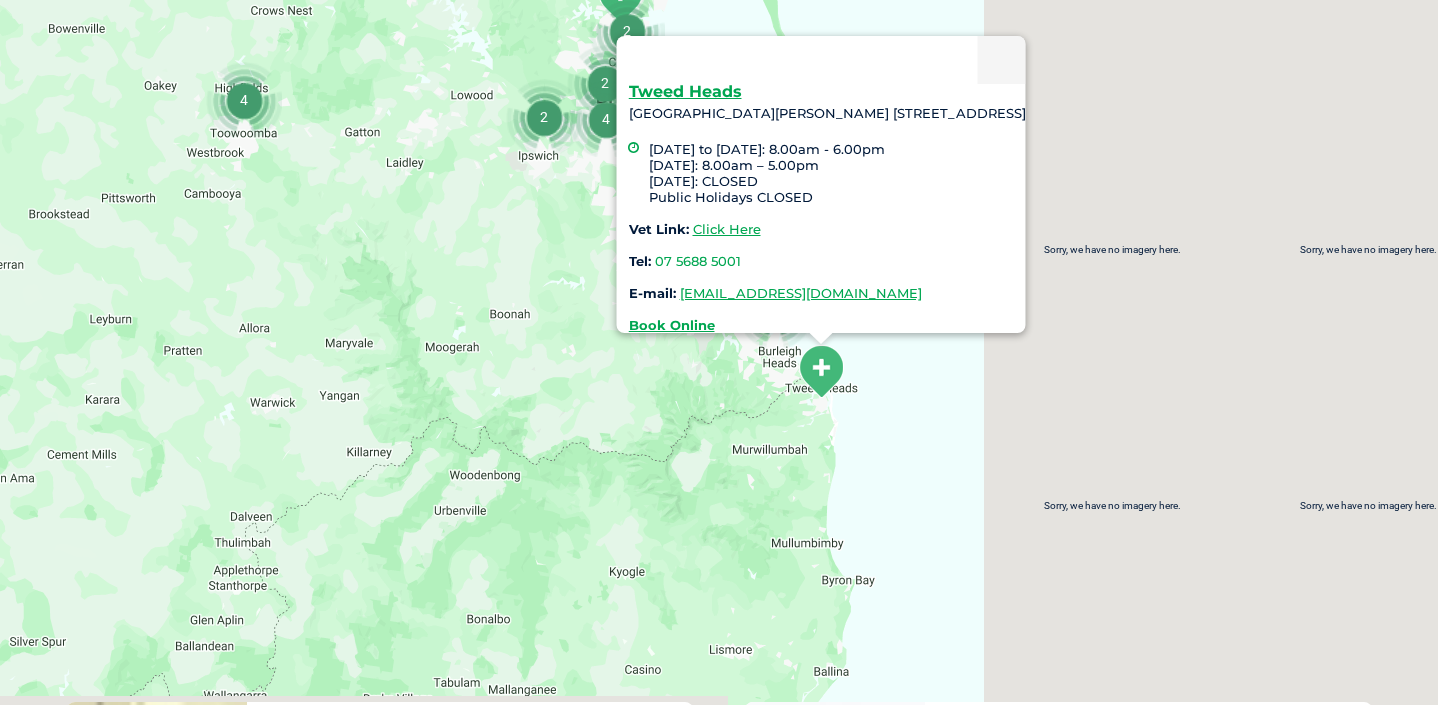 drag, startPoint x: 724, startPoint y: 538, endPoint x: 722, endPoint y: 394, distance: 144.01389 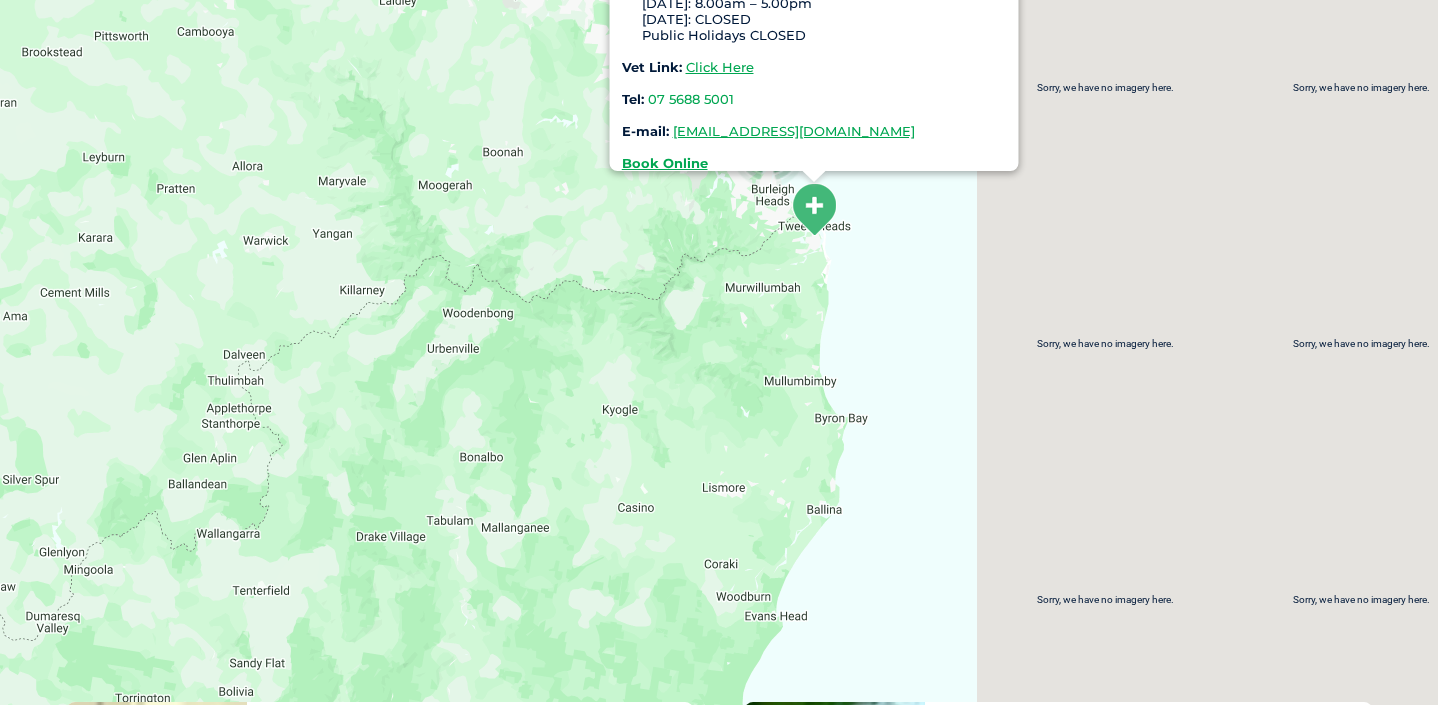 drag, startPoint x: 778, startPoint y: 617, endPoint x: 770, endPoint y: 461, distance: 156.20499 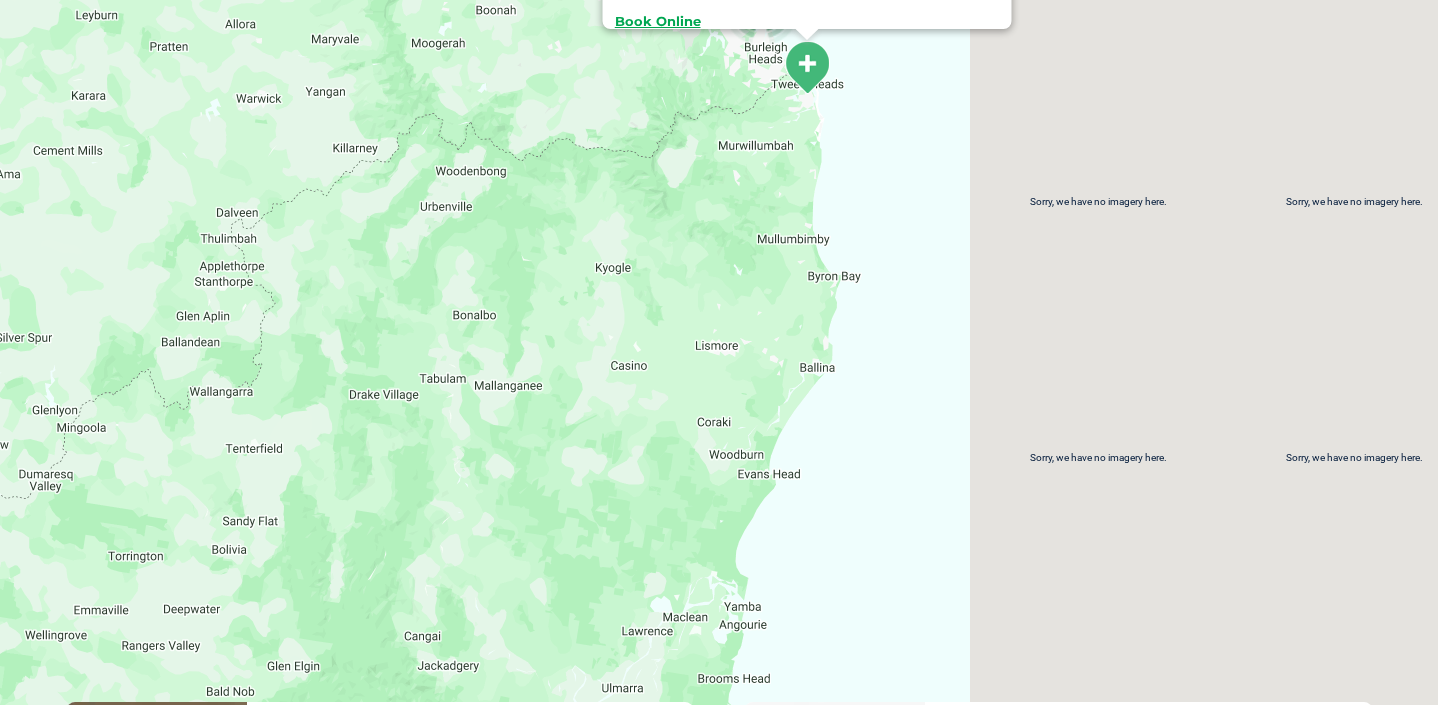 drag, startPoint x: 753, startPoint y: 602, endPoint x: 750, endPoint y: 441, distance: 161.02795 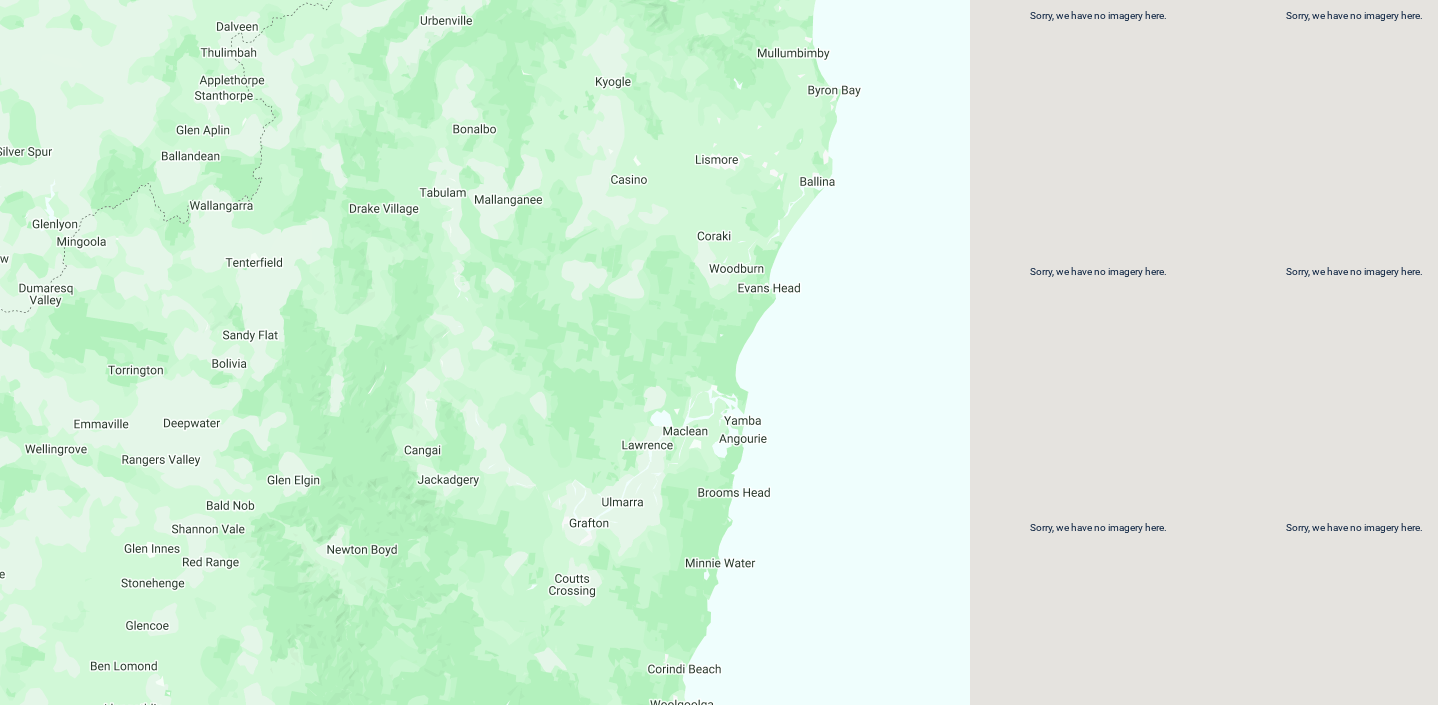 drag, startPoint x: 705, startPoint y: 562, endPoint x: 705, endPoint y: 306, distance: 256 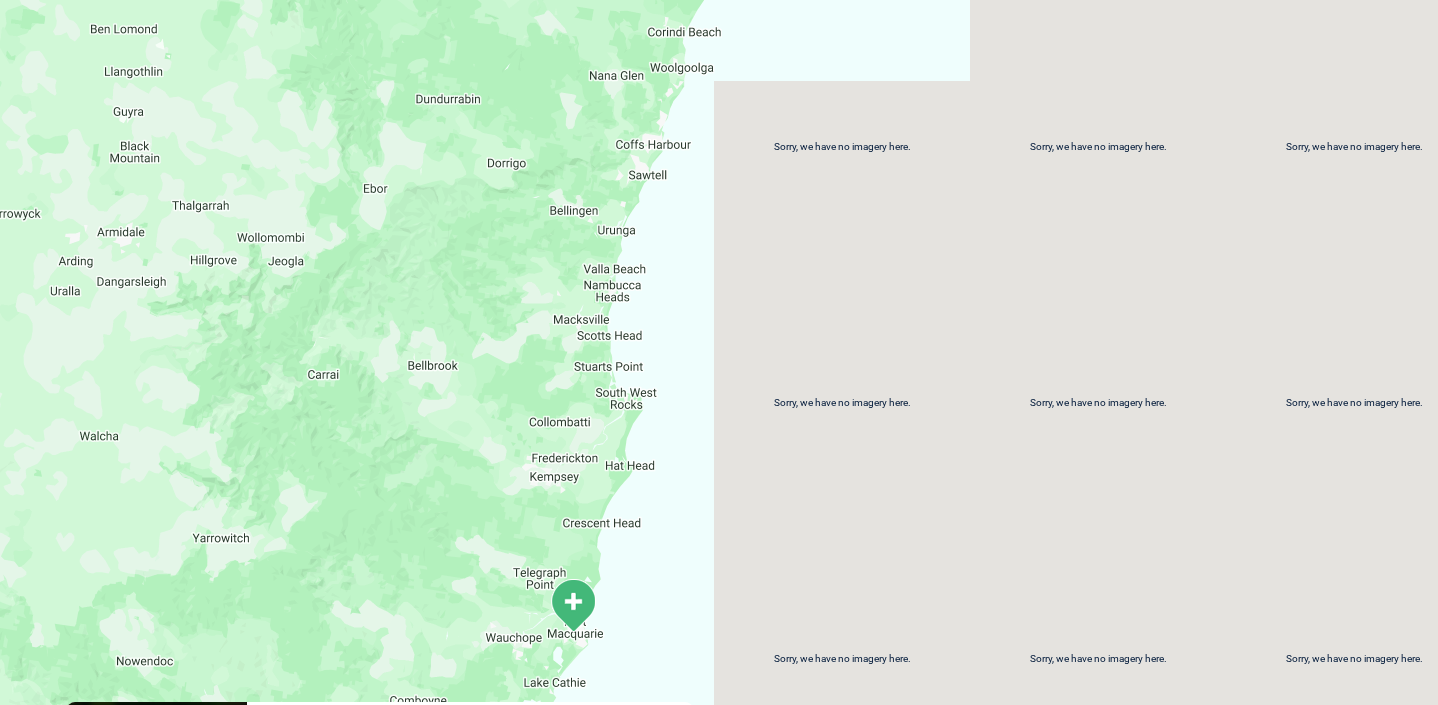 drag, startPoint x: 632, startPoint y: 371, endPoint x: 632, endPoint y: 204, distance: 167 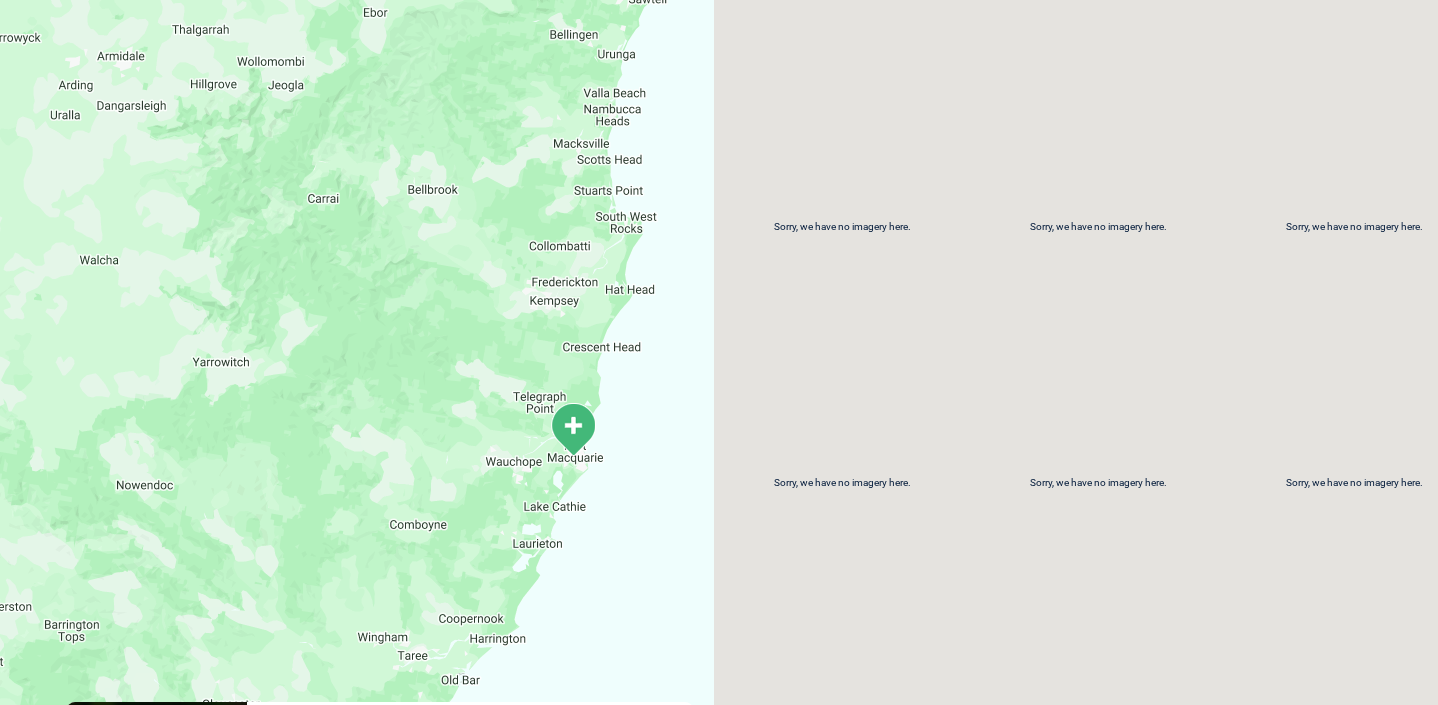 click at bounding box center [573, 429] 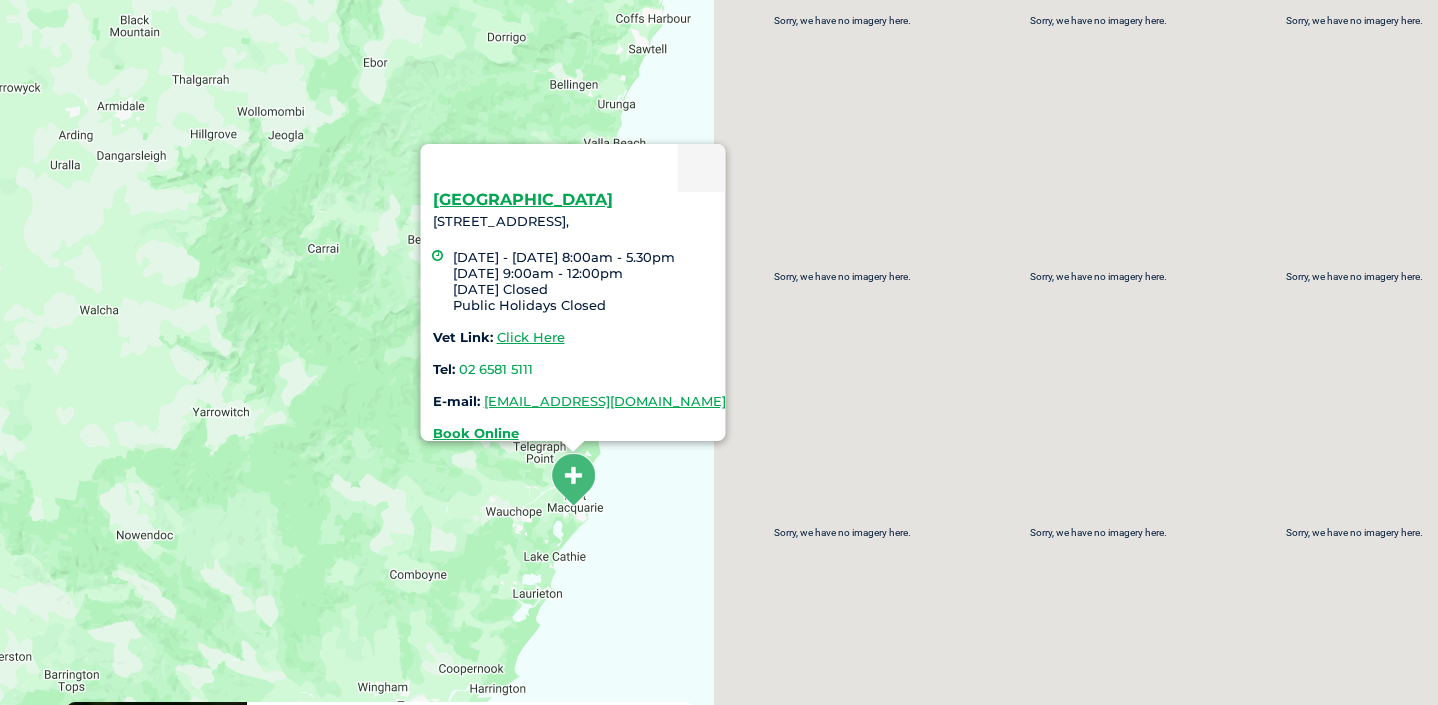 drag, startPoint x: 850, startPoint y: 195, endPoint x: 839, endPoint y: 523, distance: 328.1844 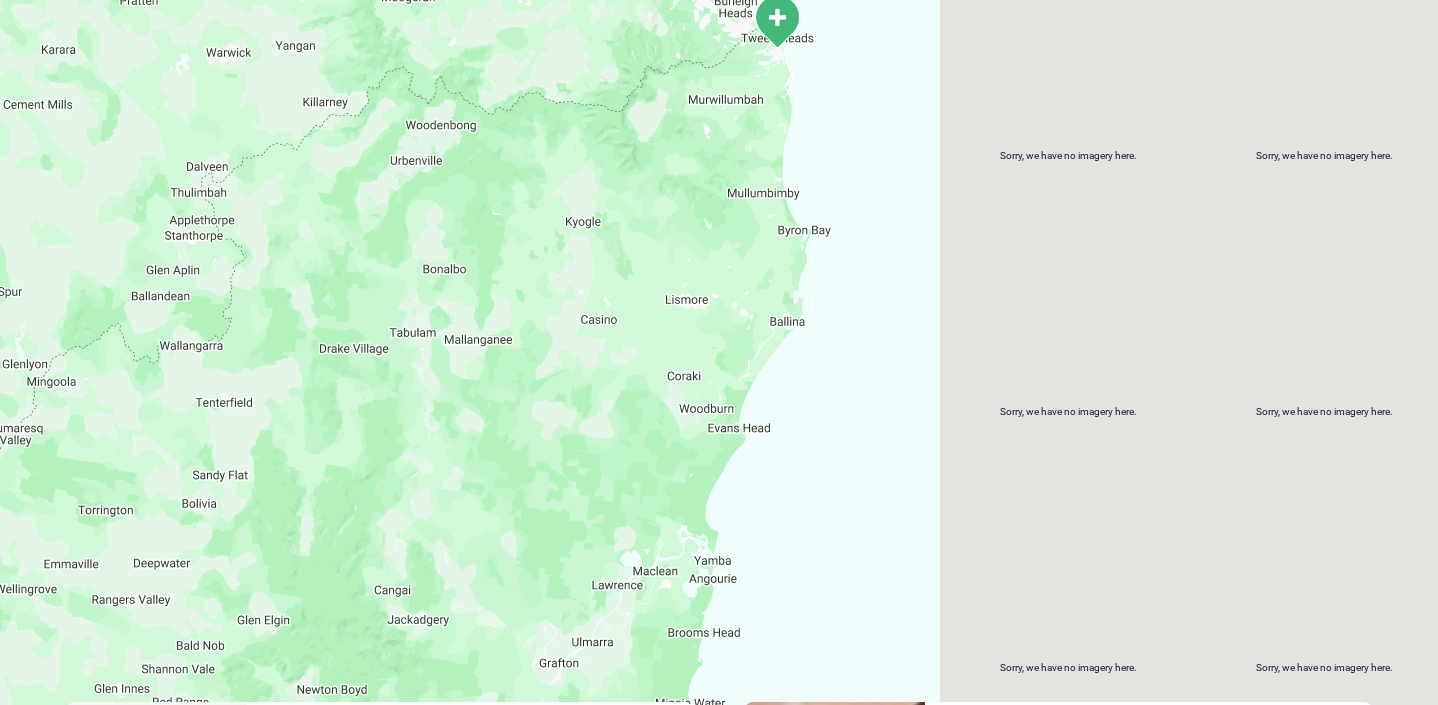drag, startPoint x: 769, startPoint y: 341, endPoint x: 795, endPoint y: 631, distance: 291.16318 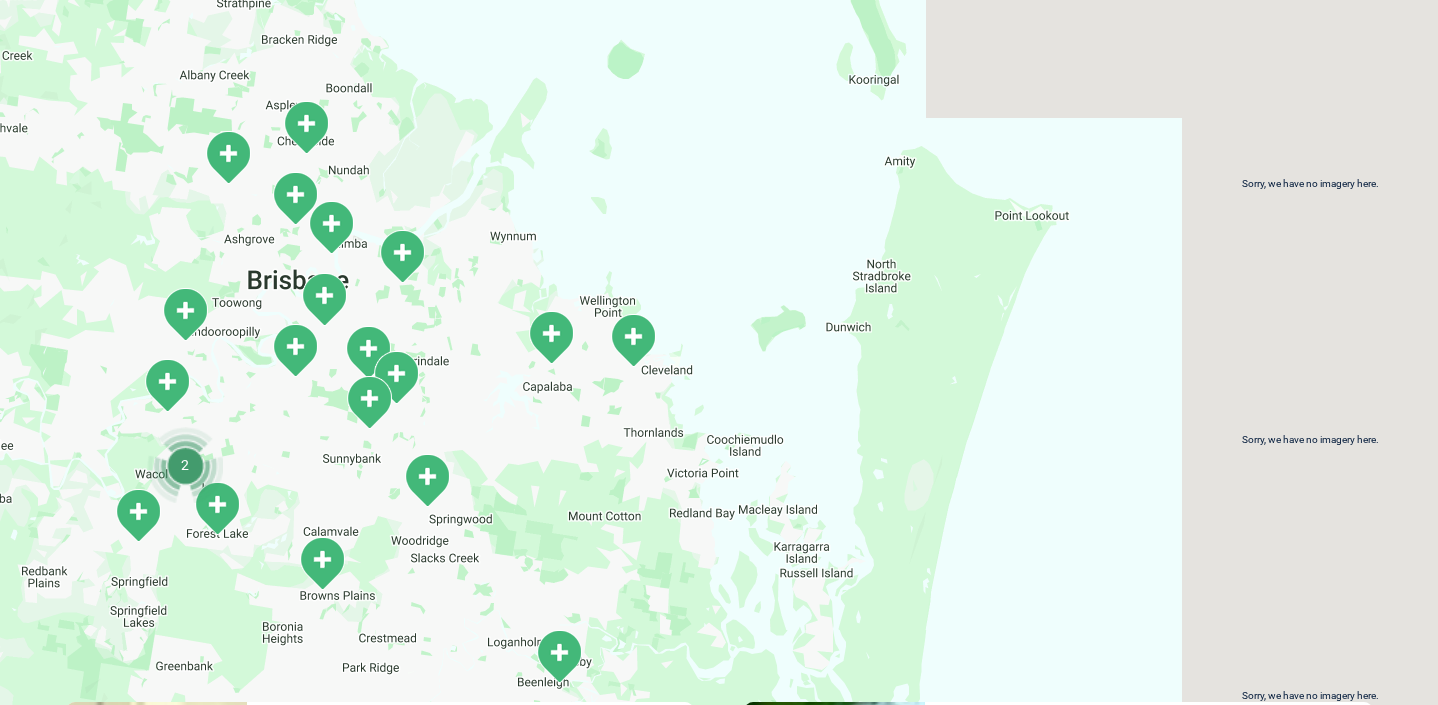drag, startPoint x: 611, startPoint y: 204, endPoint x: 807, endPoint y: 209, distance: 196.06377 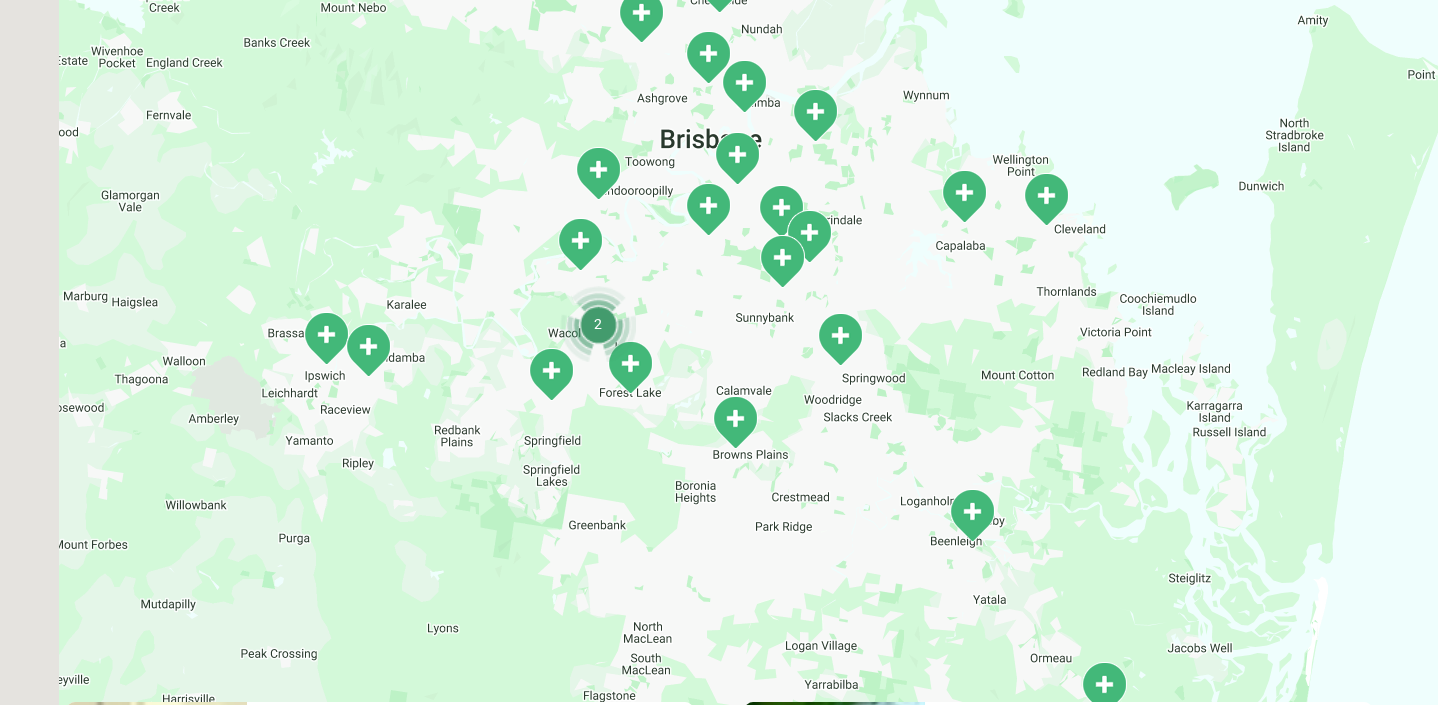 drag, startPoint x: 747, startPoint y: 220, endPoint x: 1033, endPoint y: 75, distance: 320.65714 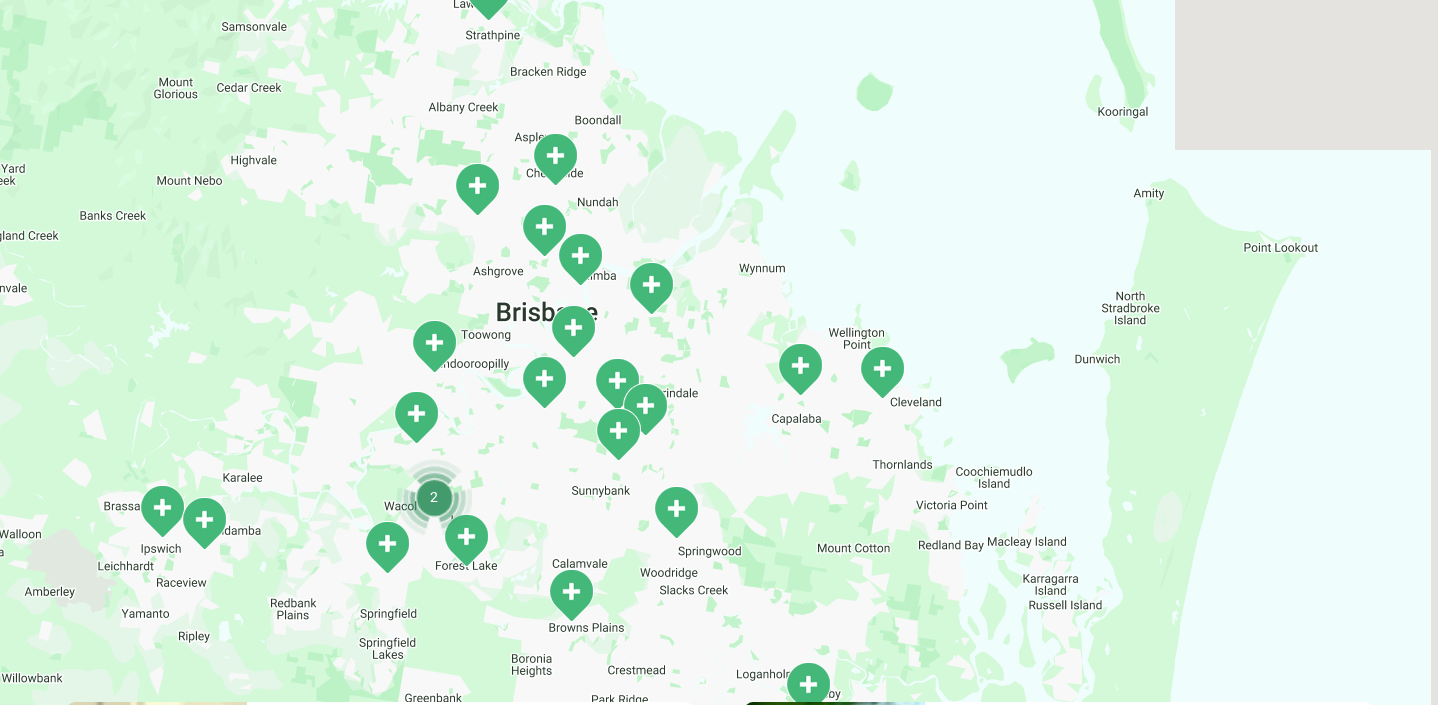 drag, startPoint x: 1080, startPoint y: 76, endPoint x: 860, endPoint y: 293, distance: 309.01294 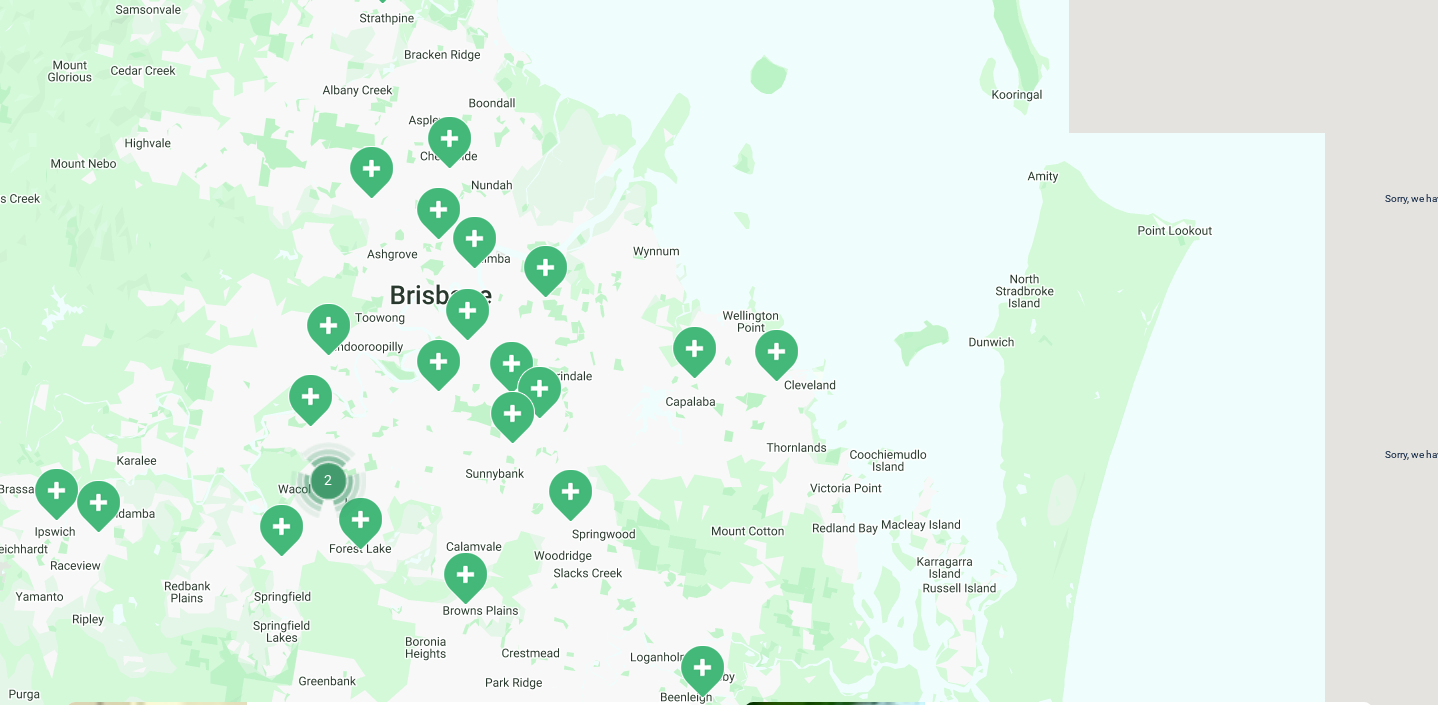 drag, startPoint x: 821, startPoint y: 311, endPoint x: 799, endPoint y: 228, distance: 85.86617 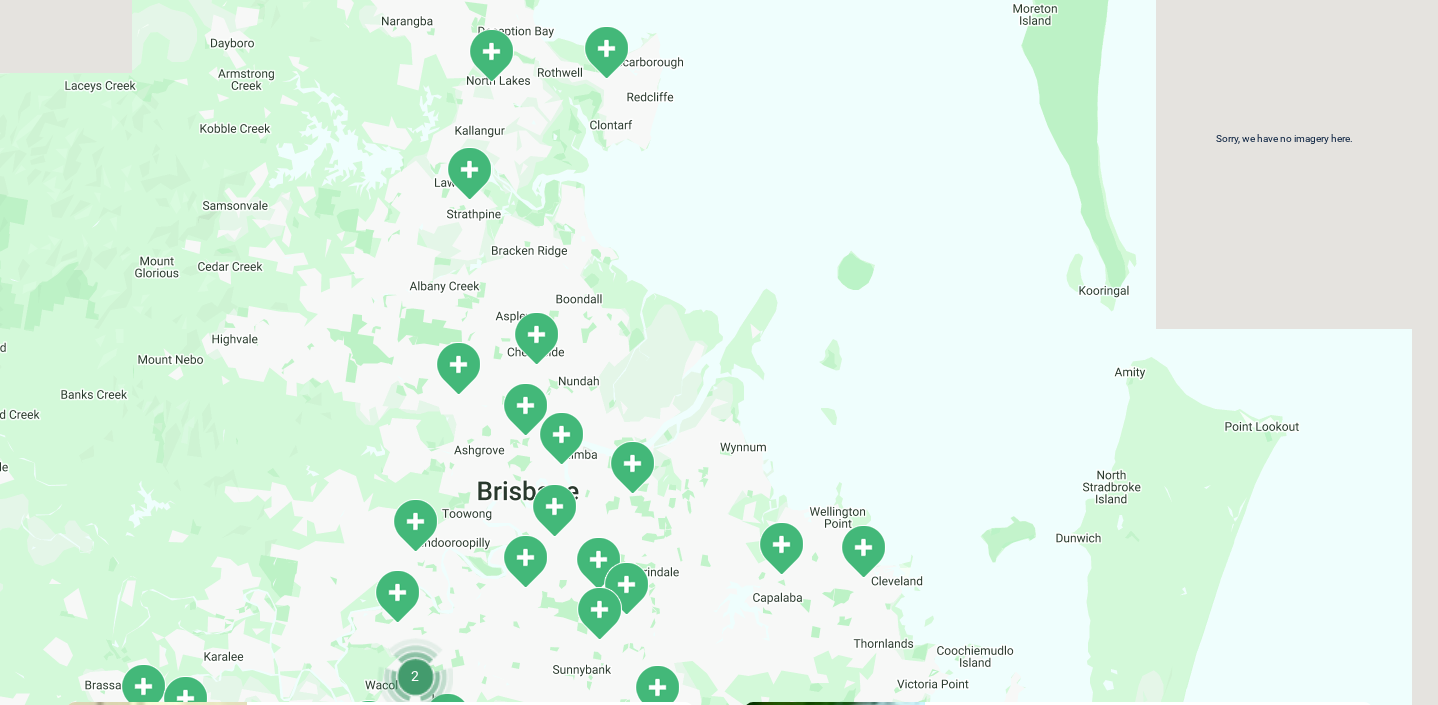 drag, startPoint x: 799, startPoint y: 228, endPoint x: 907, endPoint y: 441, distance: 238.81583 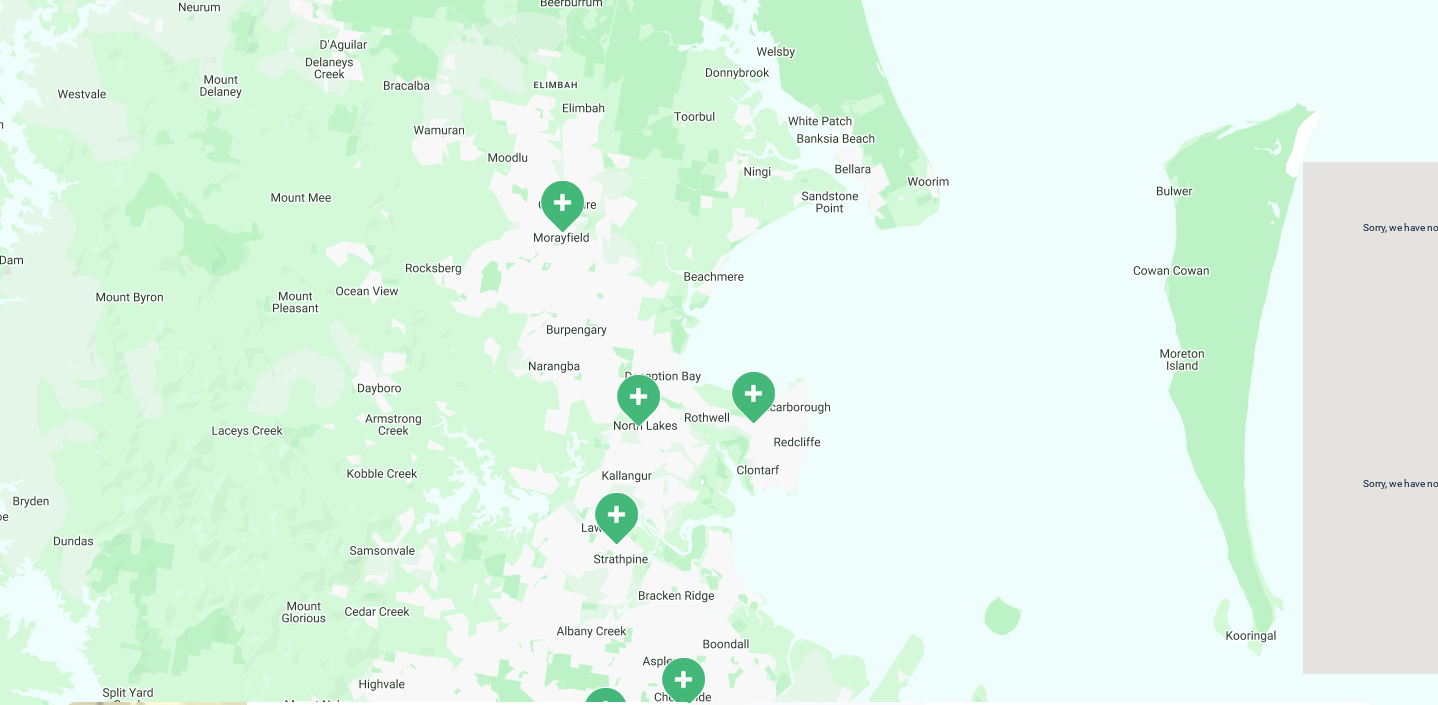drag, startPoint x: 891, startPoint y: 216, endPoint x: 915, endPoint y: 393, distance: 178.6197 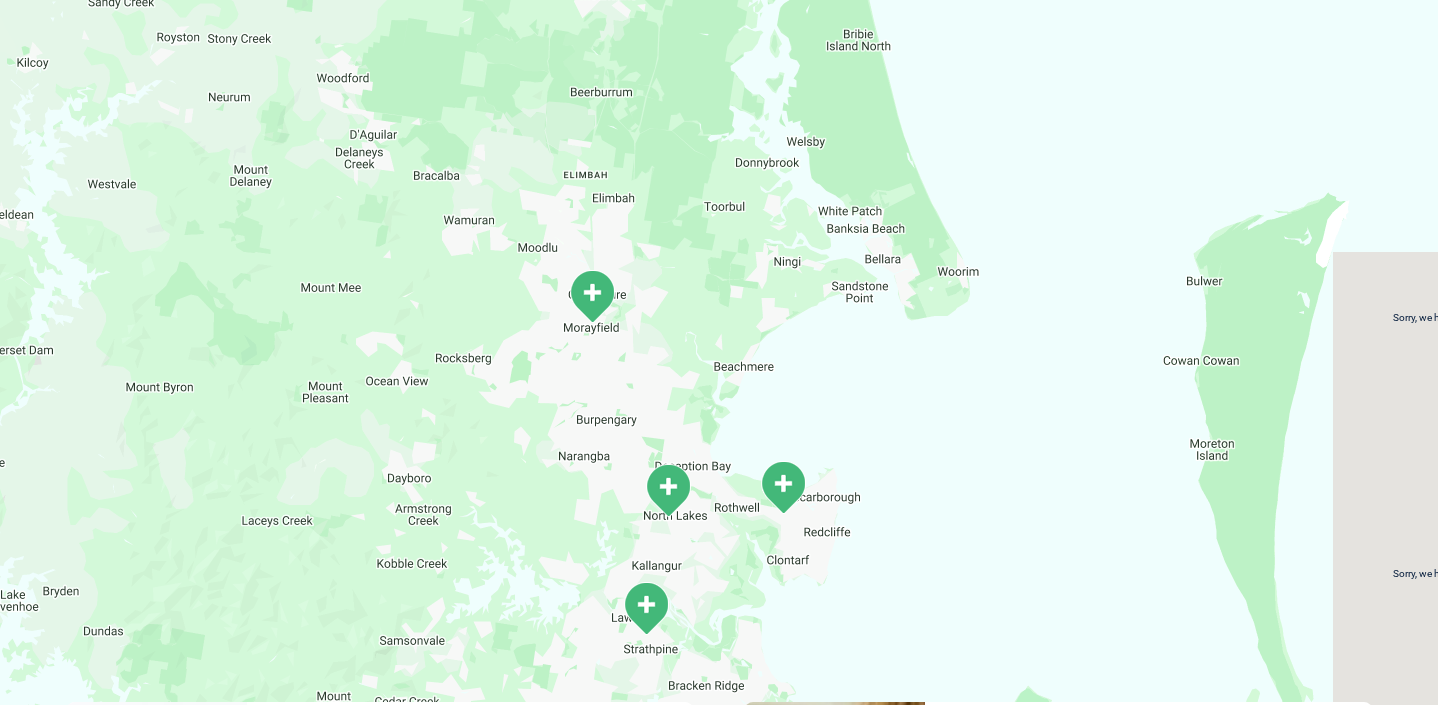 drag, startPoint x: 897, startPoint y: 285, endPoint x: 945, endPoint y: 543, distance: 262.42712 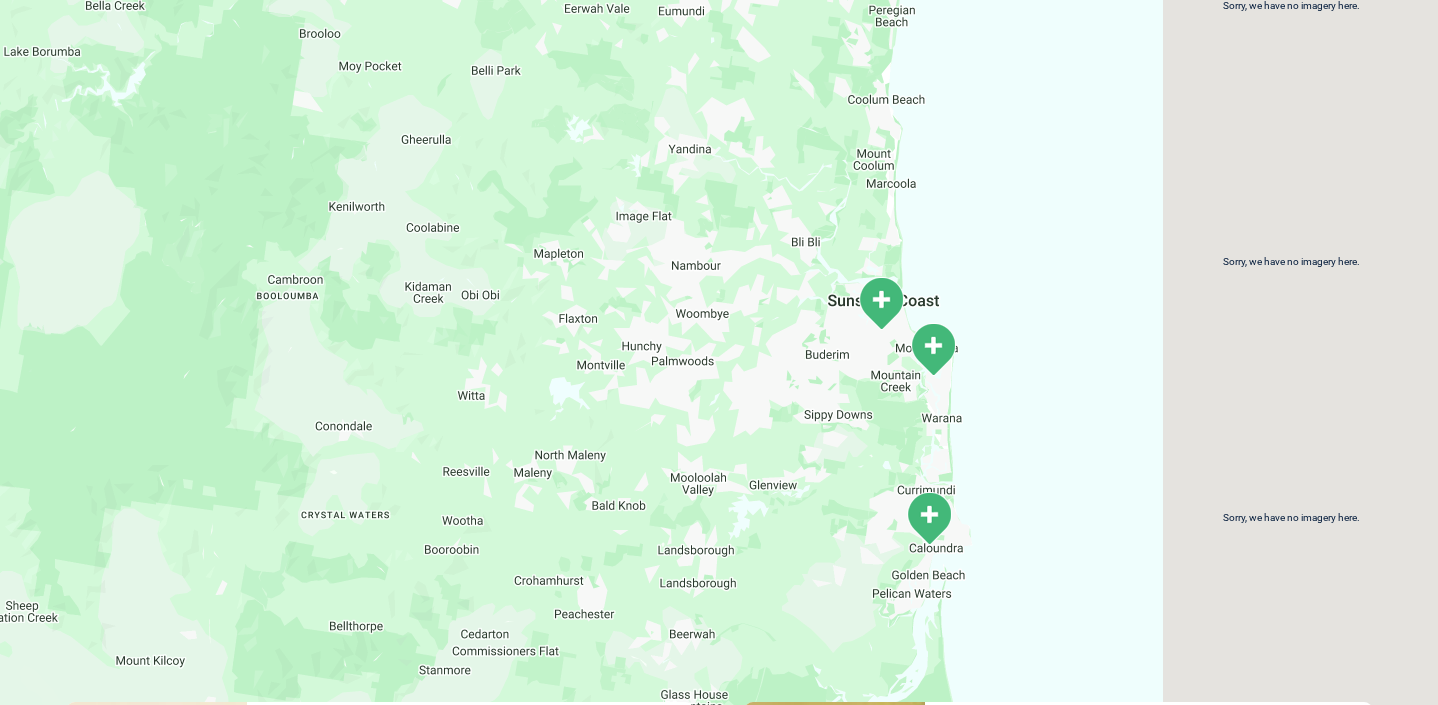 drag, startPoint x: 1062, startPoint y: 387, endPoint x: 1027, endPoint y: 467, distance: 87.32124 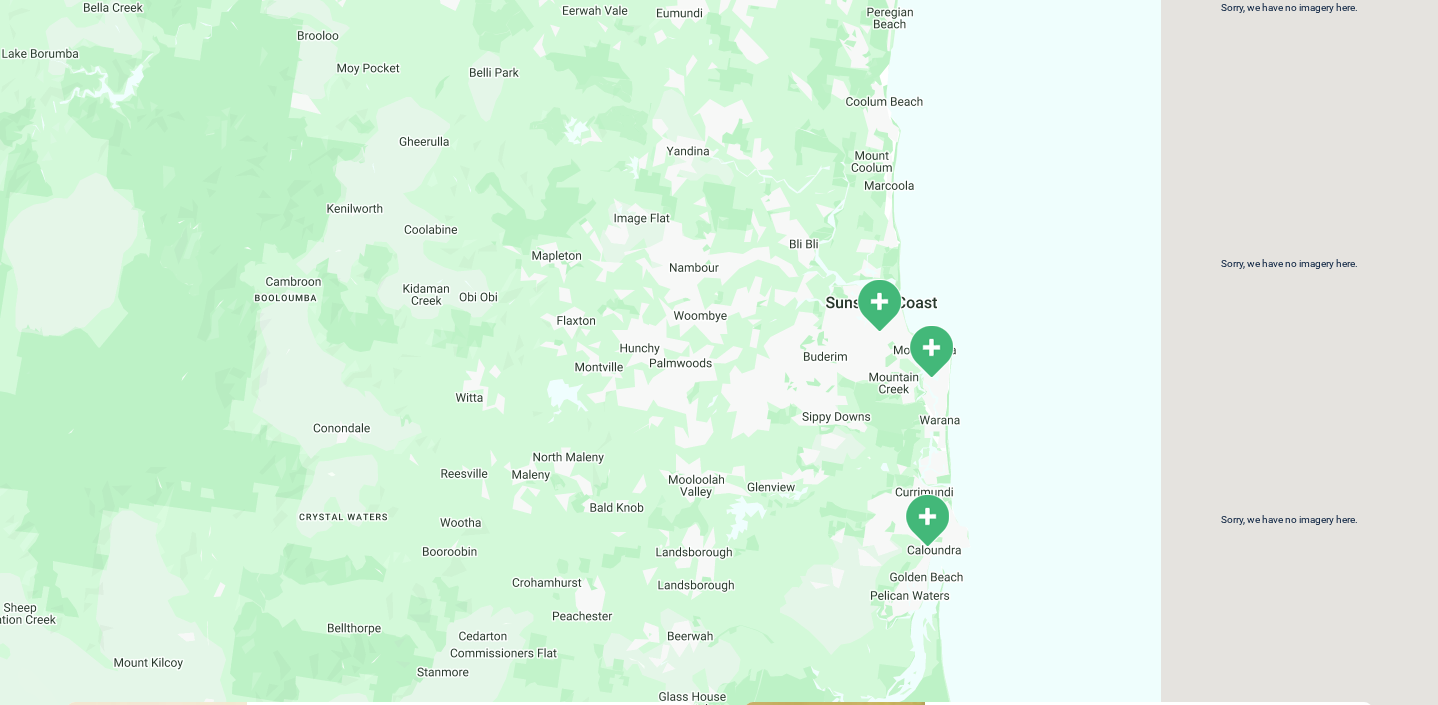 click at bounding box center (927, 520) 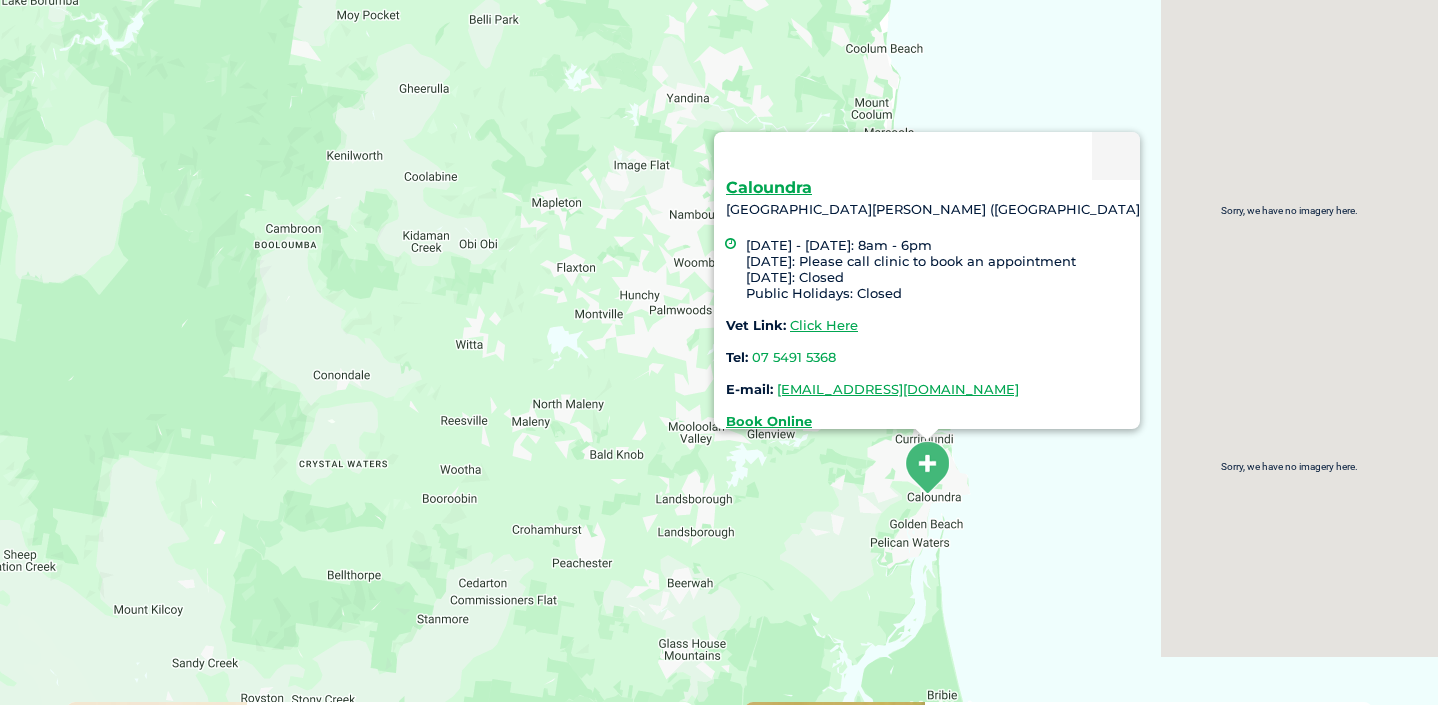 drag, startPoint x: 966, startPoint y: 540, endPoint x: 957, endPoint y: 373, distance: 167.24234 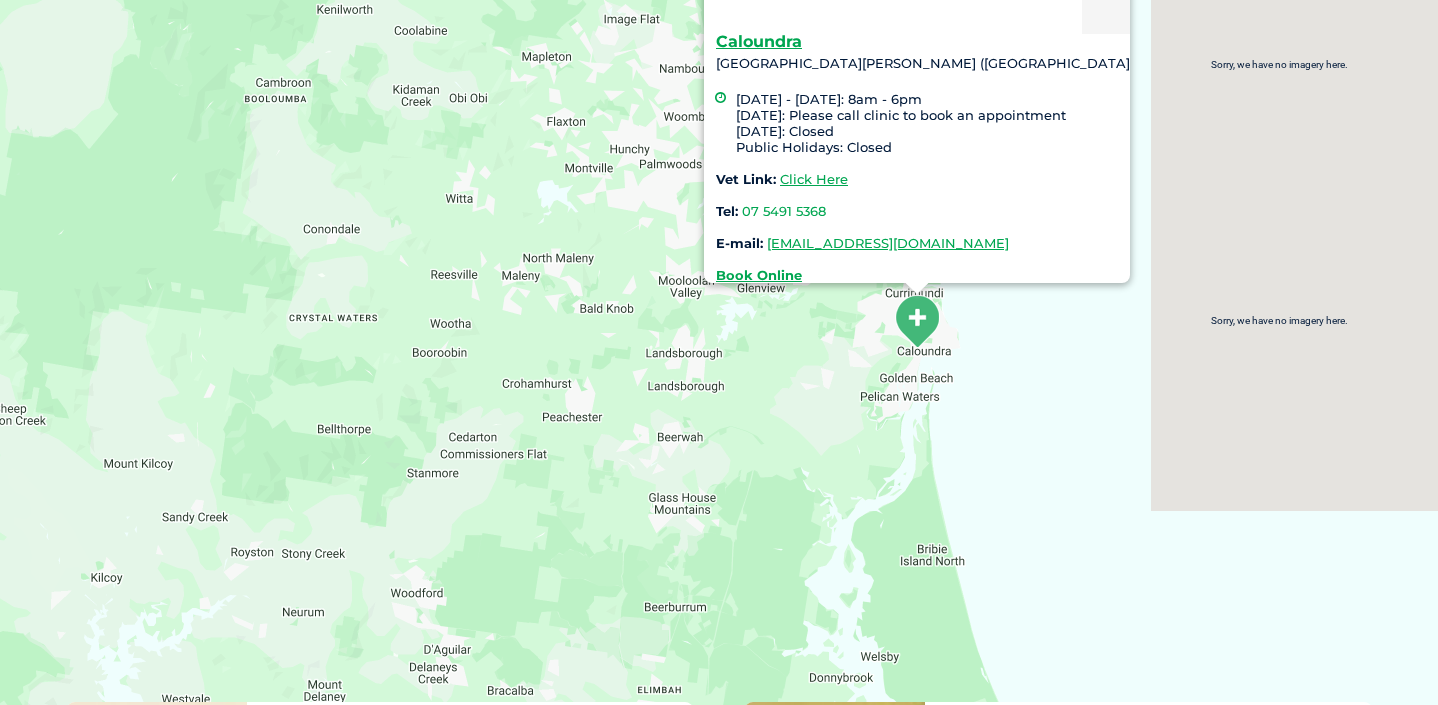 drag, startPoint x: 954, startPoint y: 512, endPoint x: 941, endPoint y: 329, distance: 183.46117 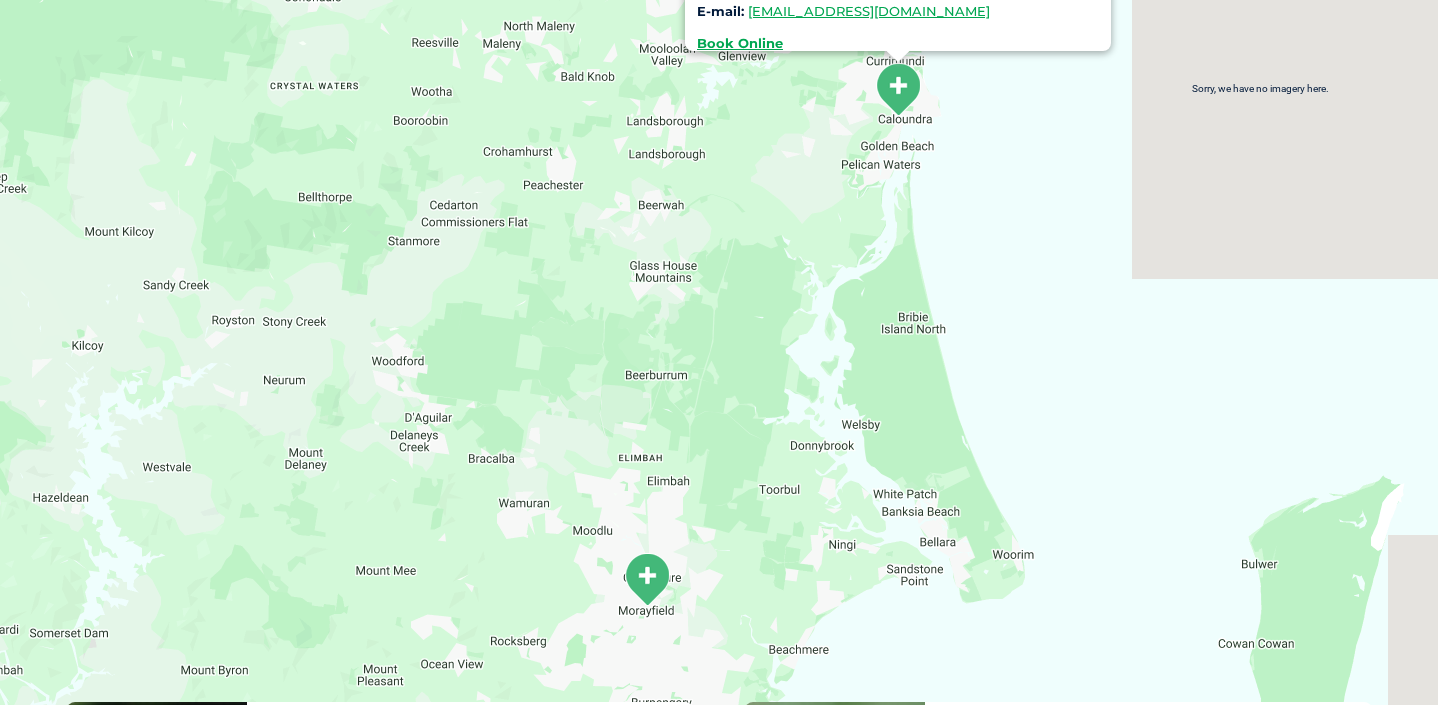 click at bounding box center [647, 579] 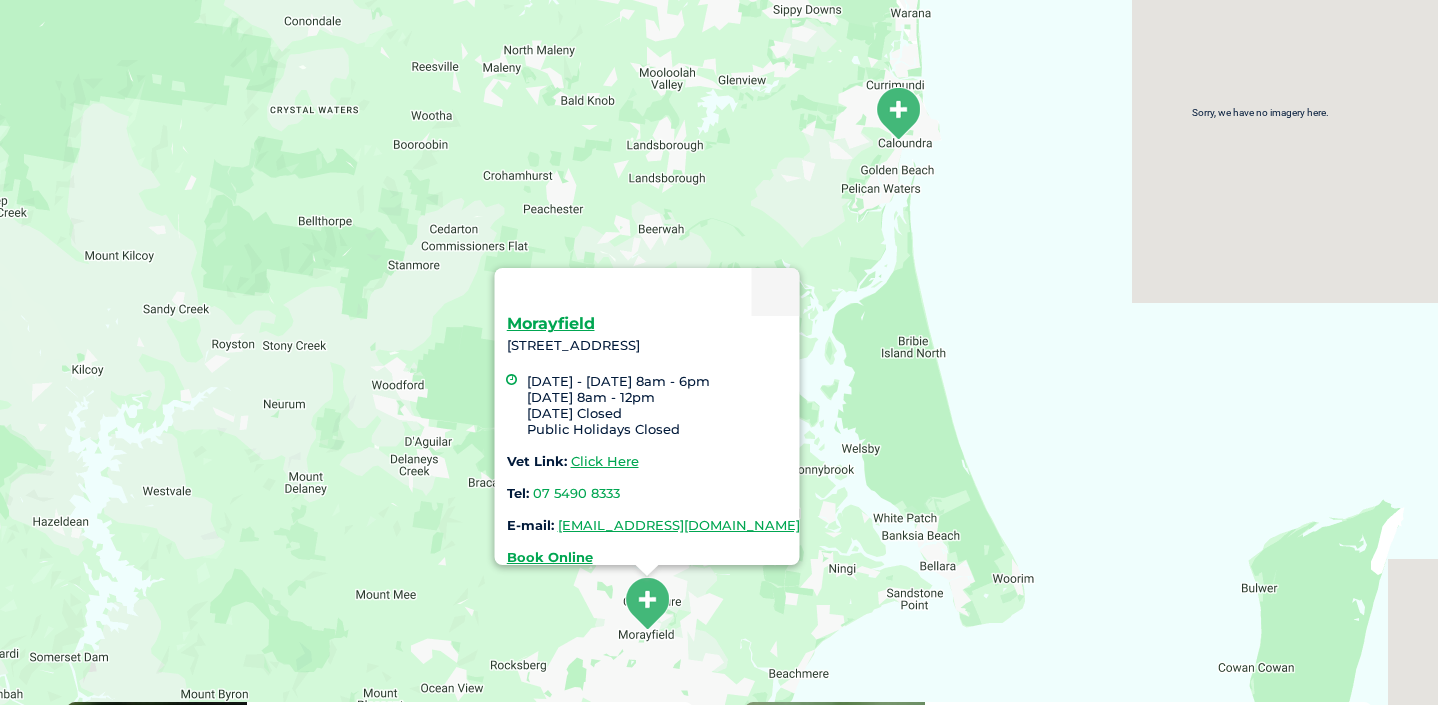 drag, startPoint x: 960, startPoint y: 497, endPoint x: 1037, endPoint y: 681, distance: 199.46178 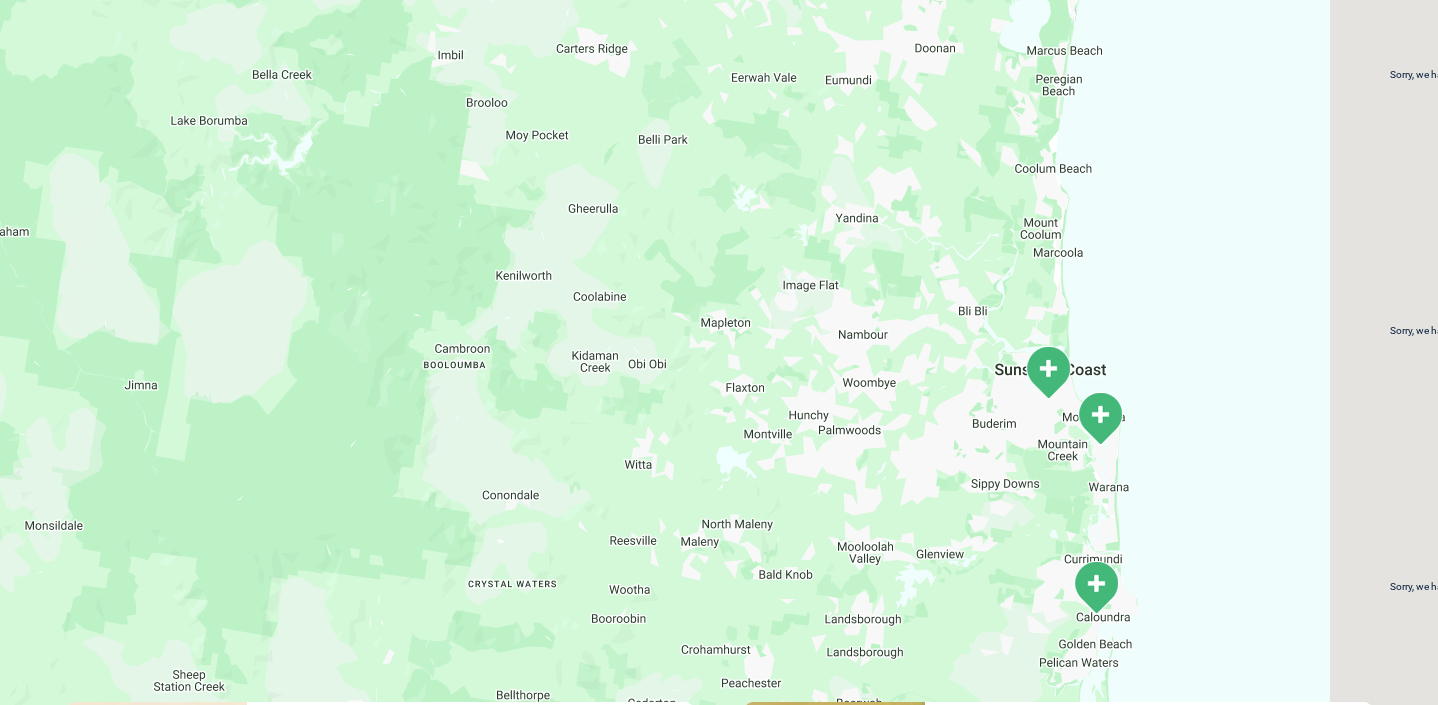 click at bounding box center [1048, 372] 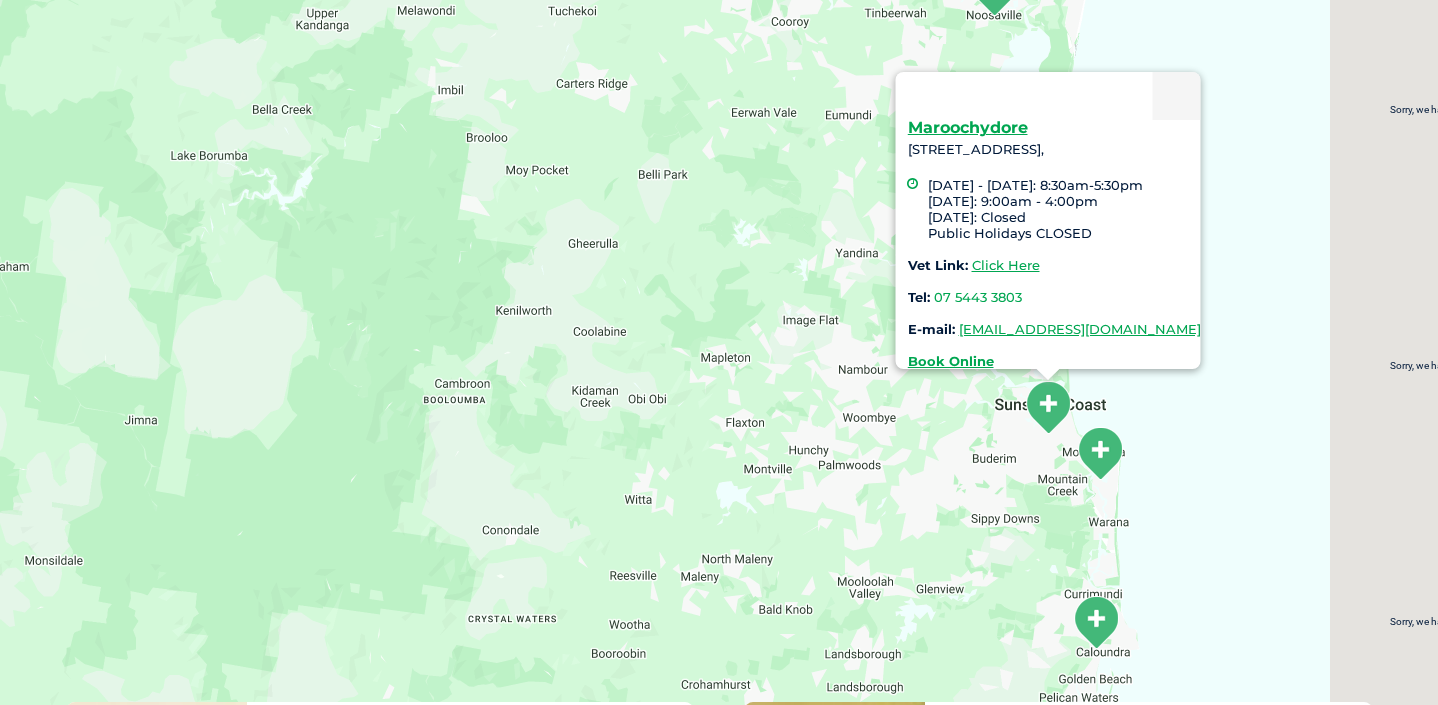 click at bounding box center (1100, 453) 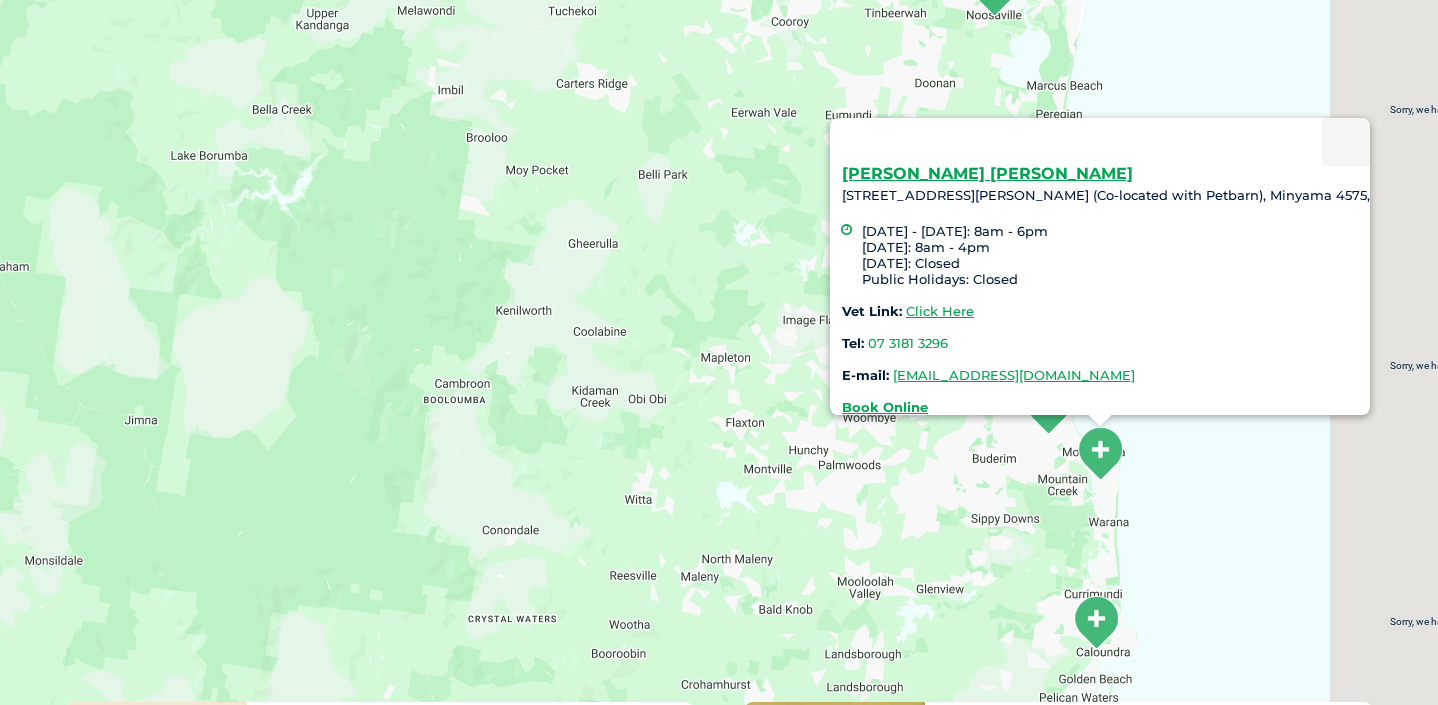 click at bounding box center (1096, 622) 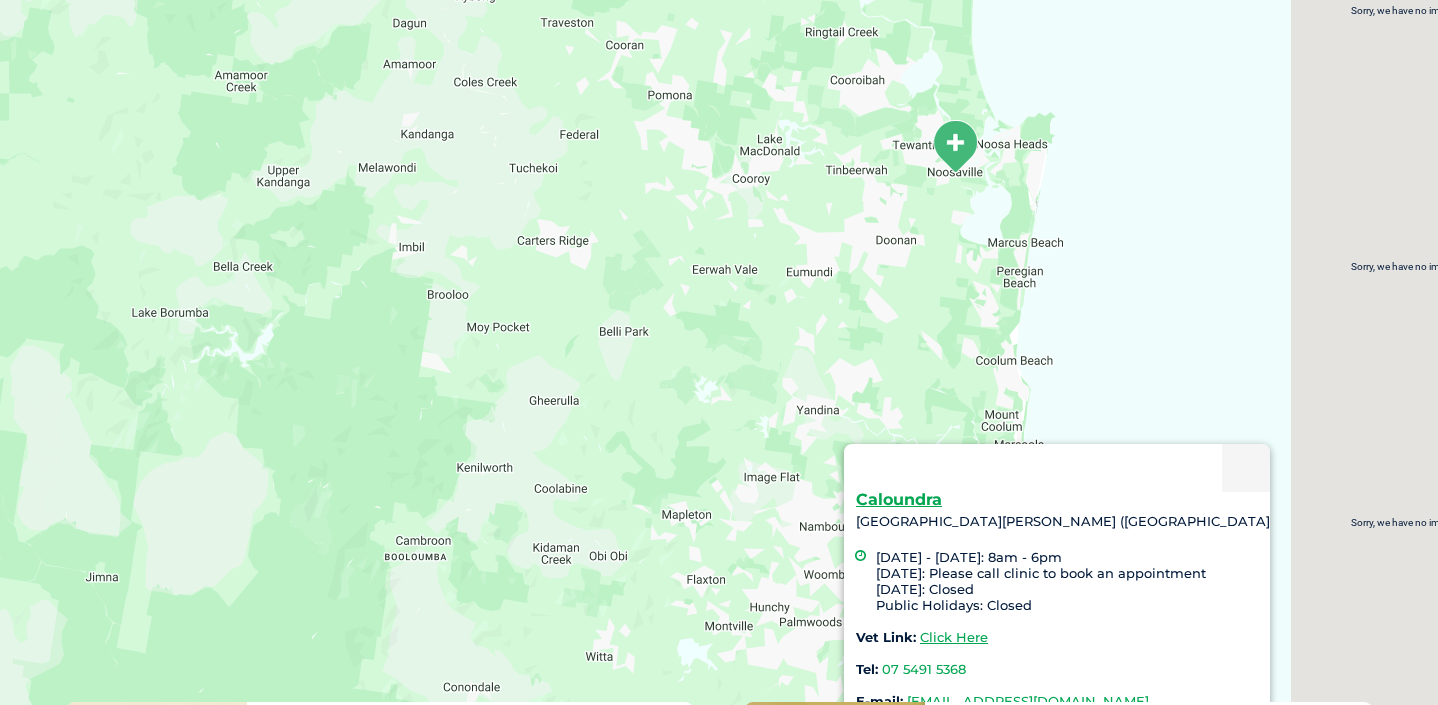drag, startPoint x: 1003, startPoint y: 255, endPoint x: 971, endPoint y: 457, distance: 204.51895 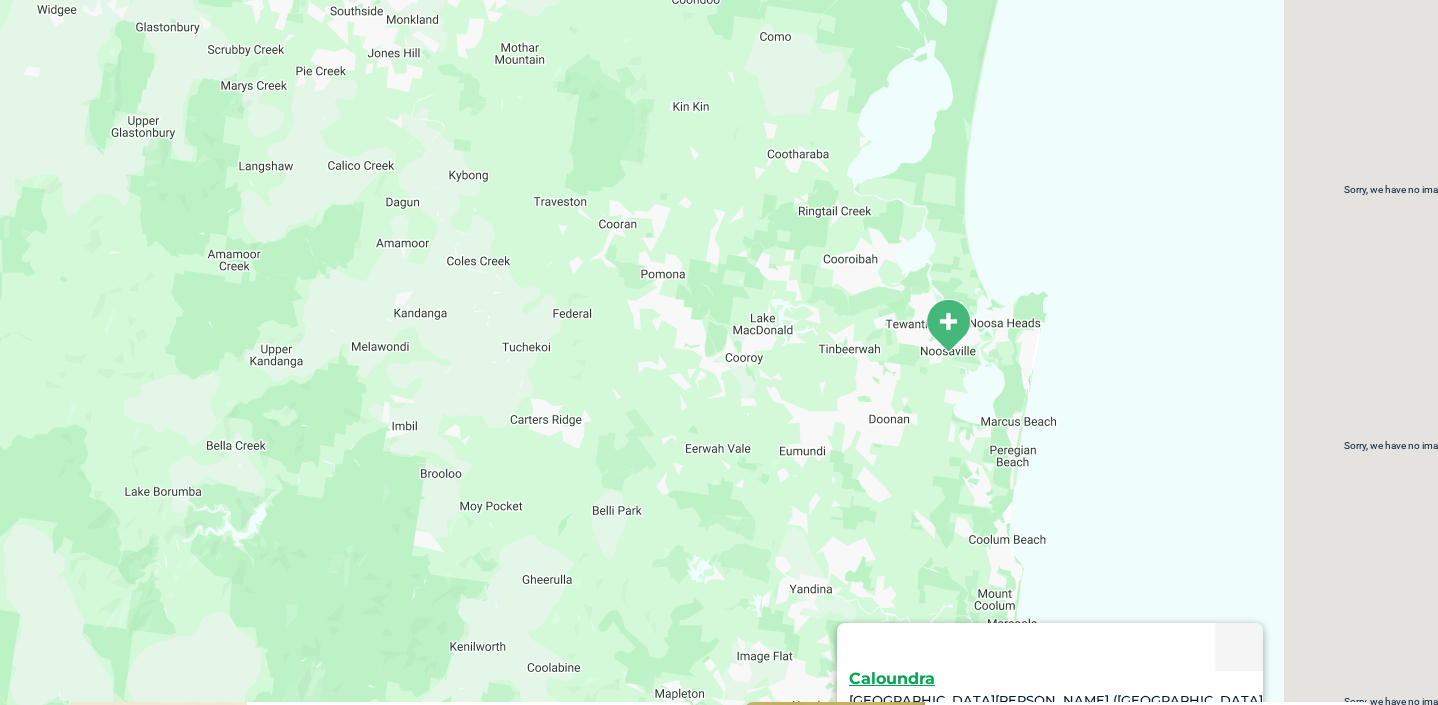 drag, startPoint x: 1062, startPoint y: 315, endPoint x: 1028, endPoint y: 432, distance: 121.84006 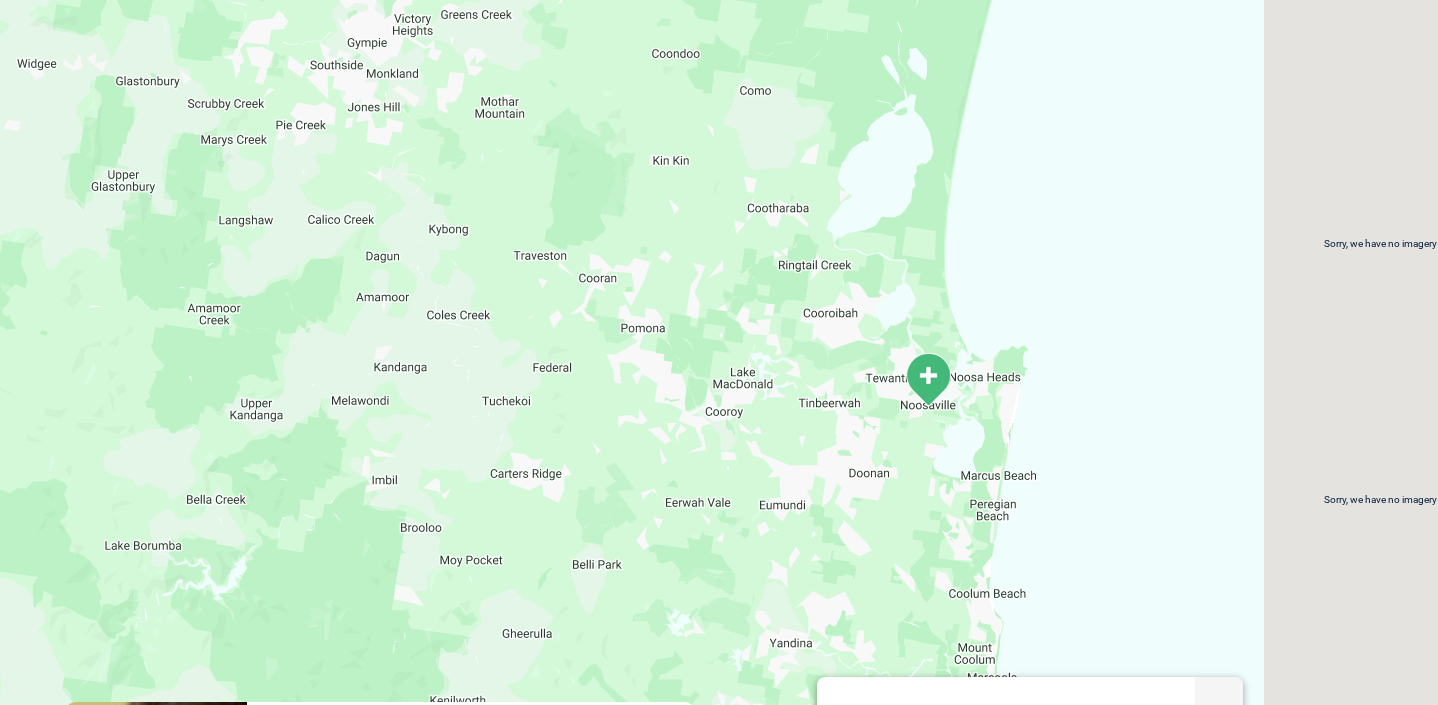 click at bounding box center [928, 379] 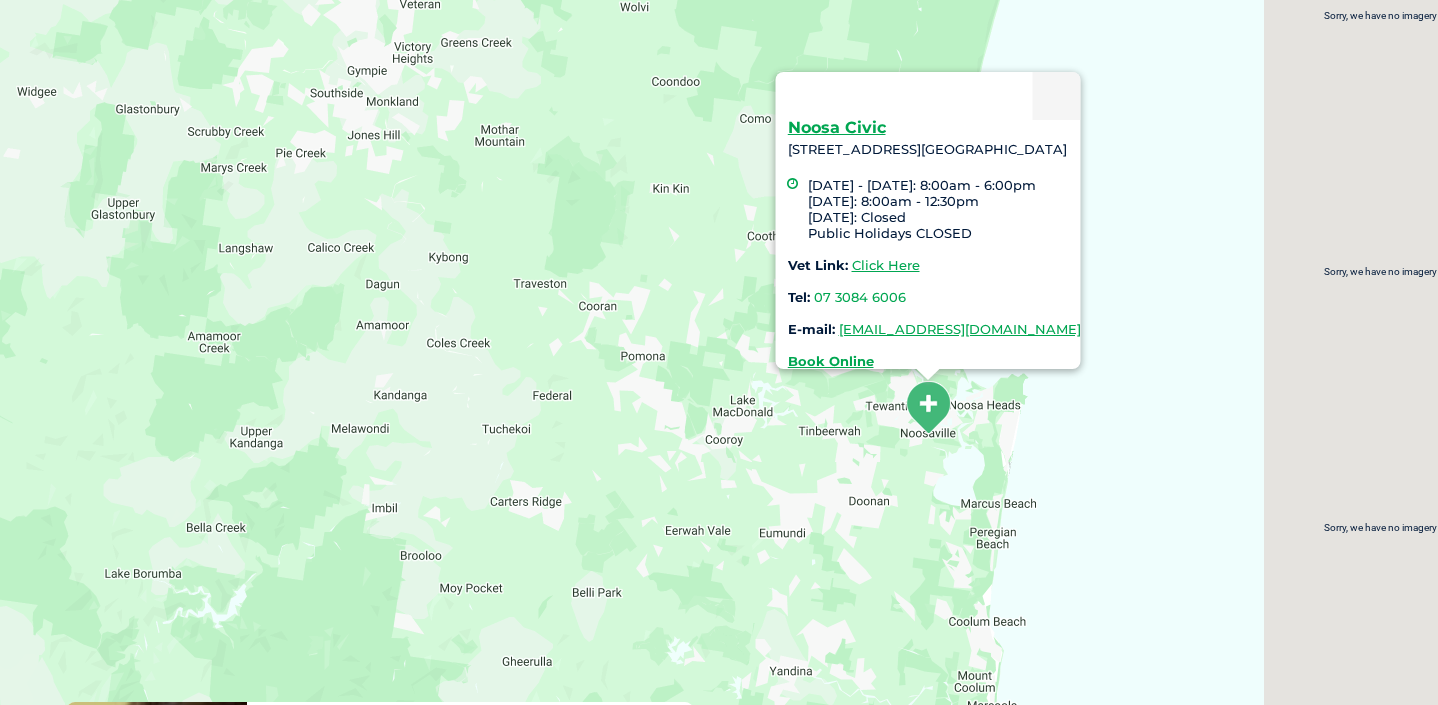 drag, startPoint x: 851, startPoint y: 424, endPoint x: 858, endPoint y: 526, distance: 102.239914 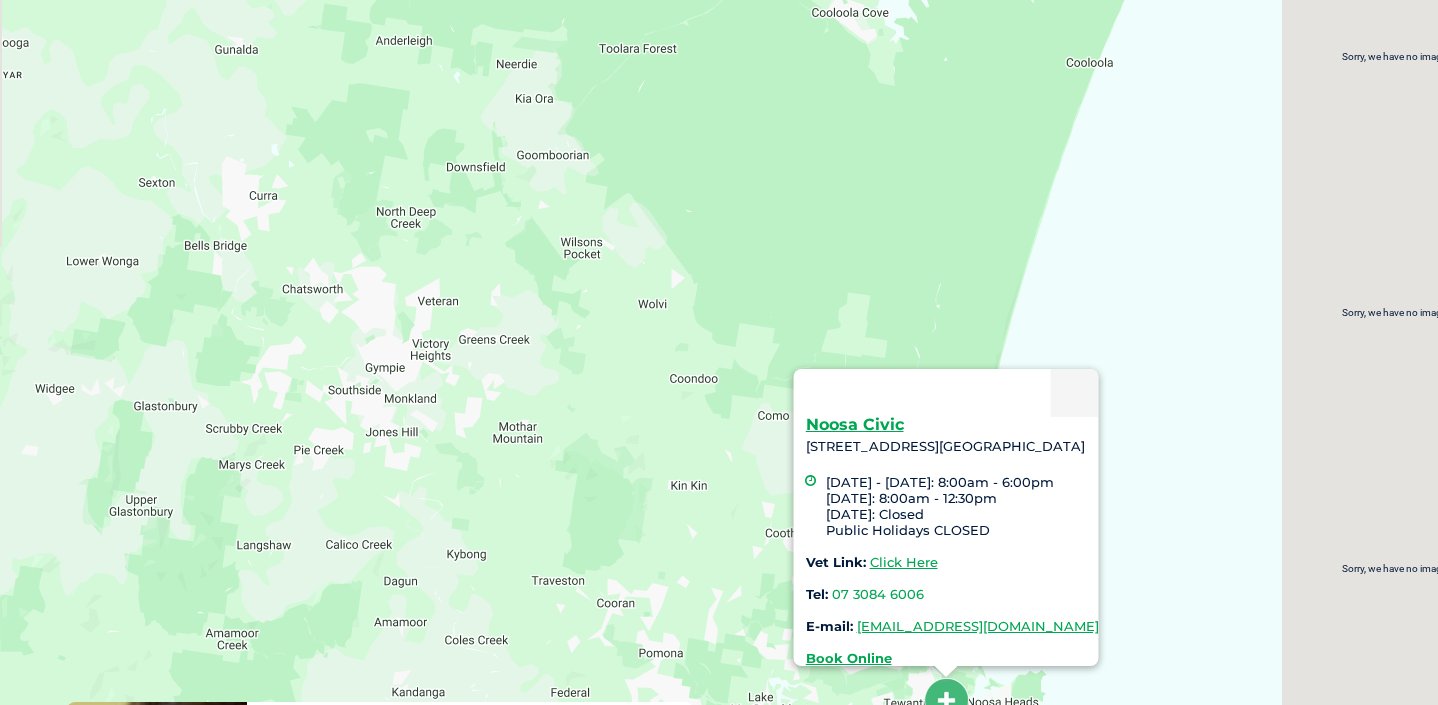 drag, startPoint x: 678, startPoint y: 257, endPoint x: 716, endPoint y: 421, distance: 168.34488 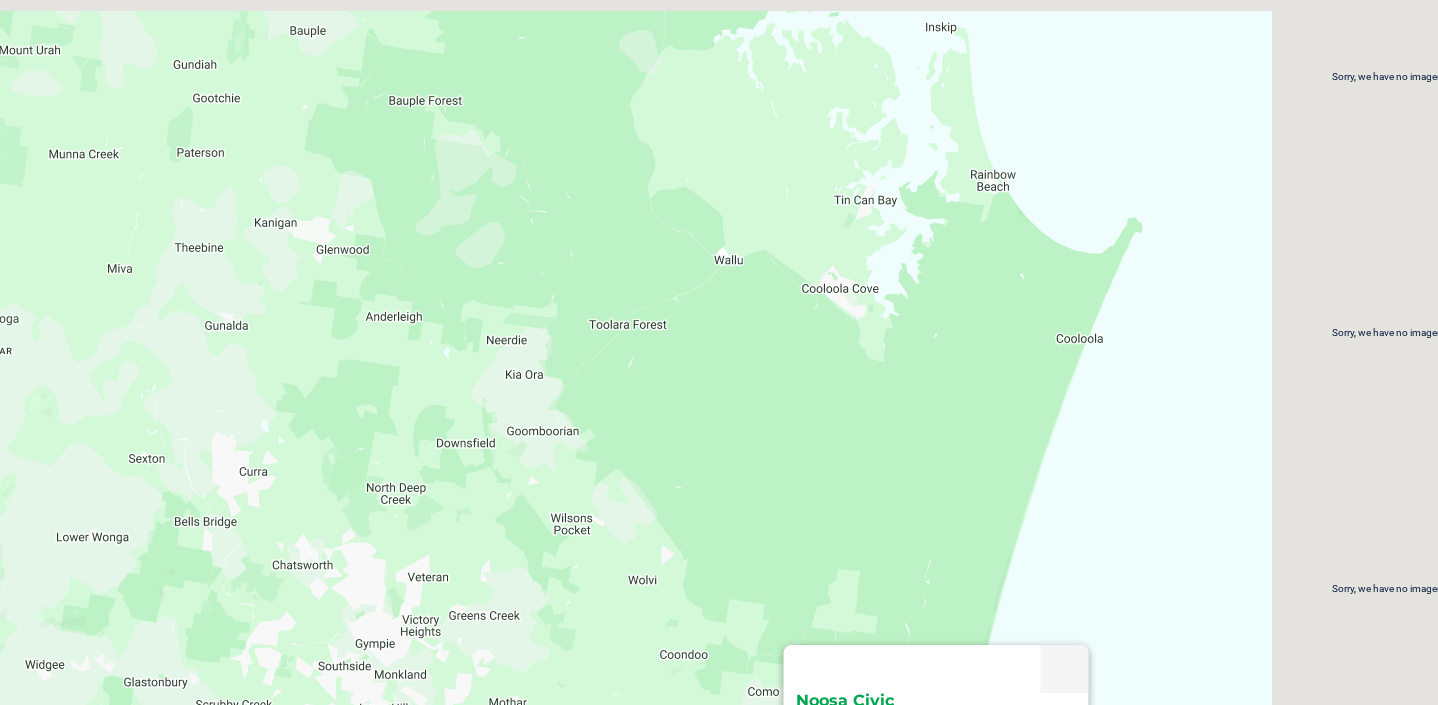drag, startPoint x: 802, startPoint y: 185, endPoint x: 734, endPoint y: 415, distance: 239.84161 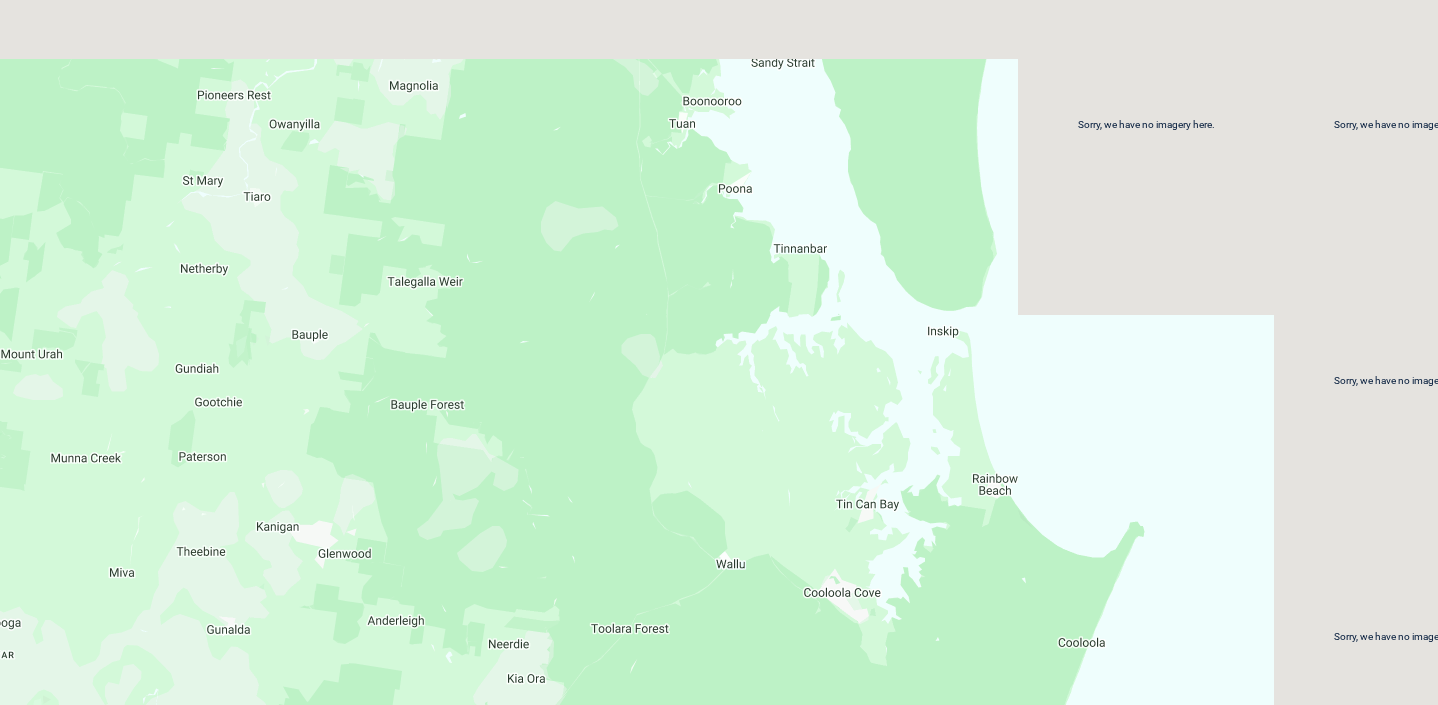 drag, startPoint x: 793, startPoint y: 235, endPoint x: 864, endPoint y: 471, distance: 246.44878 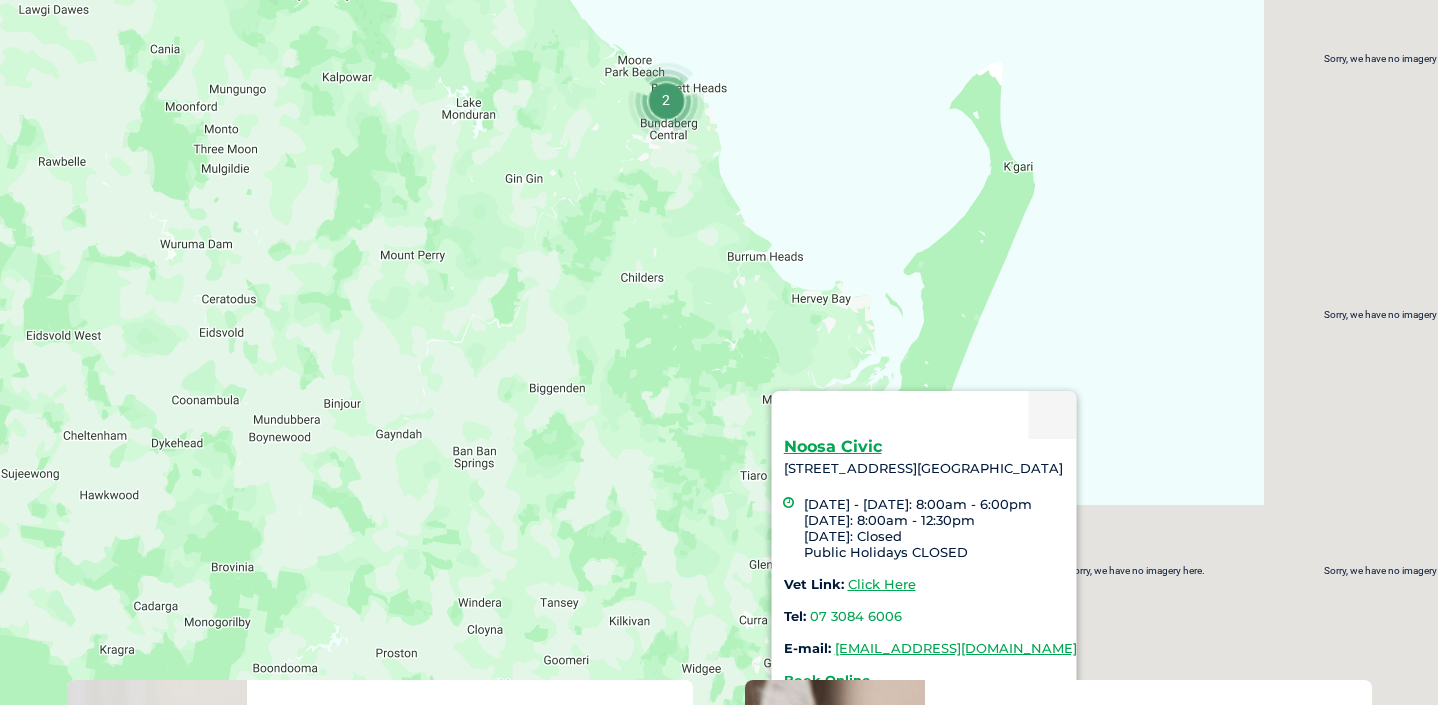 scroll, scrollTop: 512, scrollLeft: 0, axis: vertical 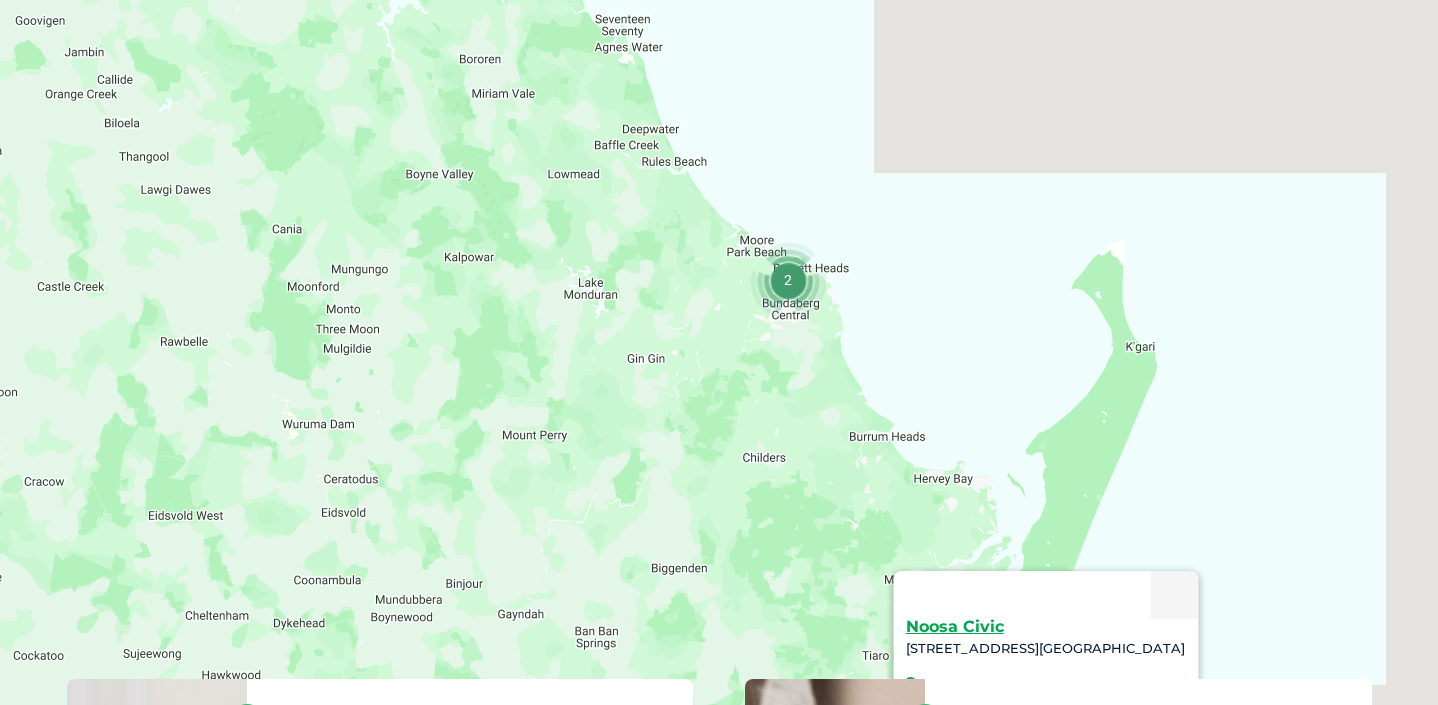 drag, startPoint x: 809, startPoint y: 267, endPoint x: 931, endPoint y: 450, distance: 219.93863 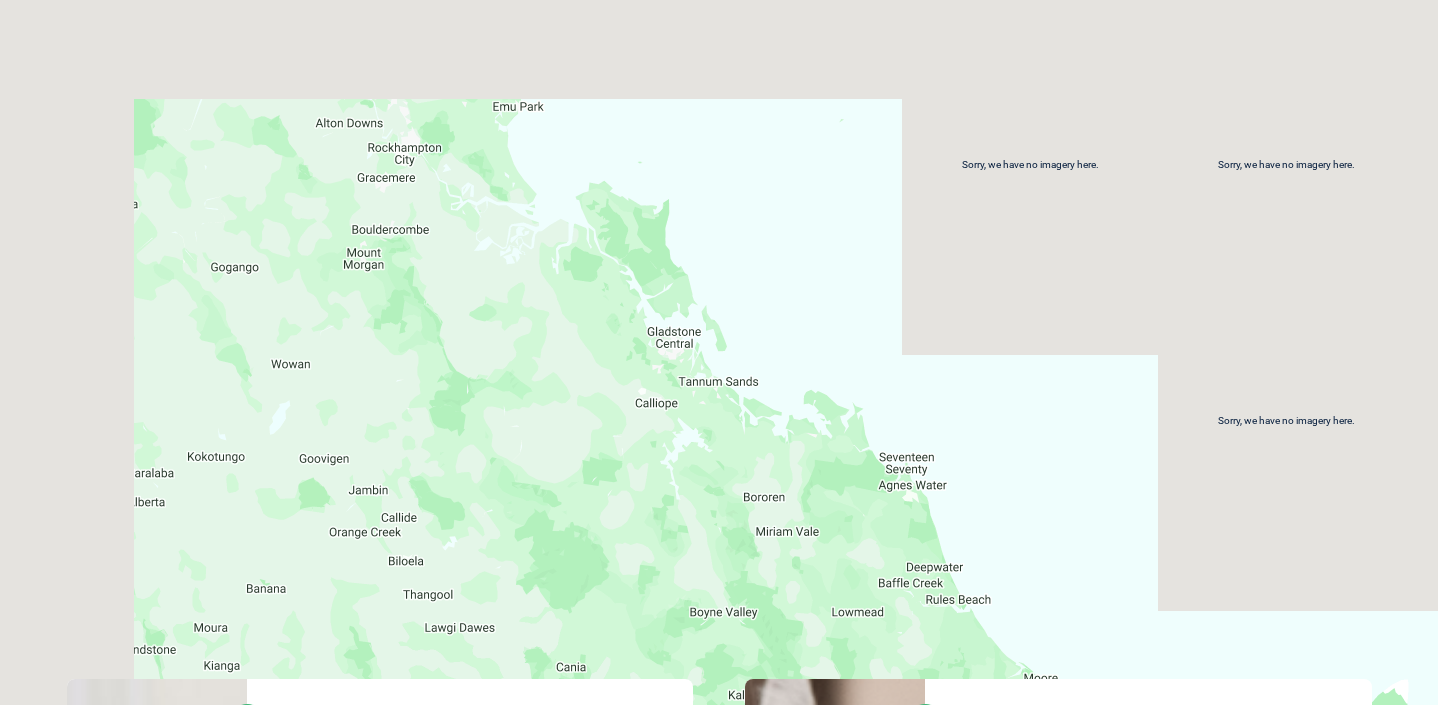 drag, startPoint x: 714, startPoint y: 397, endPoint x: 931, endPoint y: 733, distance: 399.98126 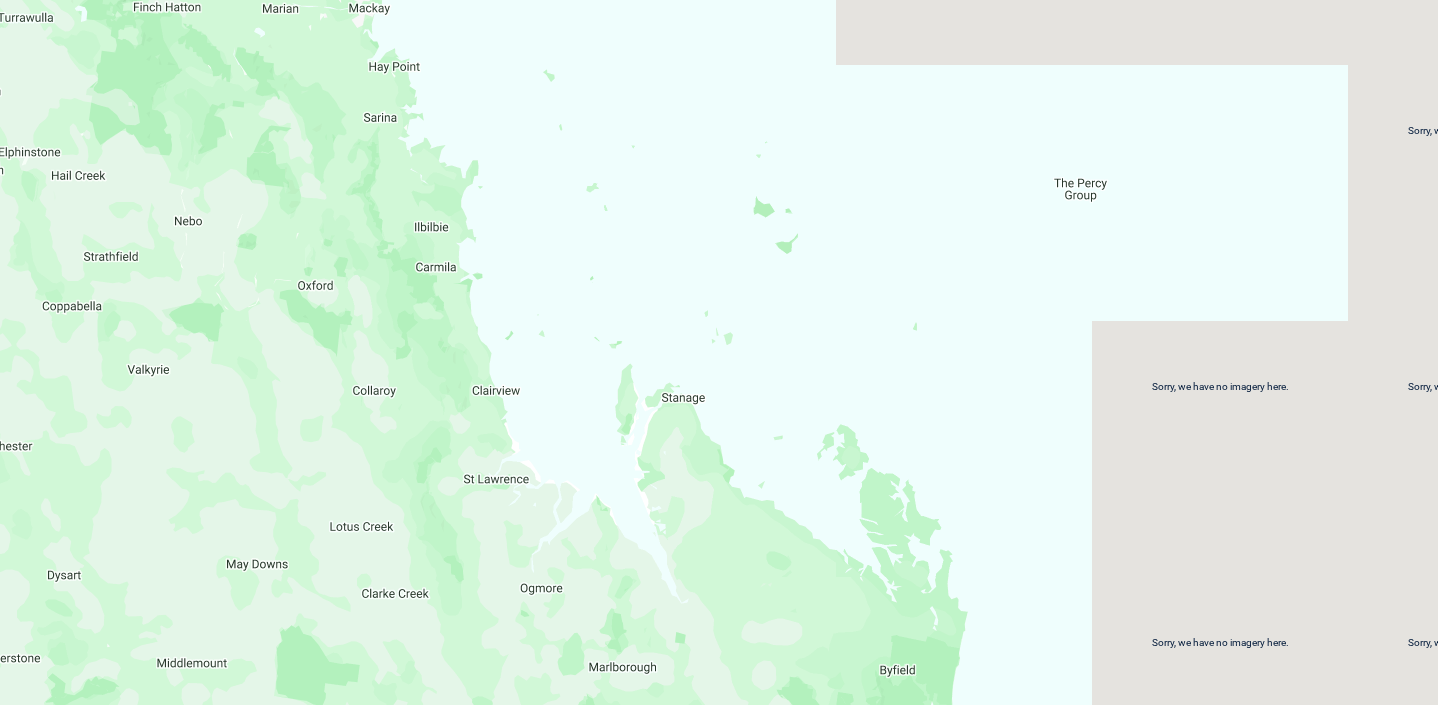 drag, startPoint x: 714, startPoint y: 383, endPoint x: 812, endPoint y: 520, distance: 168.44287 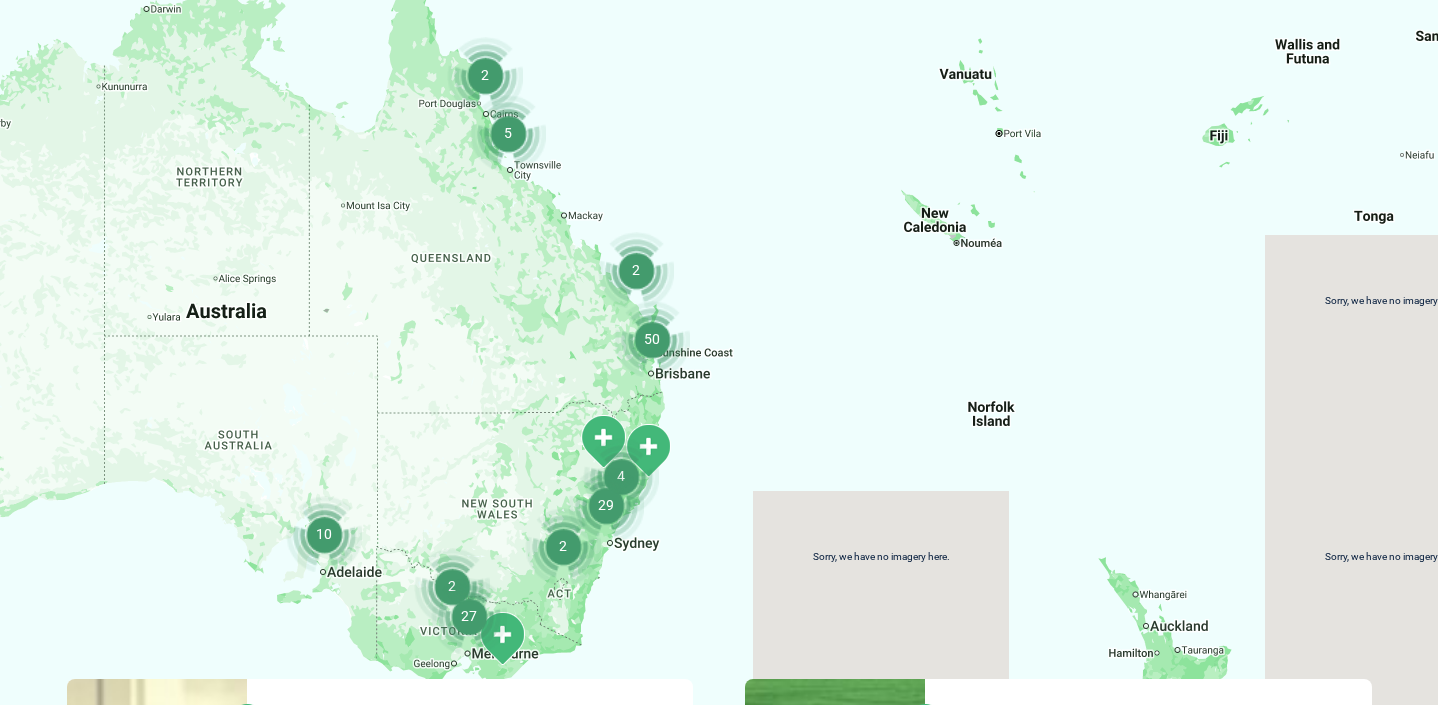 drag, startPoint x: 611, startPoint y: 397, endPoint x: 484, endPoint y: 256, distance: 189.76302 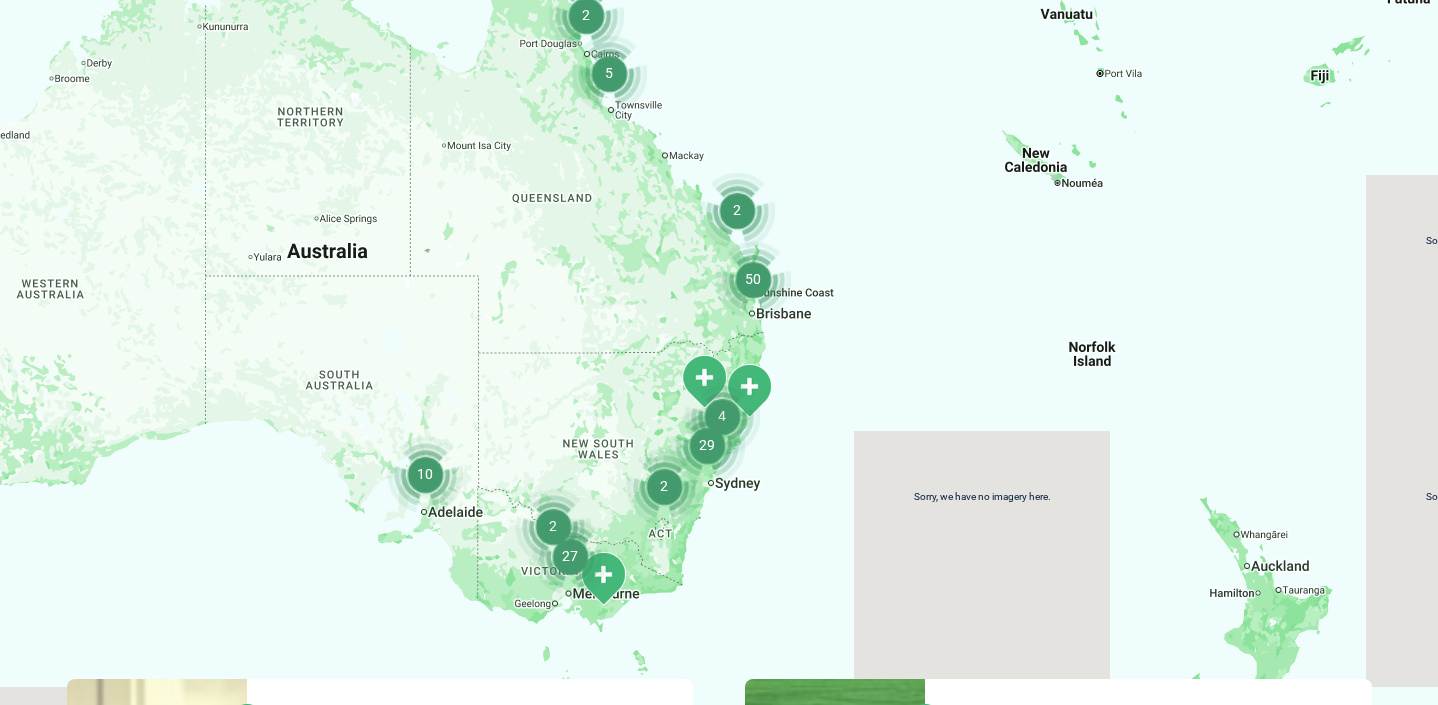 drag, startPoint x: 800, startPoint y: 331, endPoint x: 996, endPoint y: 331, distance: 196 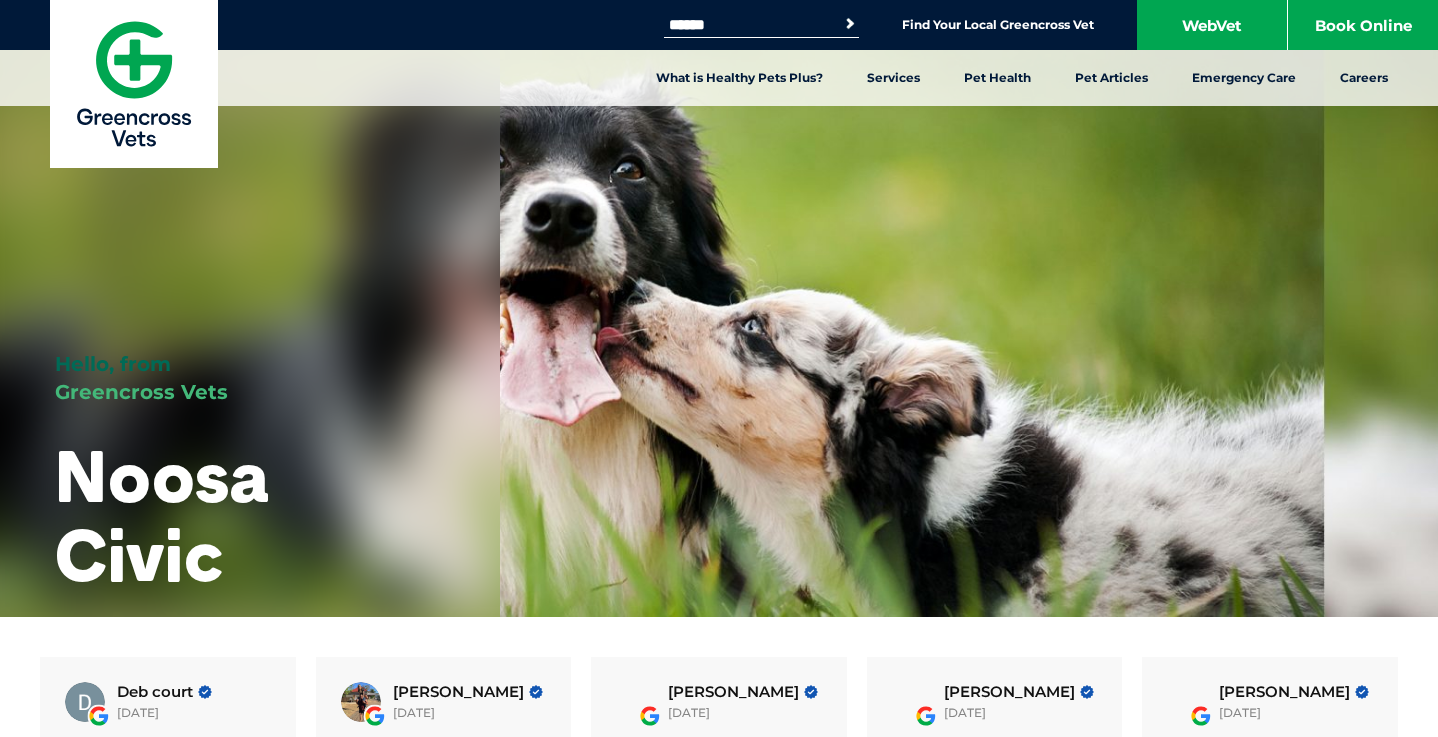 scroll, scrollTop: 0, scrollLeft: 0, axis: both 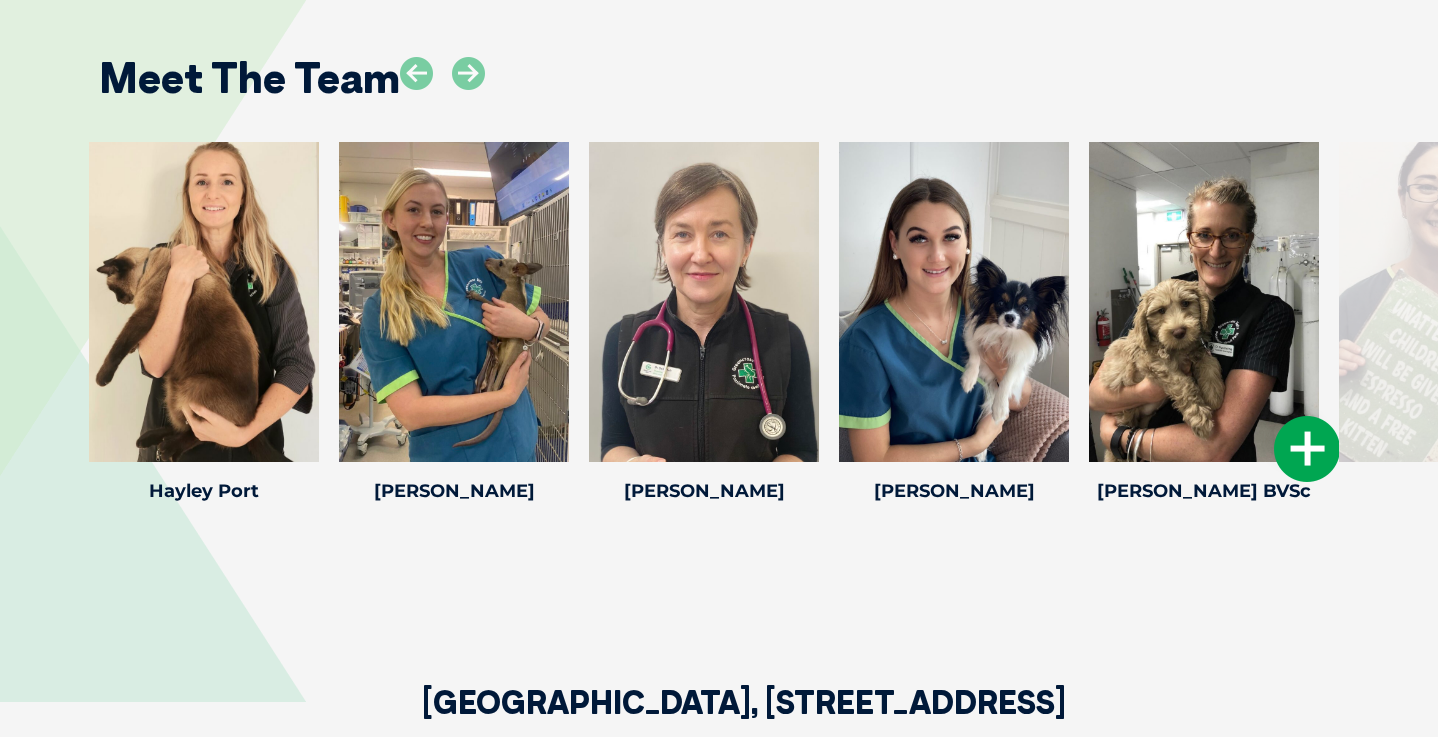 click at bounding box center (1307, 449) 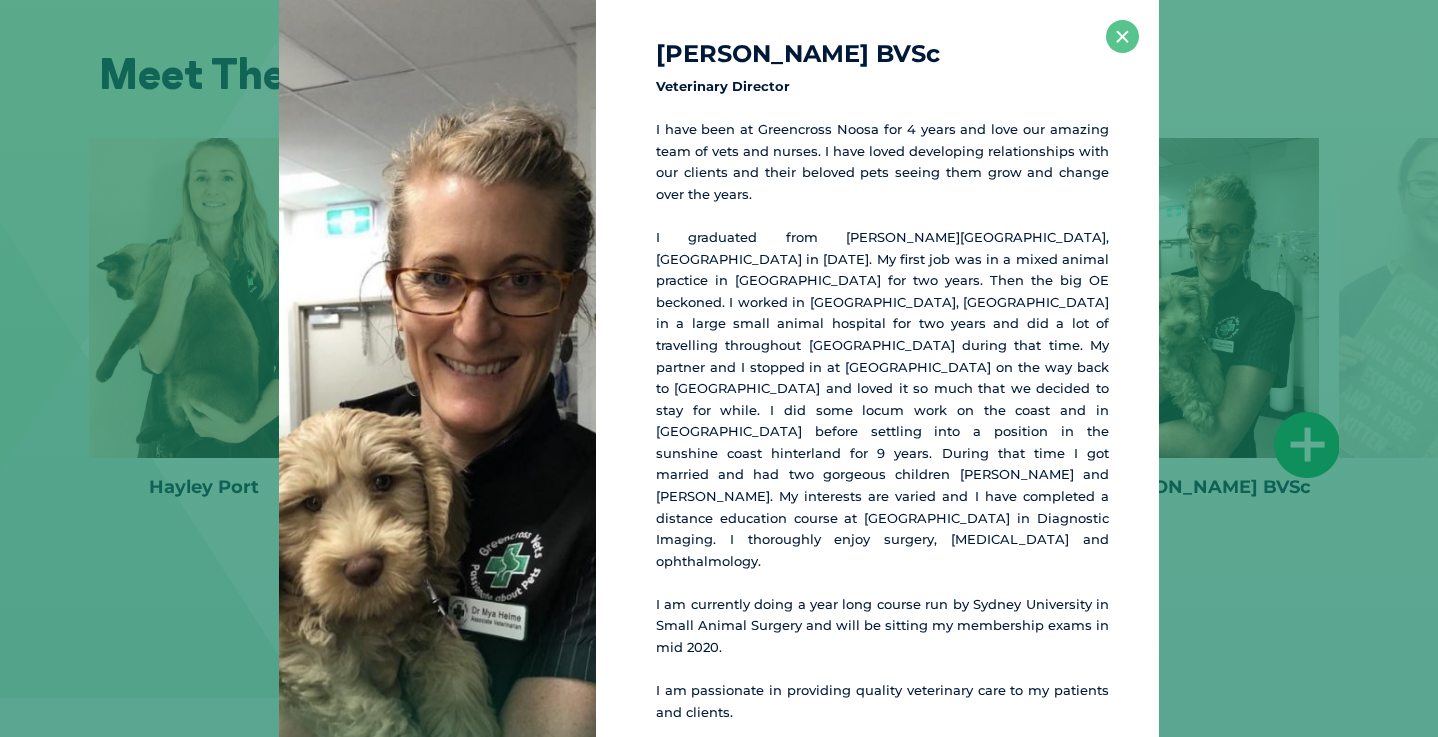 scroll, scrollTop: 3521, scrollLeft: 0, axis: vertical 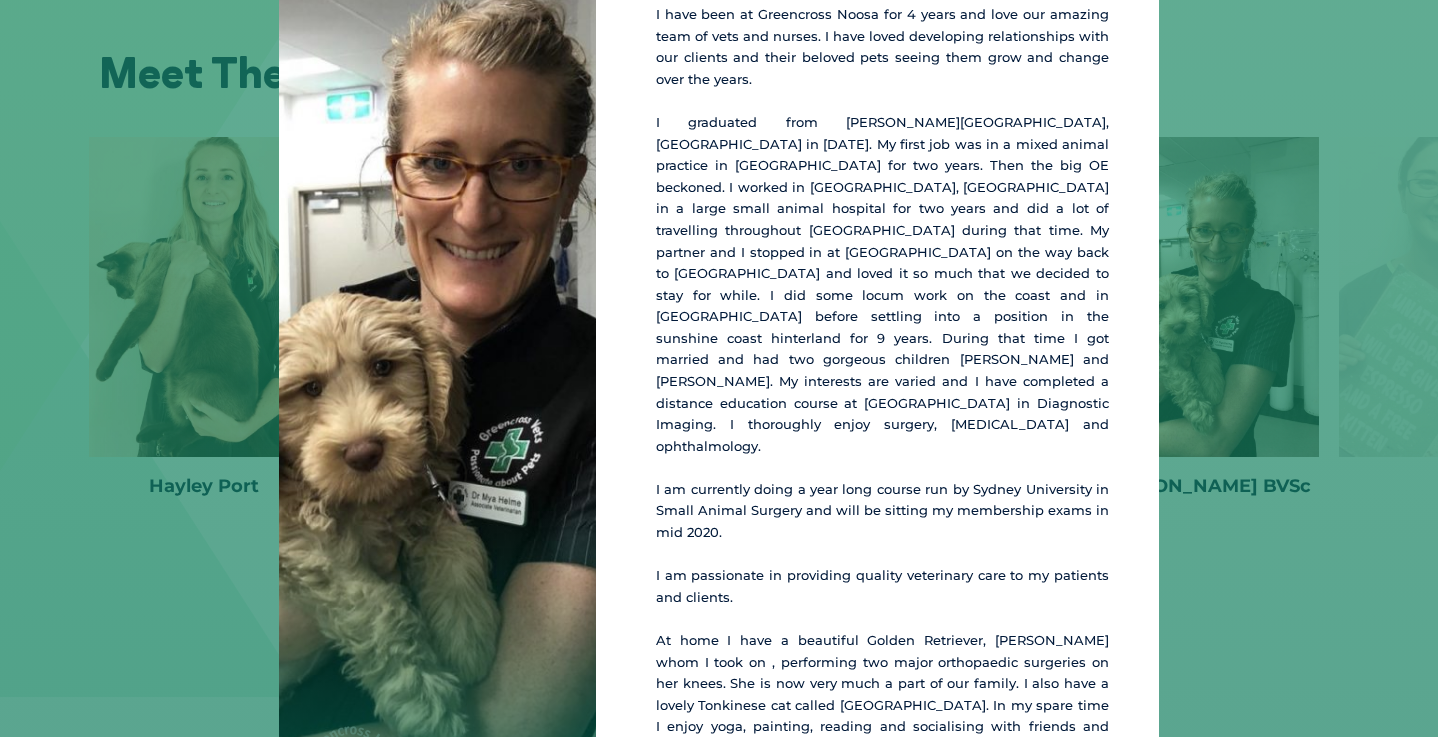 click on "[PERSON_NAME] BVSc
Veterinary Director
I have been at [GEOGRAPHIC_DATA] Noosa for 4 years and love our amazing team of vets and nurses. I have loved developing relationships with our clients and their beloved pets seeing them grow and change over the years.
I am currently doing a year long course run by Sydney University in Small Animal Surgery and will be sitting my membership exams in mid 2020.
I am passionate in providing quality veterinary care to my patients and clients.
At home I have a beautiful Golden Retriever, [PERSON_NAME] whom I took on , performing two major orthopaedic surgeries on her knees. She is now very much a part of our family. I also have a lovely Tonkinese cat called [GEOGRAPHIC_DATA]. In my spare time I enjoy yoga, painting, reading and socialising with friends and family.
×" at bounding box center (719, 362) 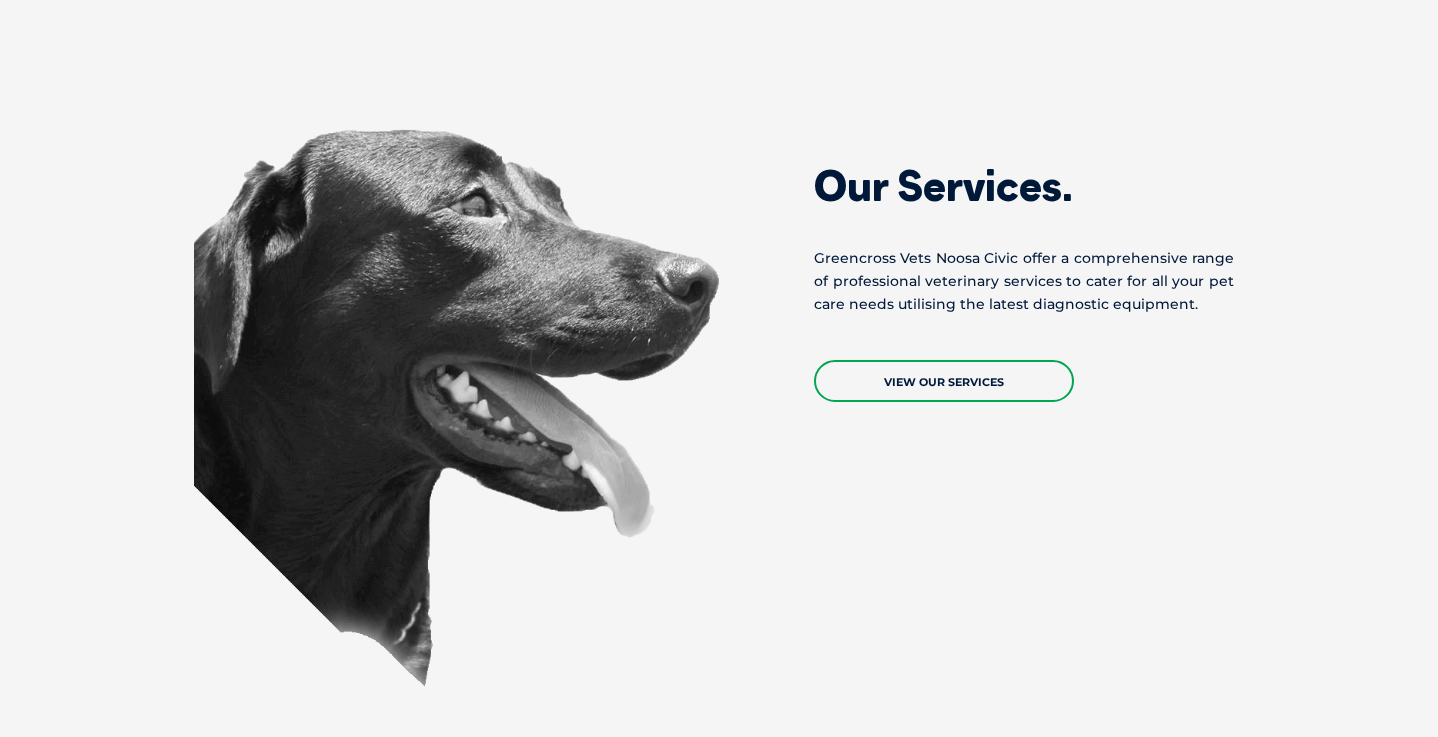 scroll, scrollTop: 1973, scrollLeft: 0, axis: vertical 